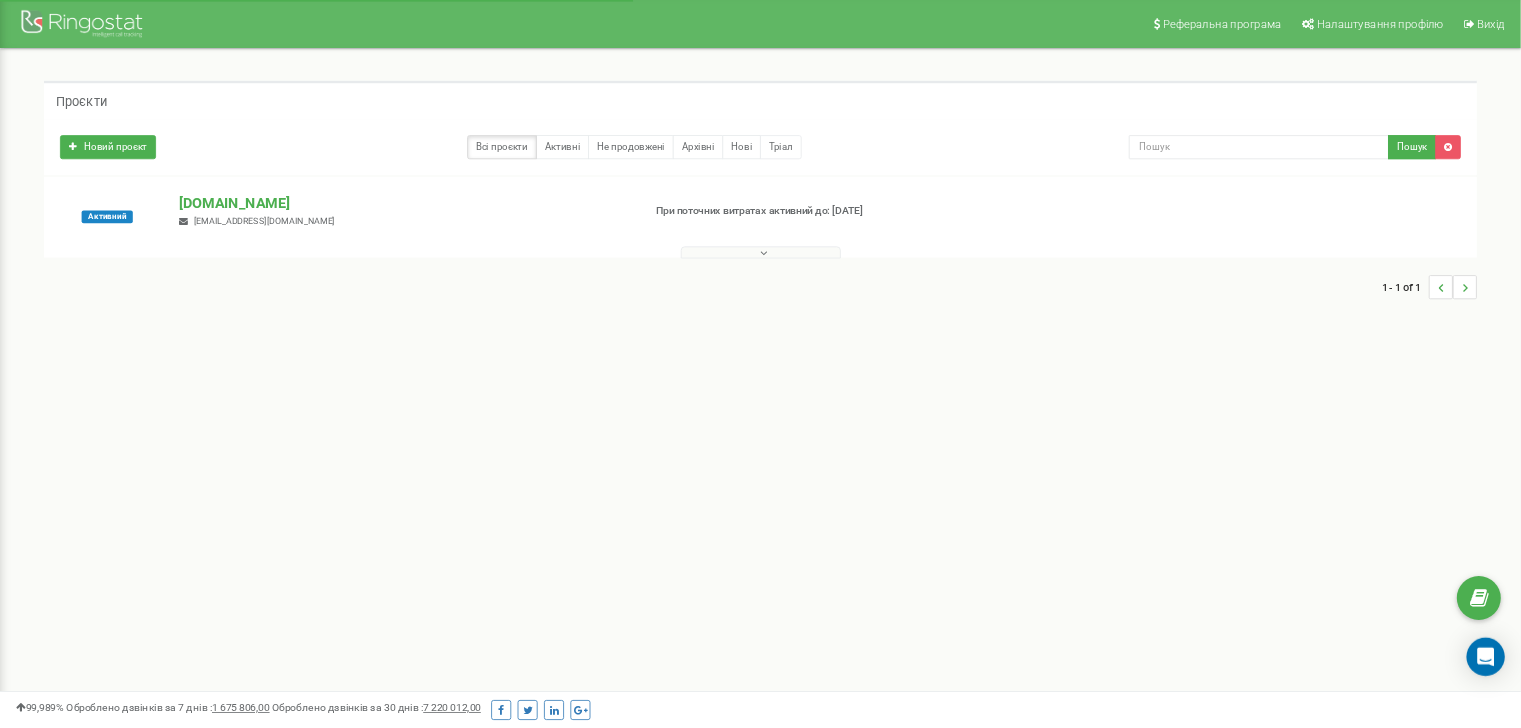 scroll, scrollTop: 0, scrollLeft: 0, axis: both 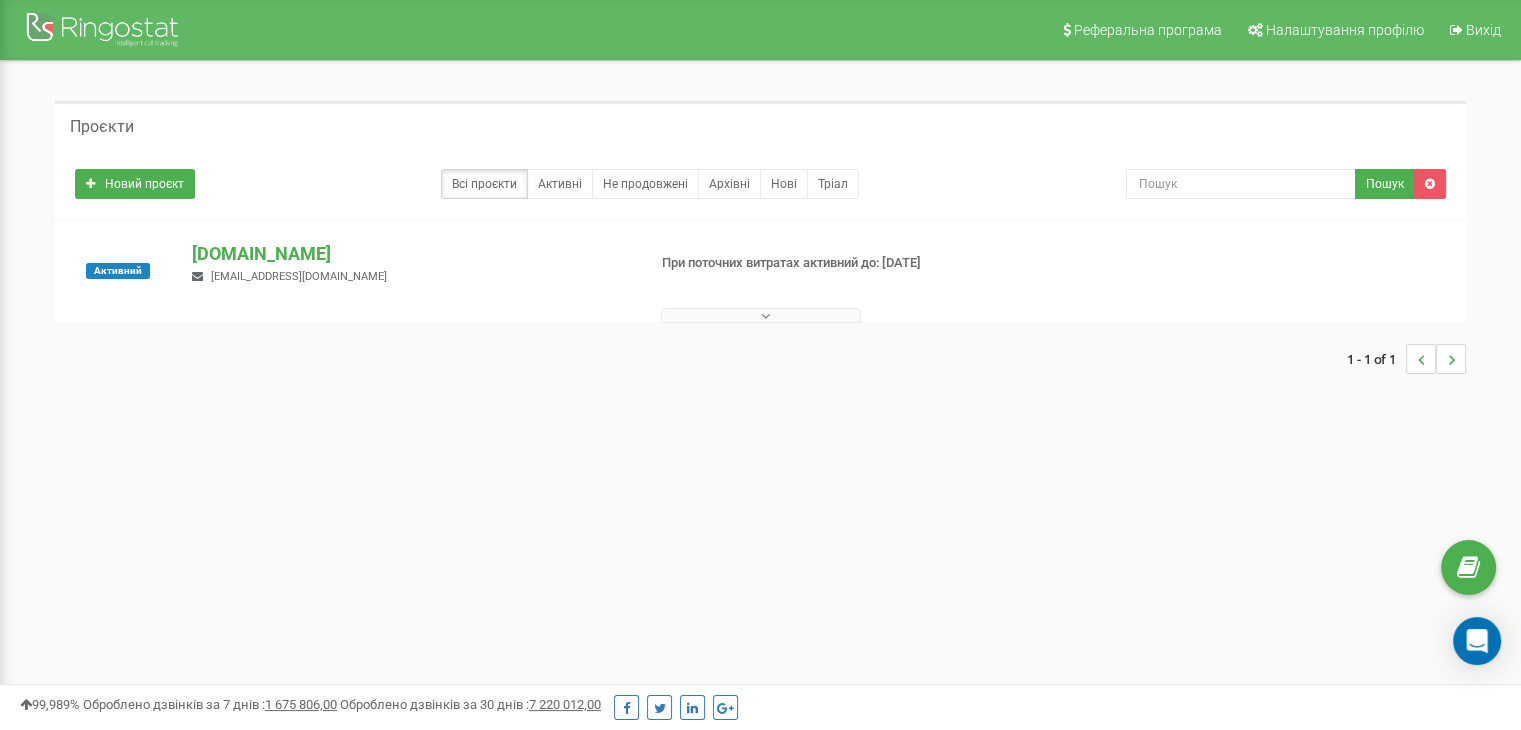 click at bounding box center (761, 315) 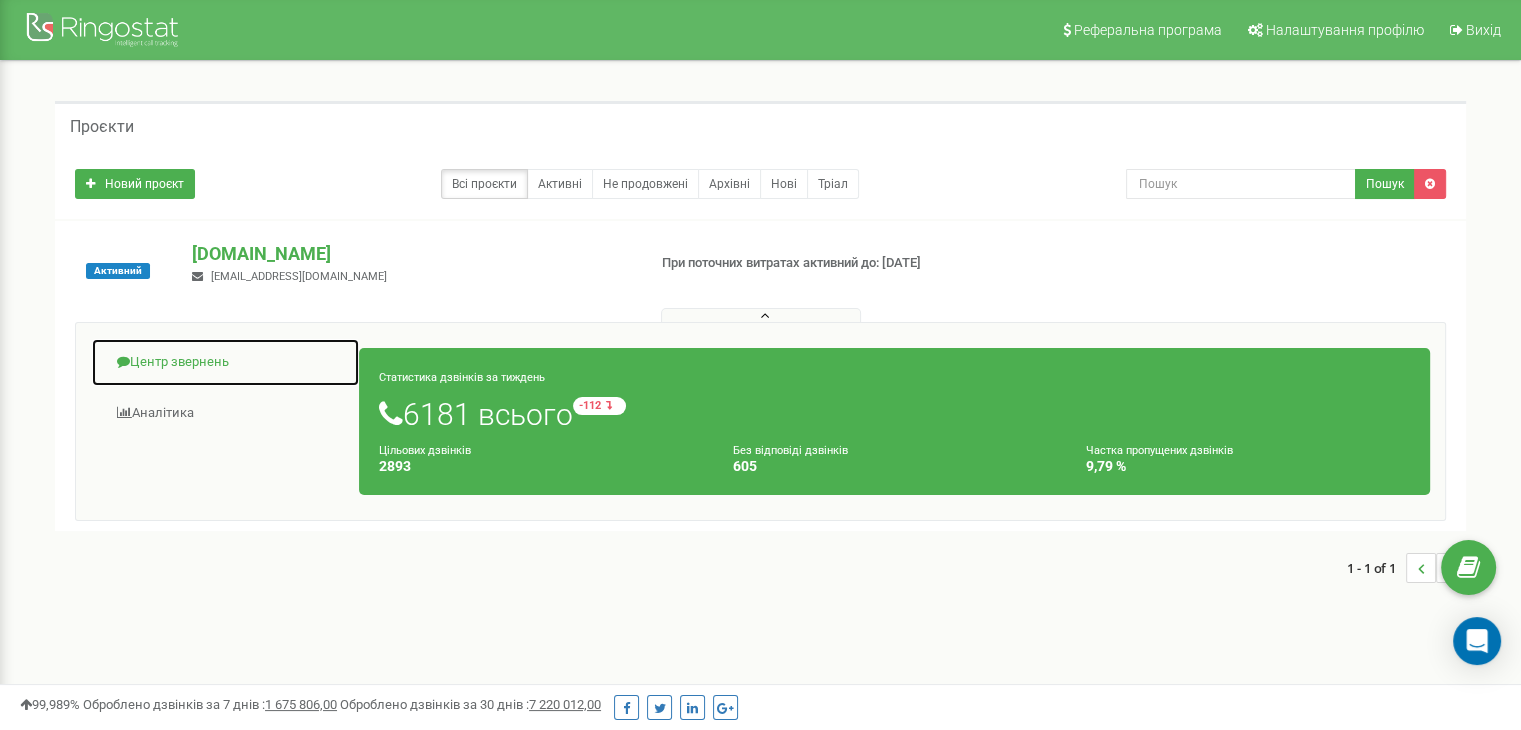 click on "Центр звернень" at bounding box center [225, 362] 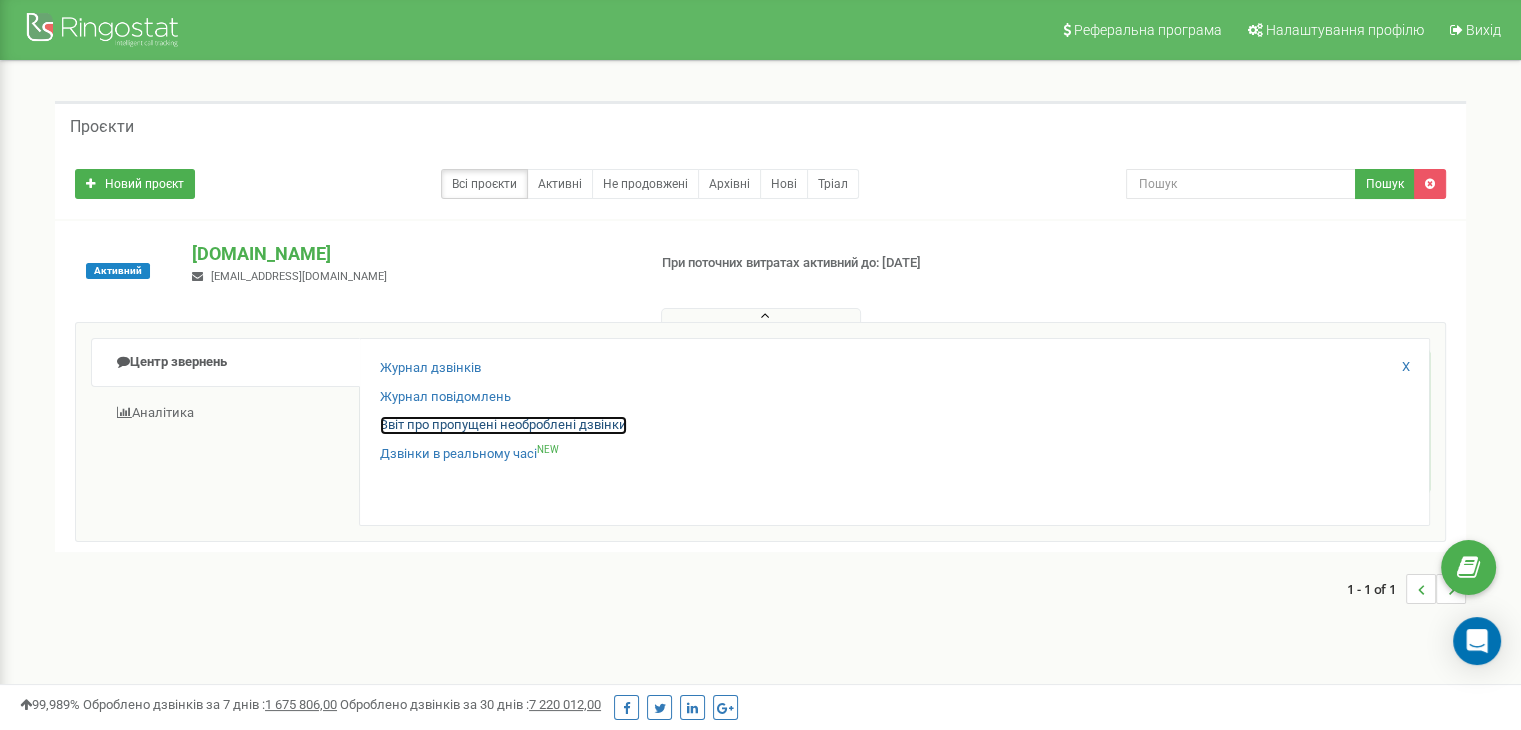 click on "Звіт про пропущені необроблені дзвінки" at bounding box center [503, 425] 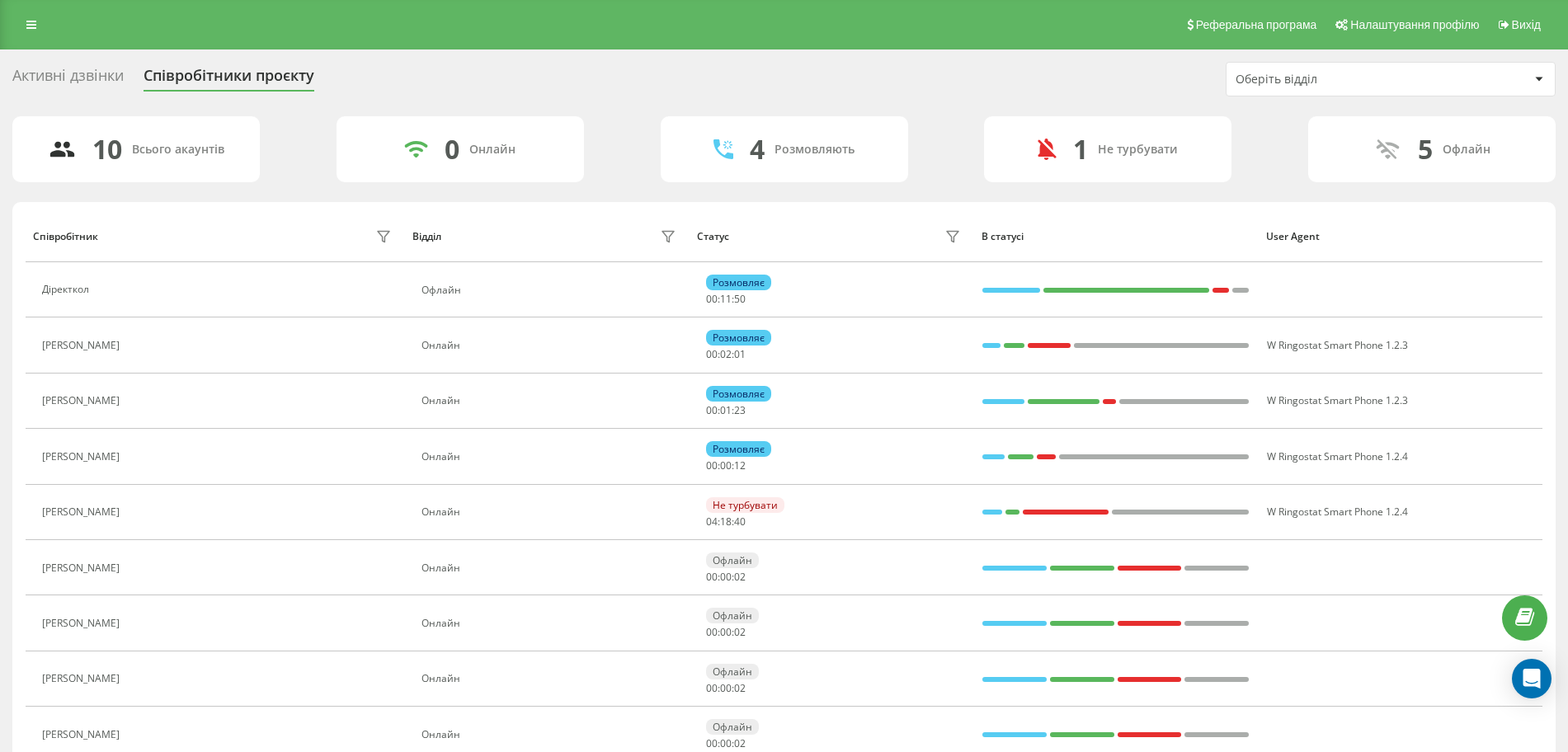 scroll, scrollTop: 0, scrollLeft: 0, axis: both 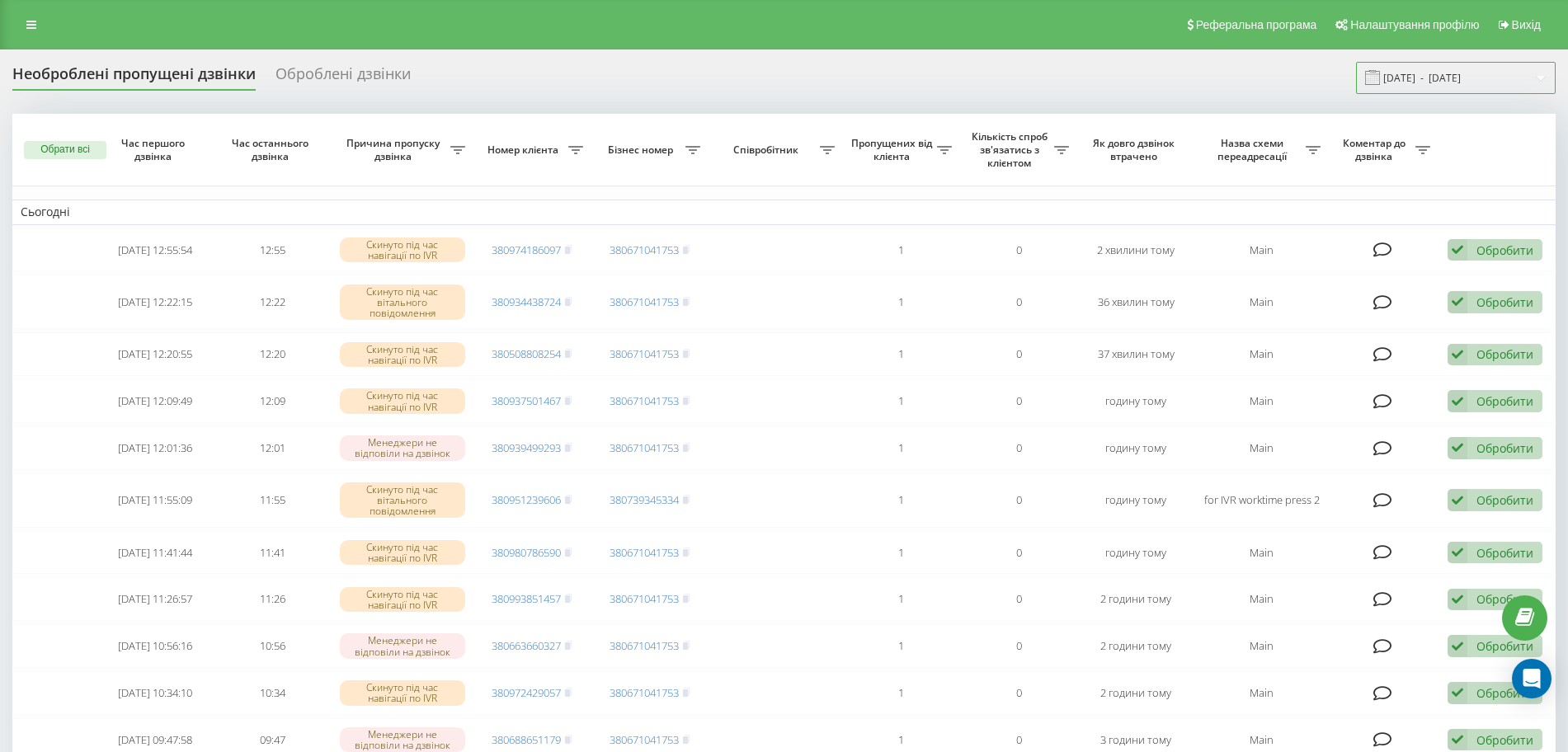 click on "[DATE]  -  [DATE]" at bounding box center [1456, 78] 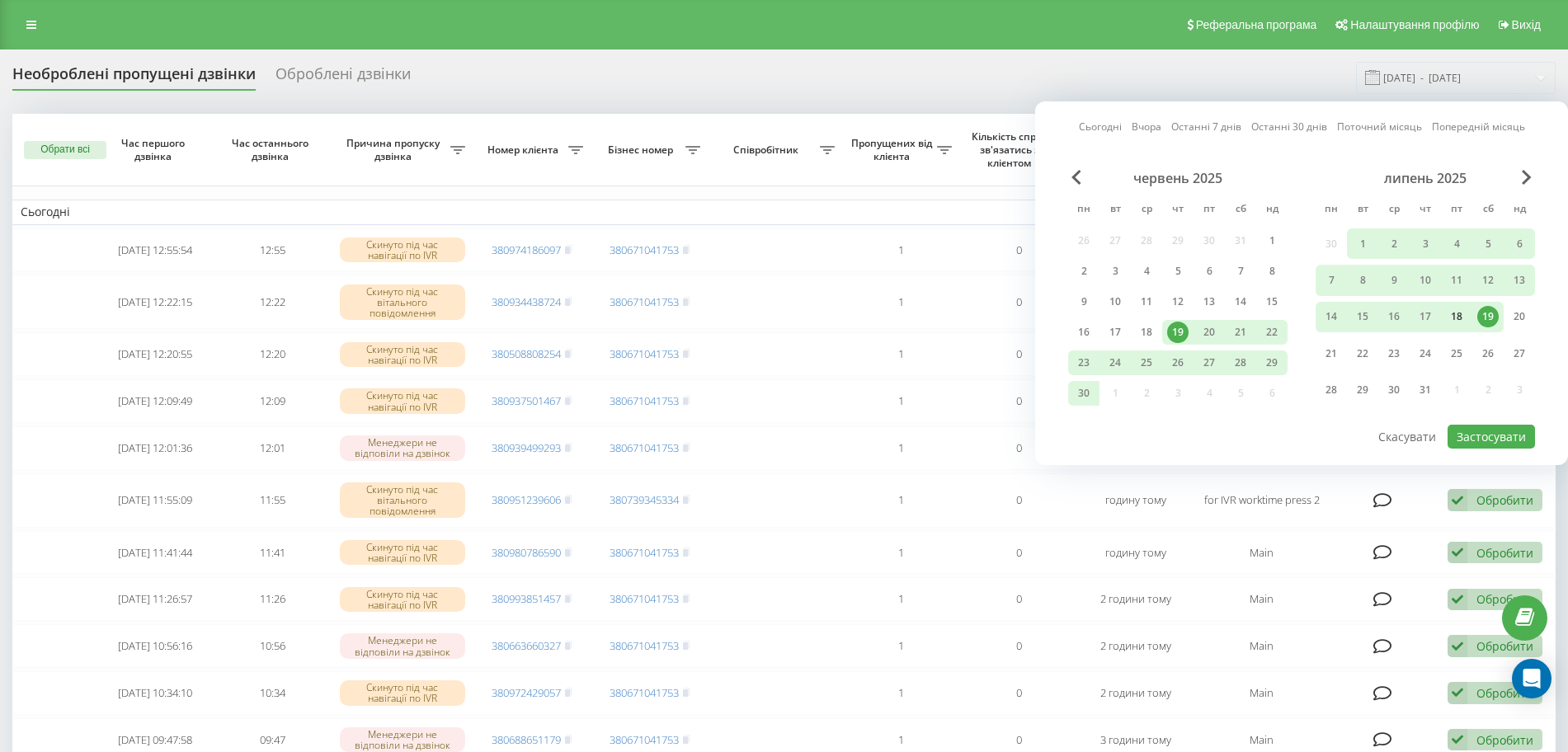 click on "18" at bounding box center [1457, 317] 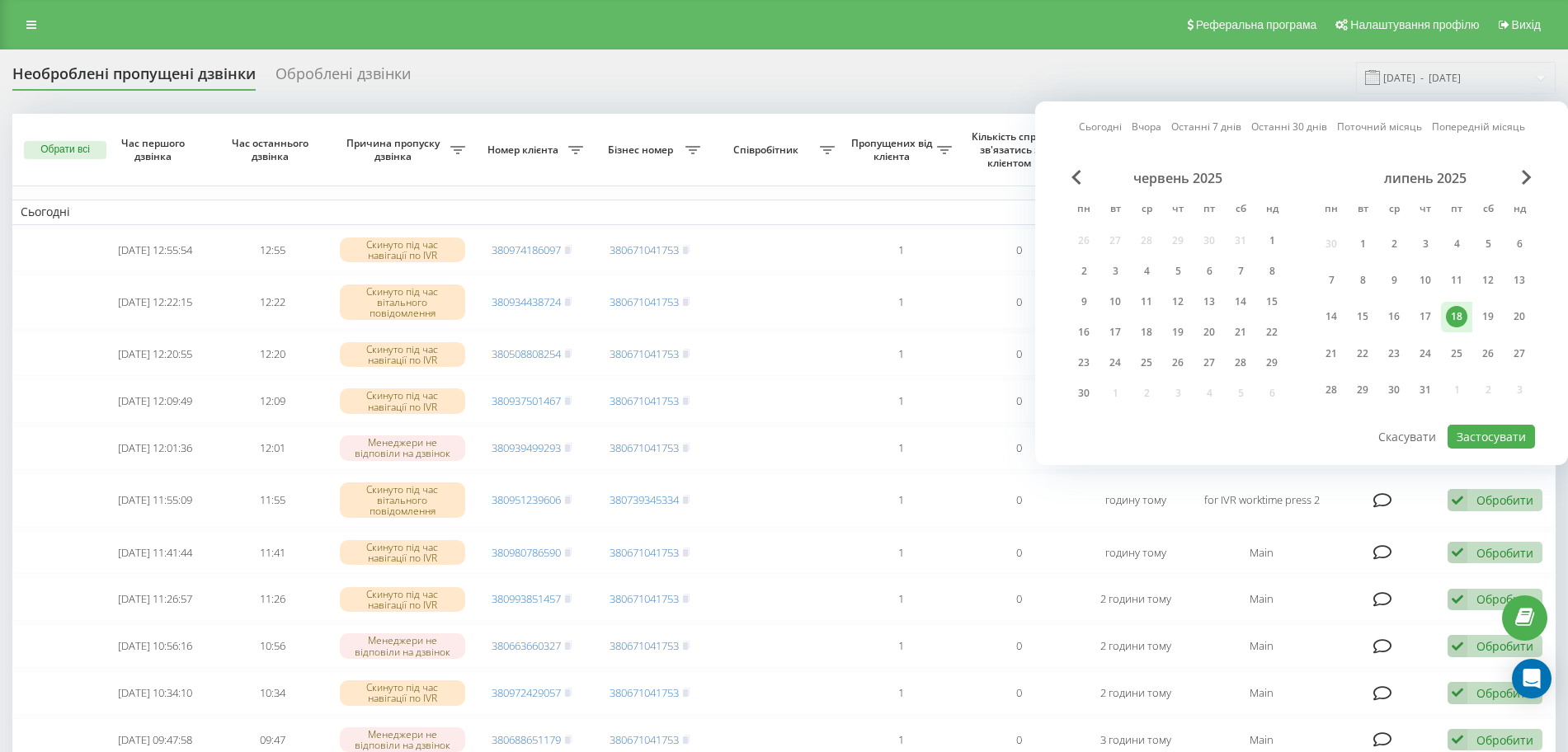 click on "червень 2025 пн вт ср чт пт сб нд 26 27 28 29 30 31 1 2 3 4 5 6 7 8 9 10 11 12 13 14 15 16 17 18 19 20 21 22 23 24 25 26 27 28 29 30 1 2 3 4 5 6 липень 2025 пн вт ср чт пт сб нд 30 1 2 3 4 5 6 7 8 9 10 11 12 13 14 15 16 17 18 19 20 21 22 23 24 25 26 27 28 29 30 31 1 2 3" at bounding box center (1302, 296) 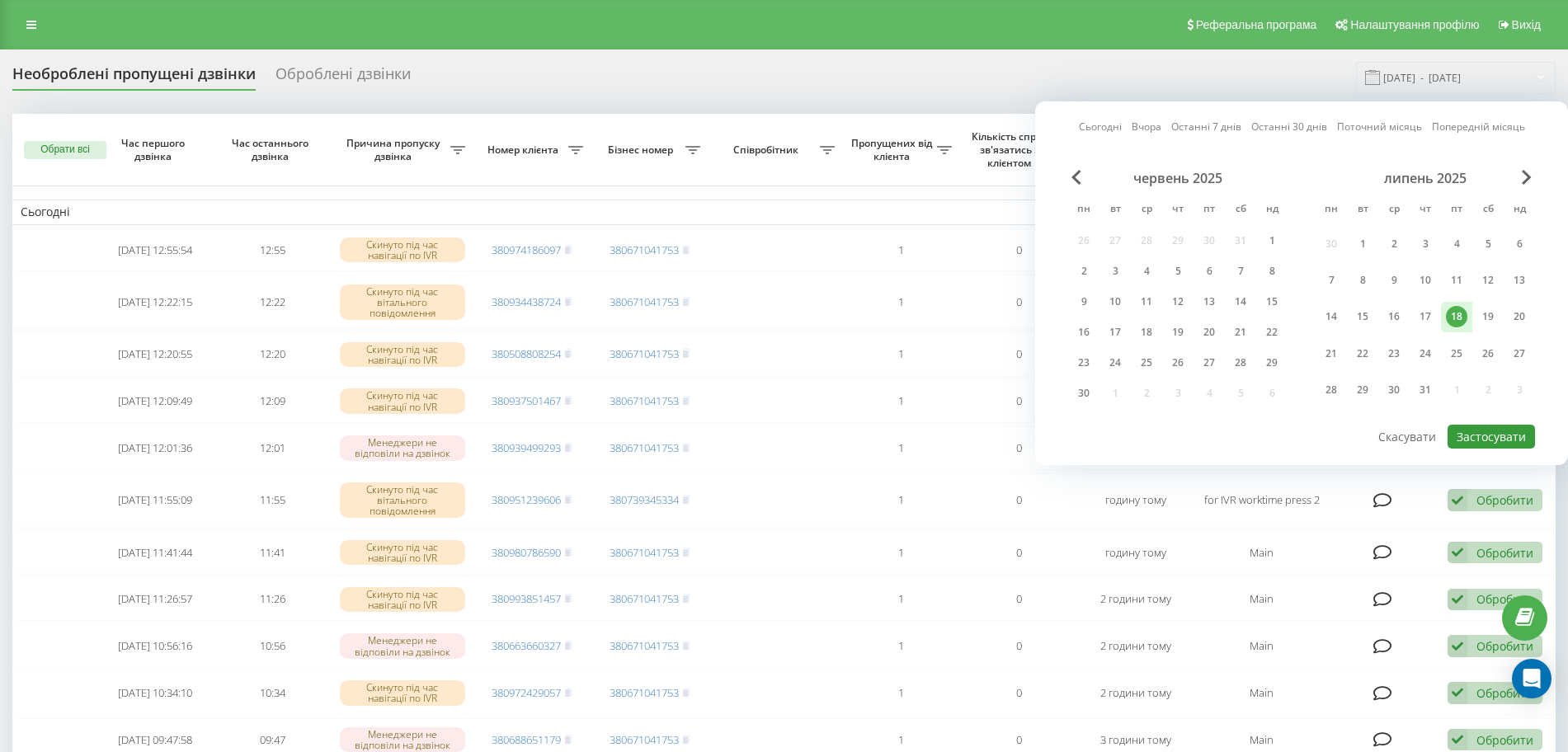 drag, startPoint x: 1492, startPoint y: 428, endPoint x: 1484, endPoint y: 430, distance: 8.246211 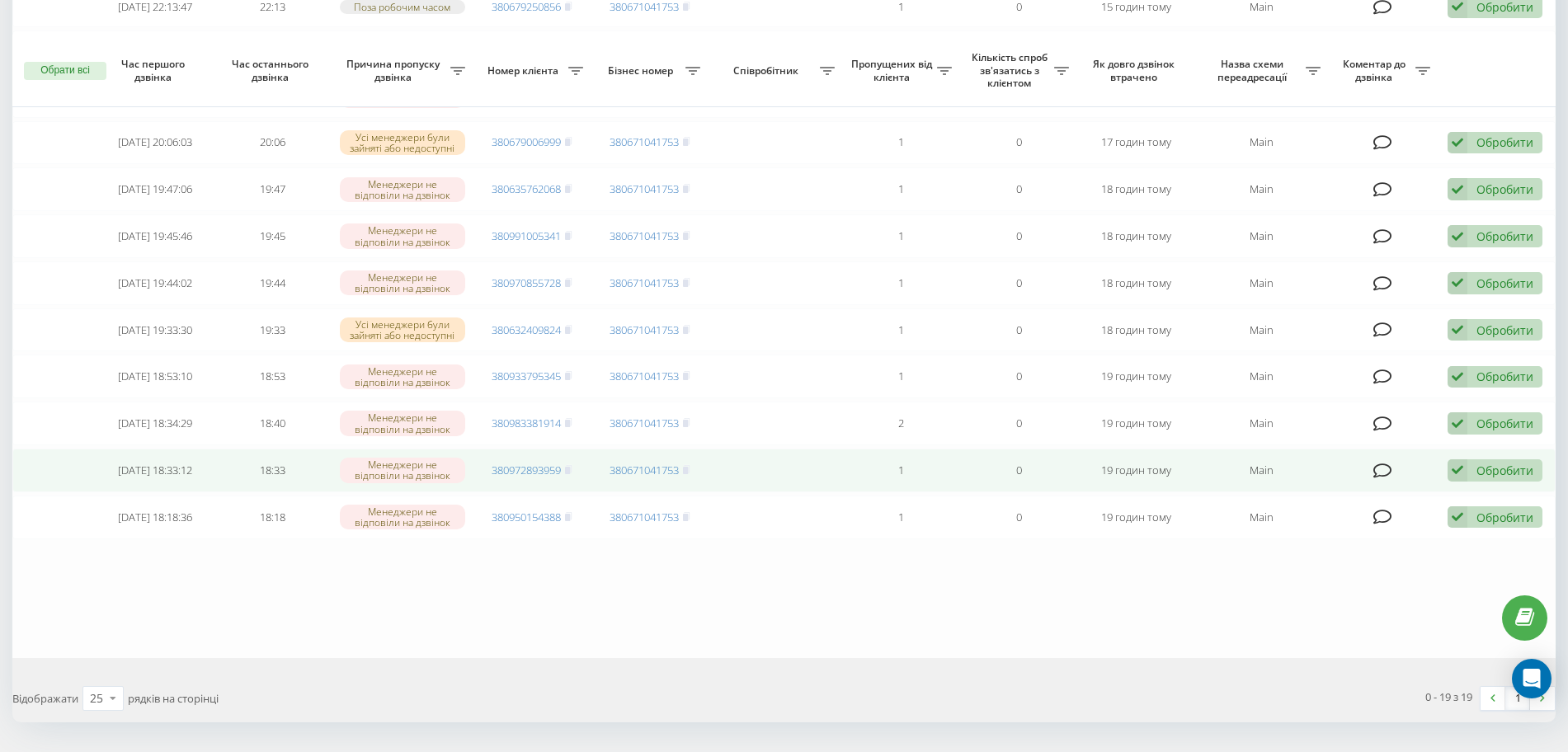 scroll, scrollTop: 595, scrollLeft: 0, axis: vertical 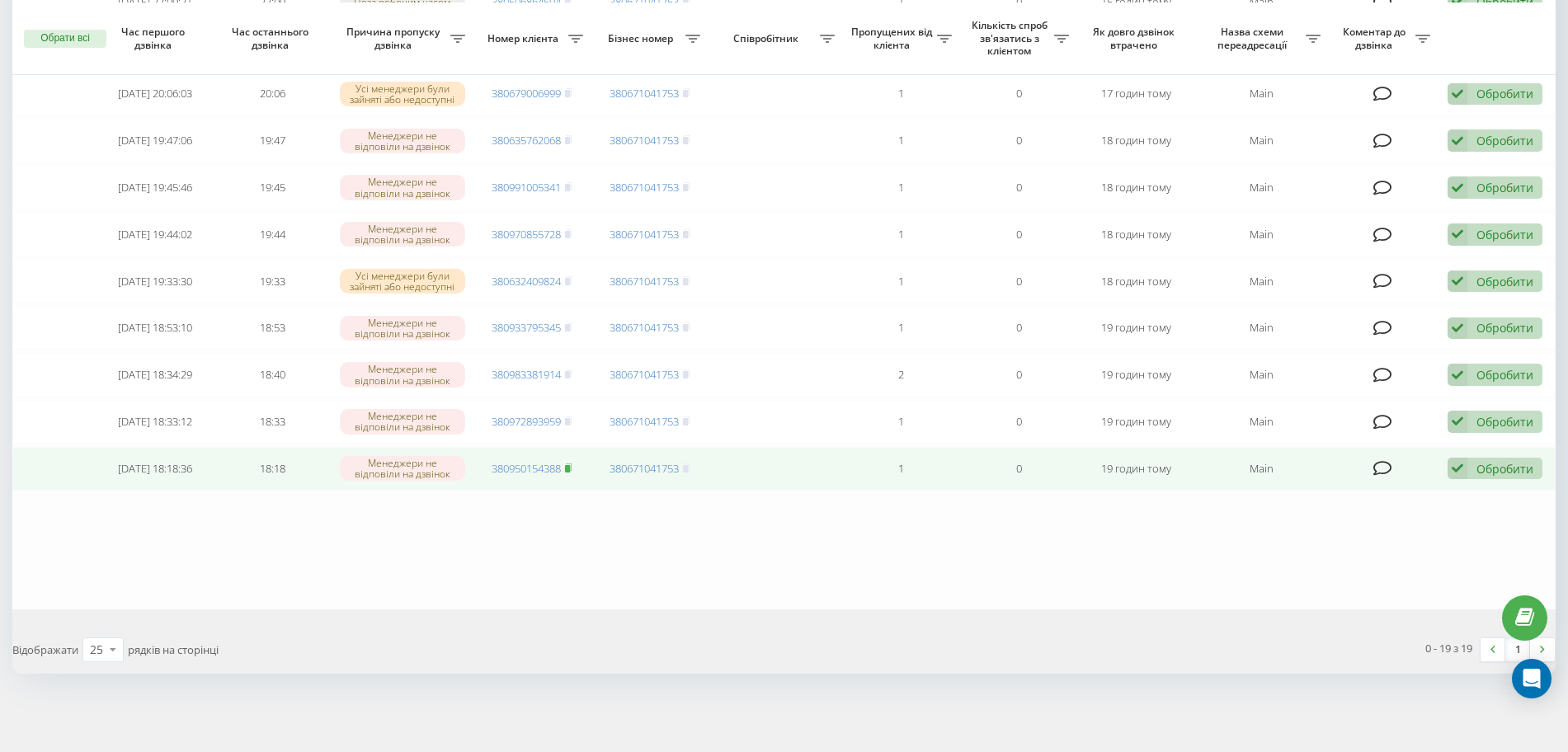 click 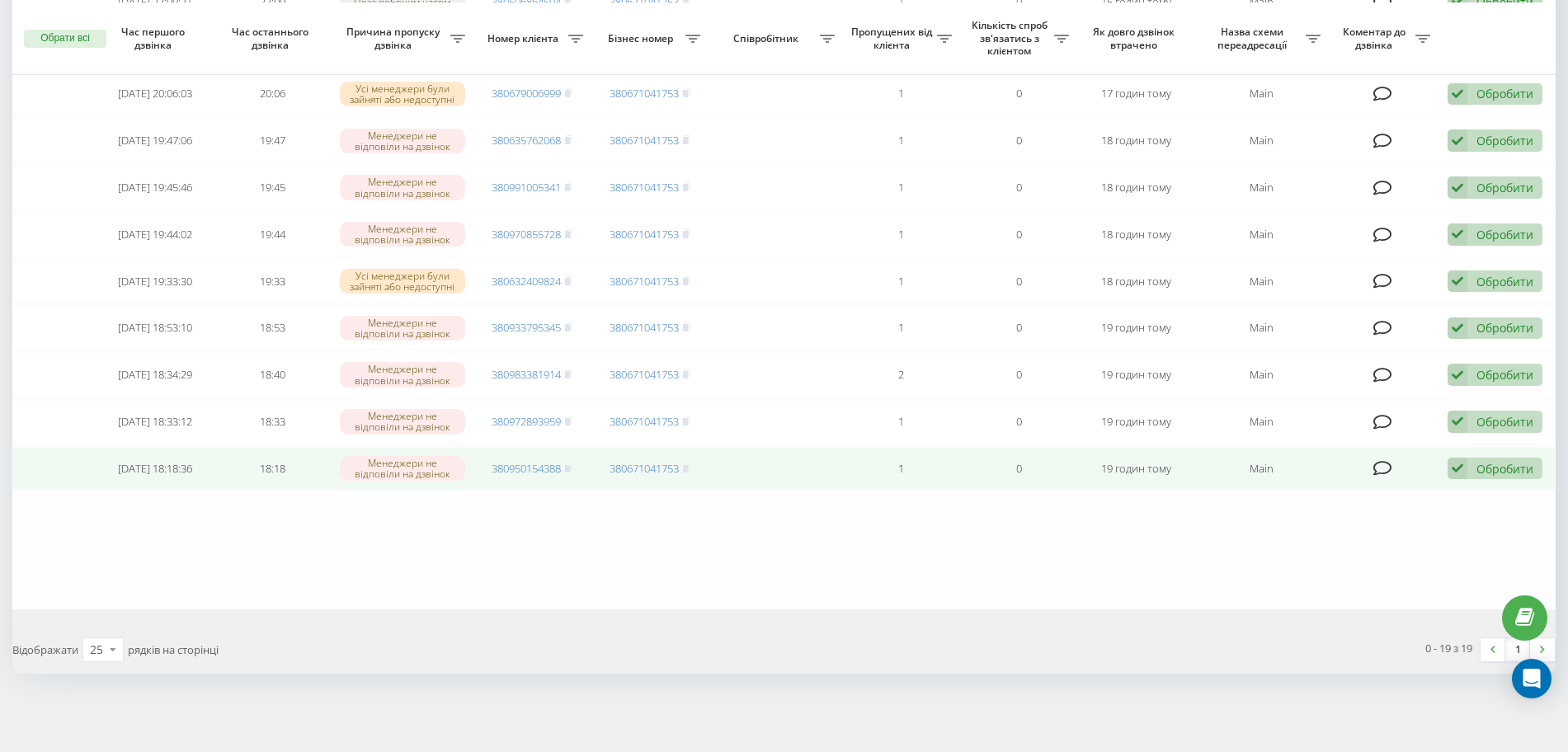 click at bounding box center [1457, 468] 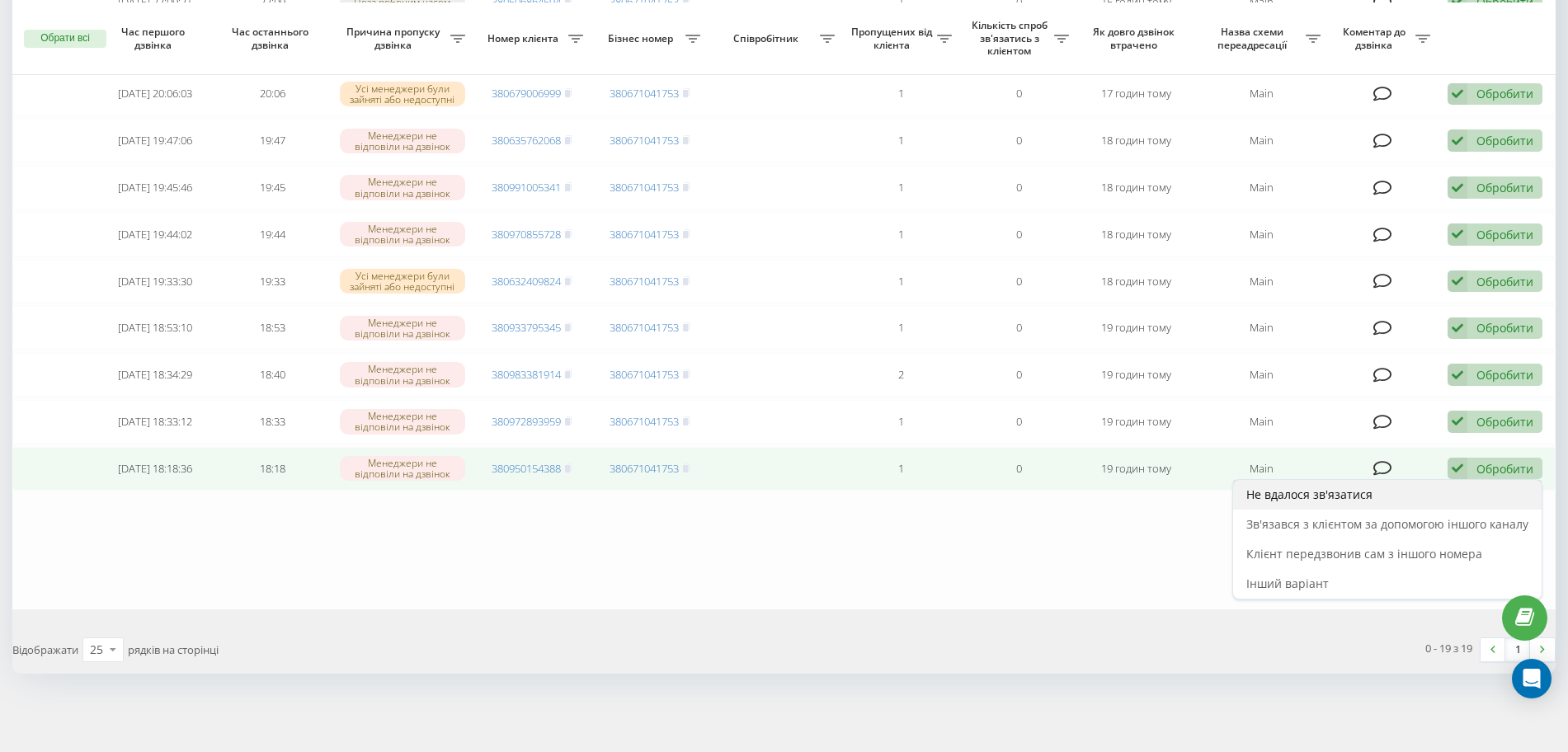 click on "Не вдалося зв'язатися" at bounding box center (1387, 495) 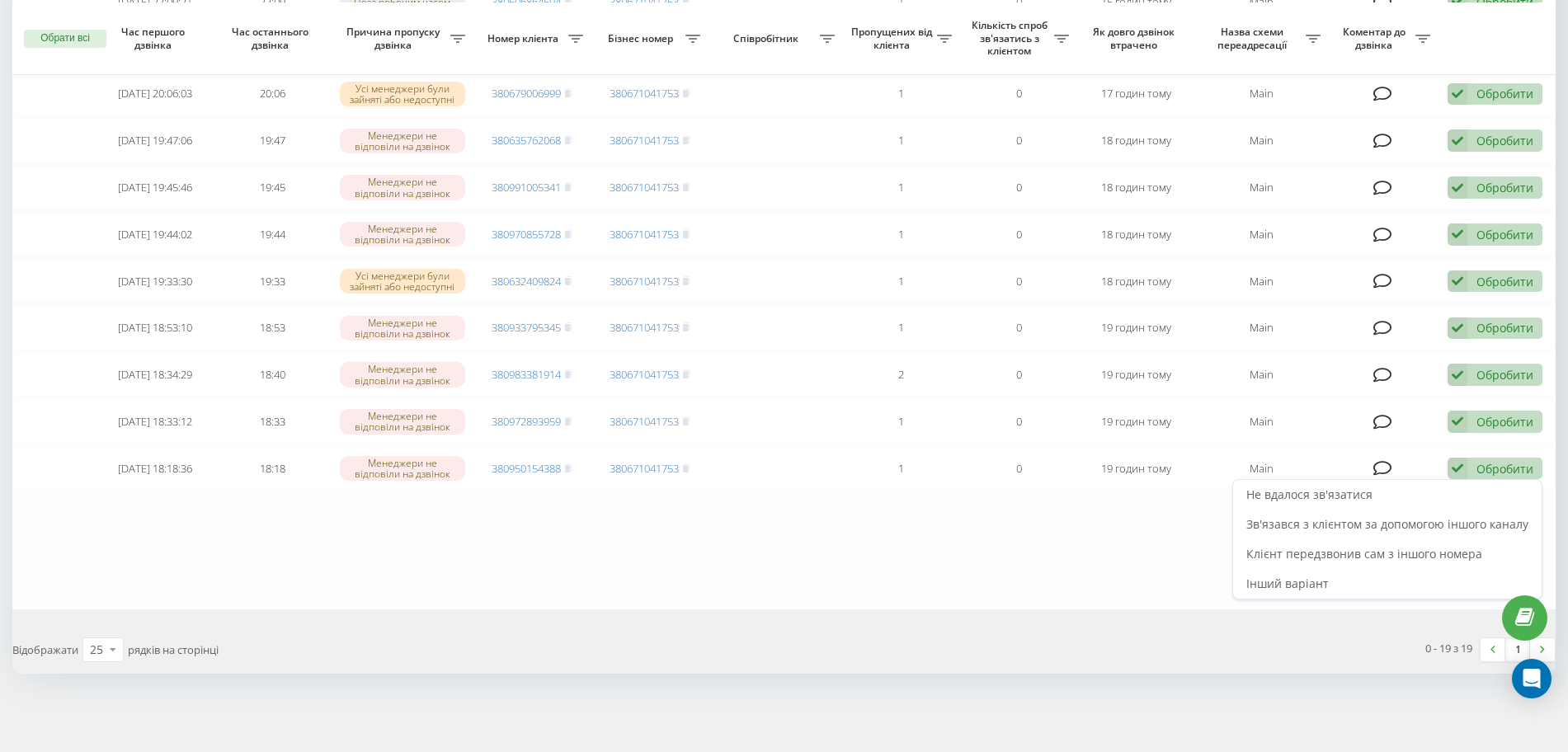 scroll, scrollTop: 0, scrollLeft: 0, axis: both 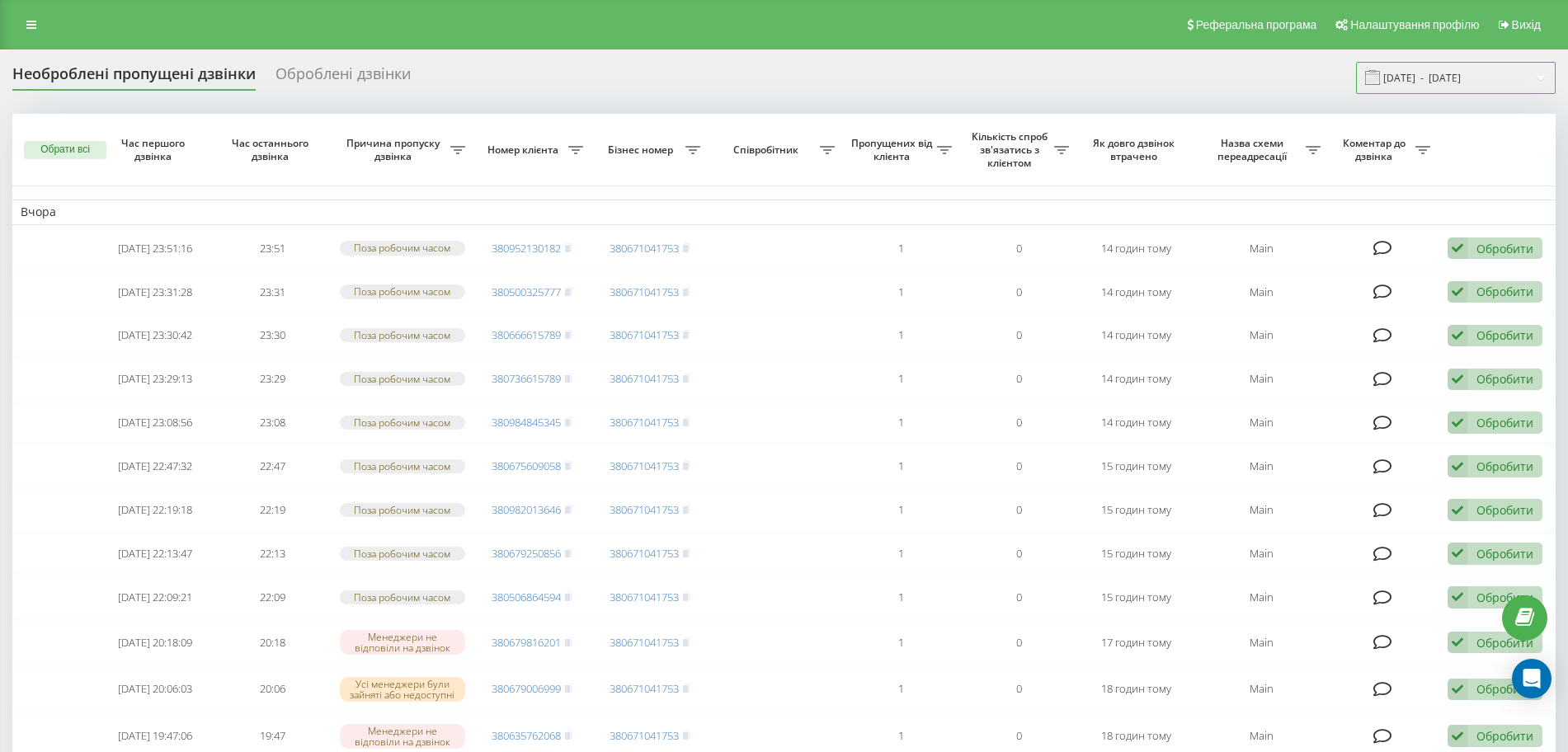 click on "18.07.2025  -  18.07.2025" at bounding box center [1456, 78] 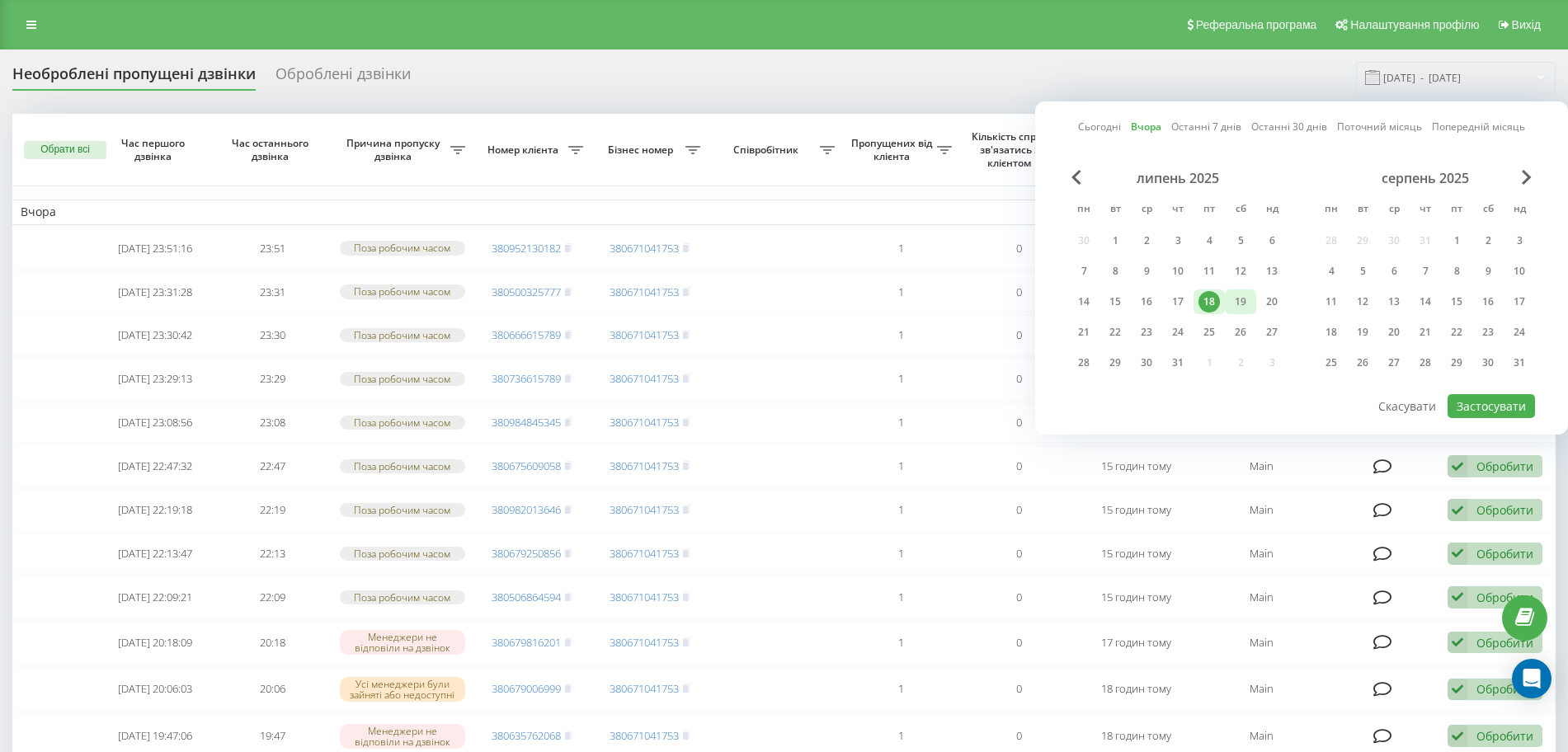 click on "19" at bounding box center (1241, 302) 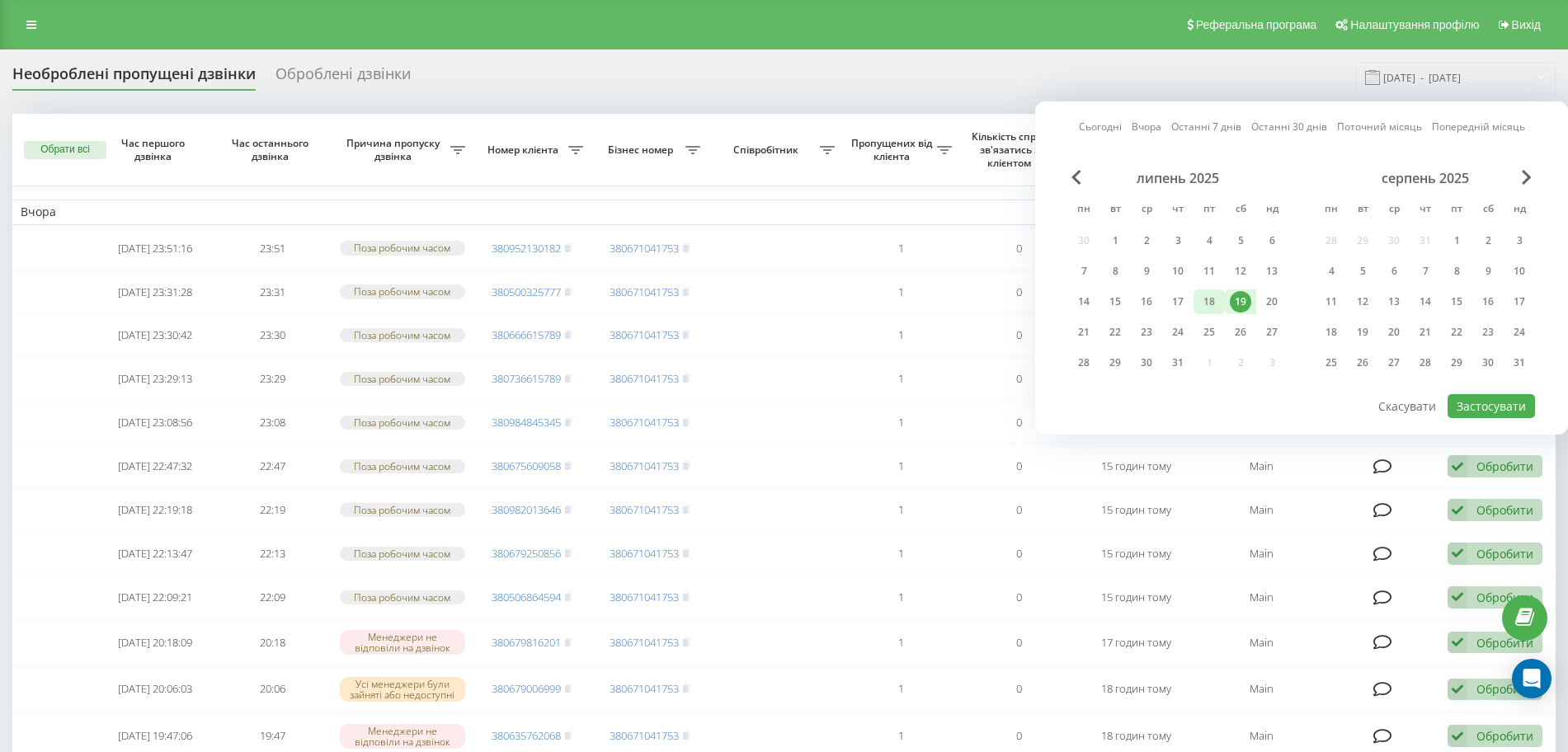 click on "18" at bounding box center (1209, 302) 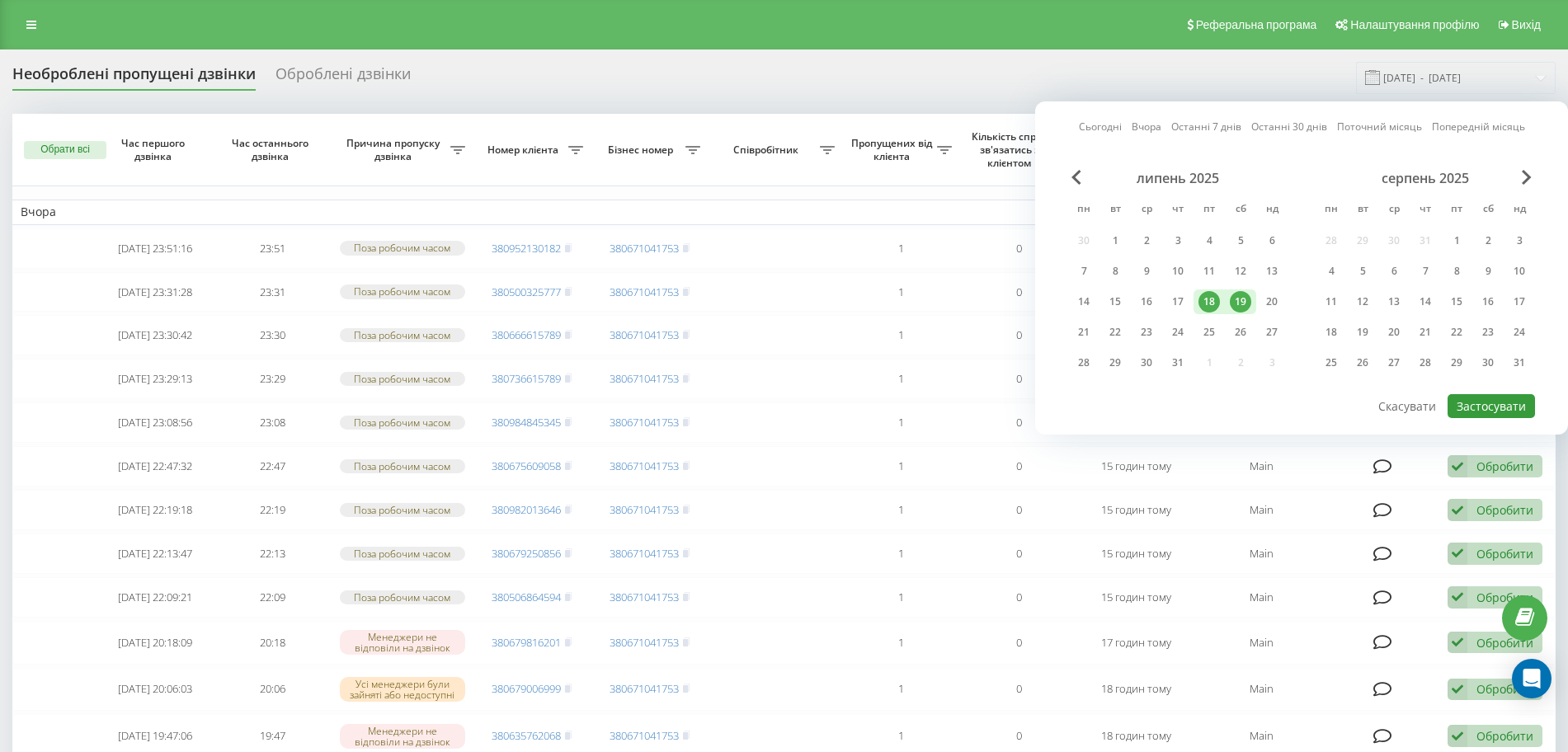 click on "Застосувати" at bounding box center (1491, 406) 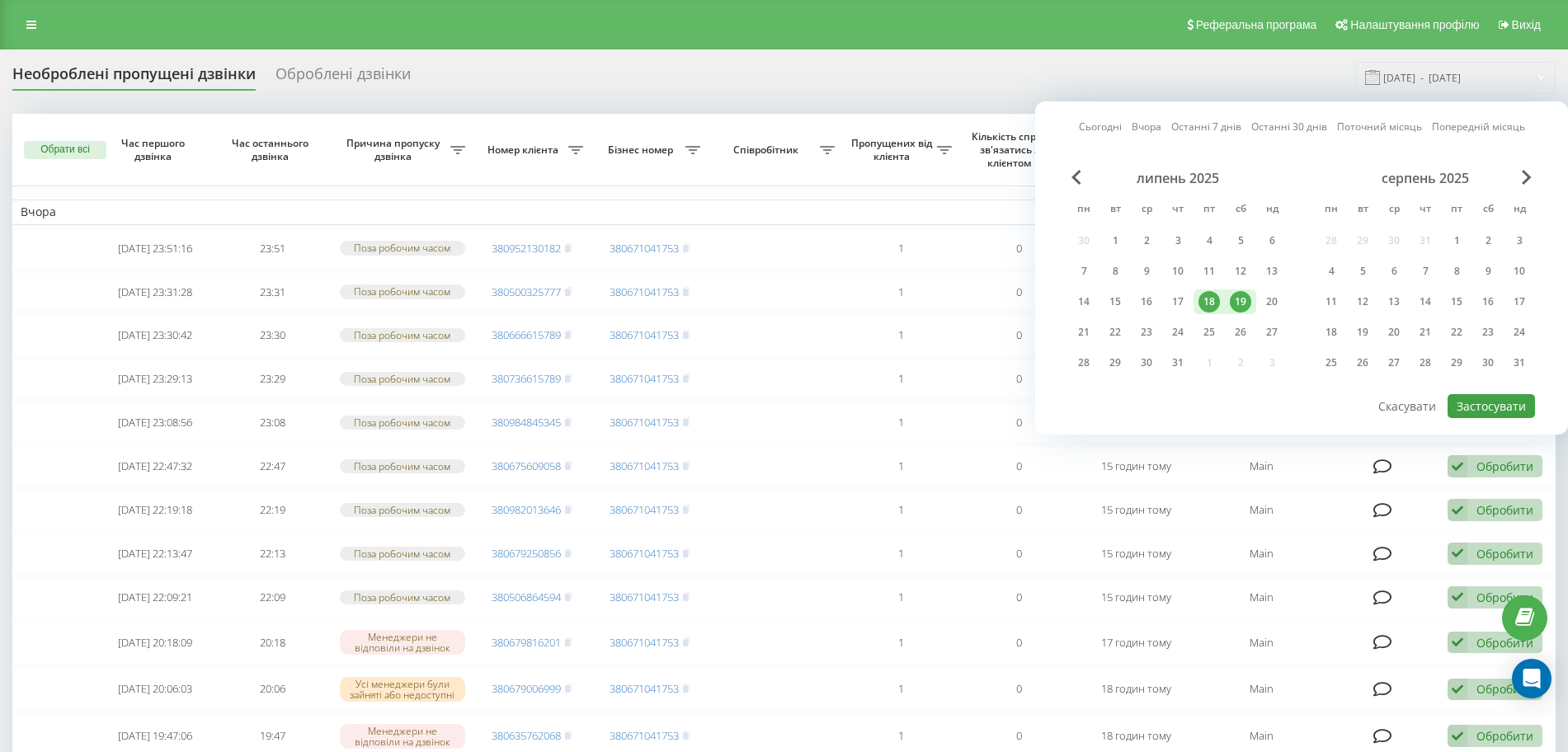type on "18.07.2025  -  19.07.2025" 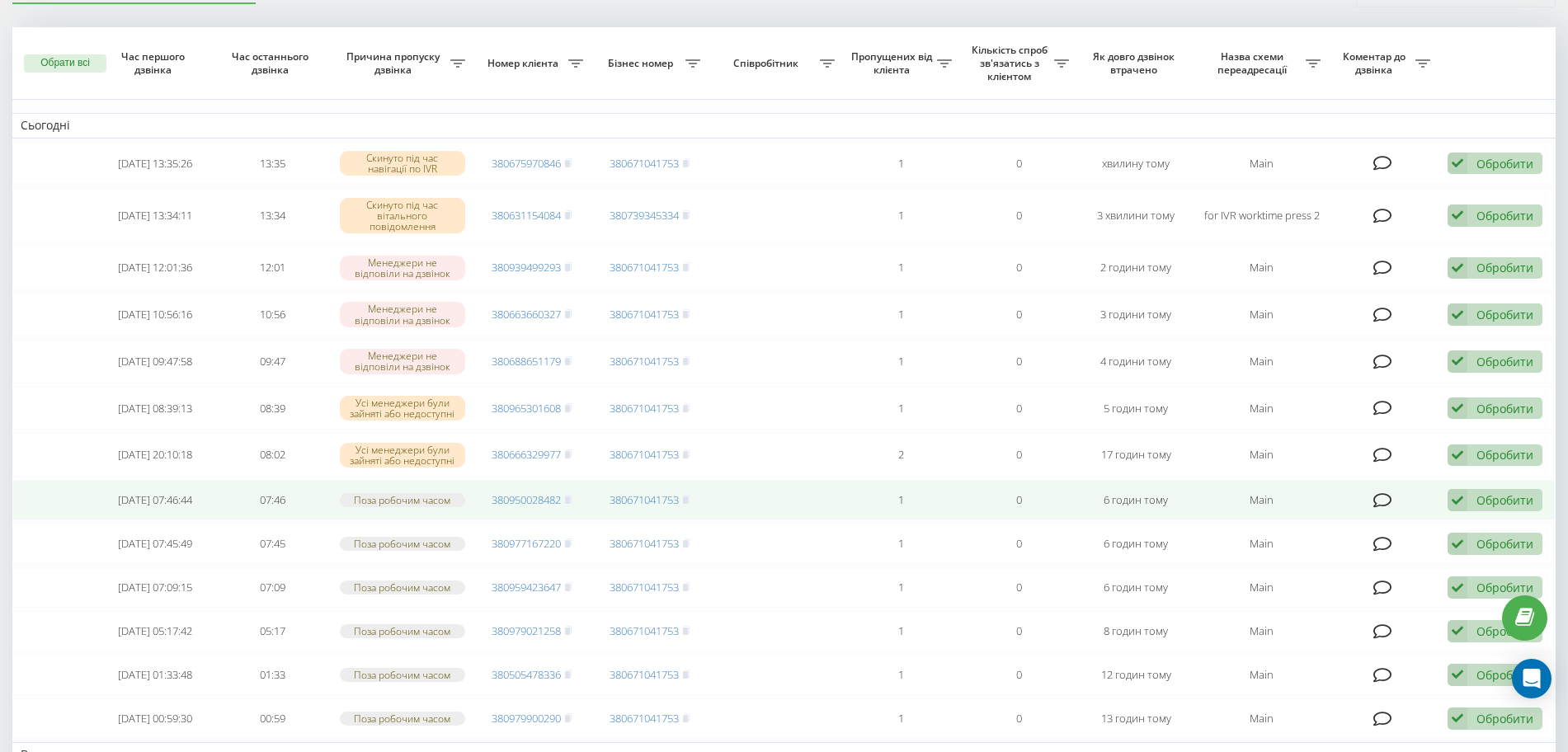 scroll, scrollTop: 0, scrollLeft: 0, axis: both 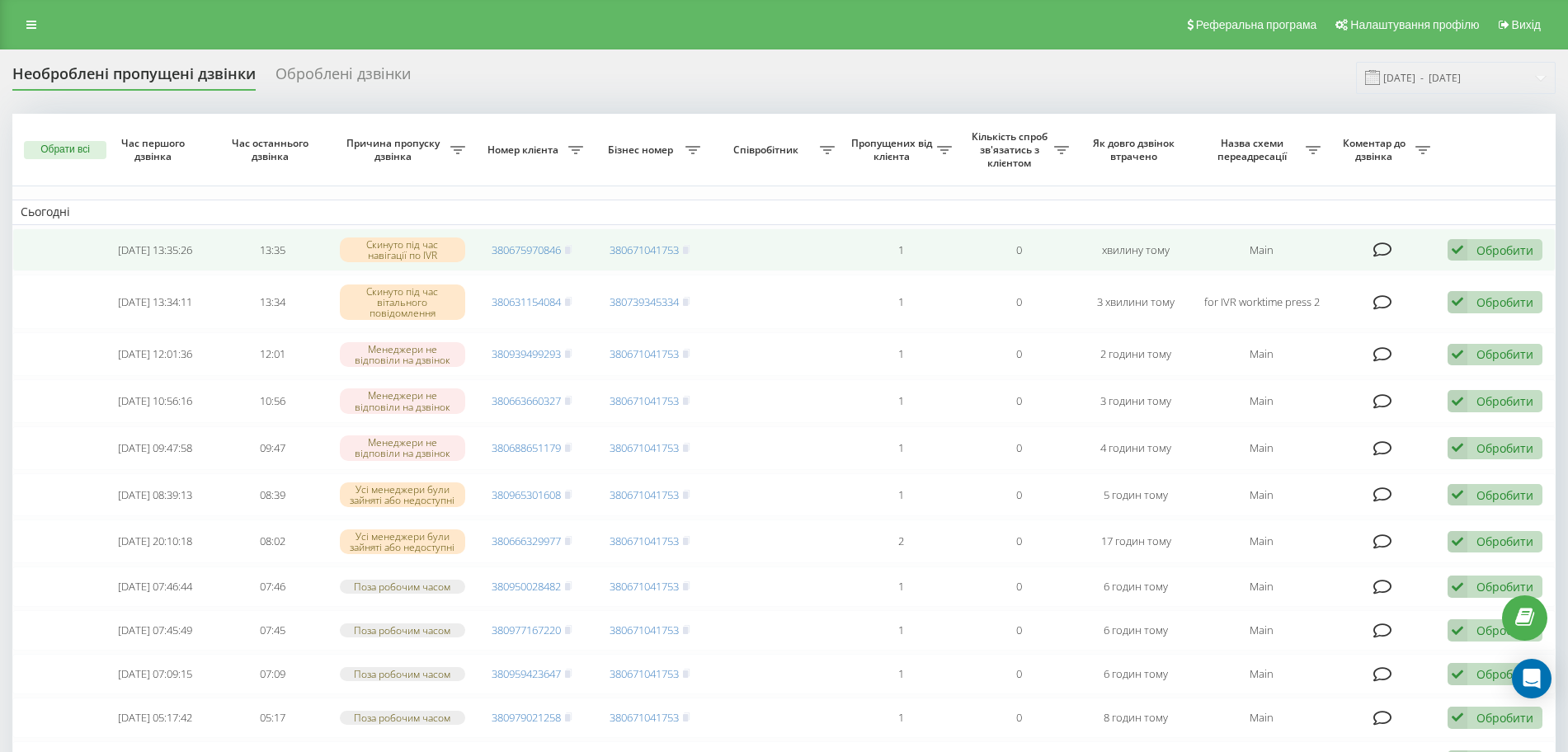 click at bounding box center (1457, 250) 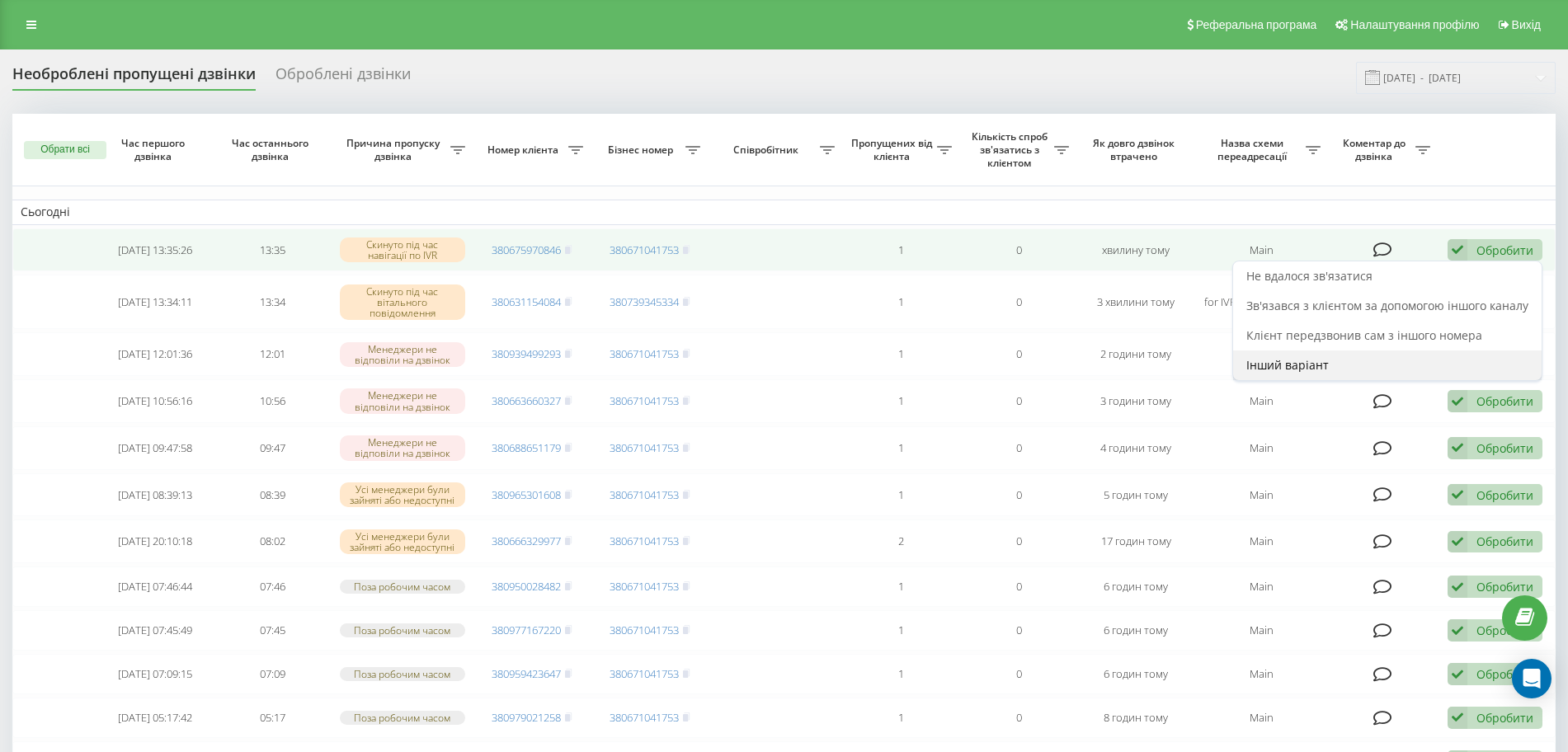 click on "Інший варіант" at bounding box center [1288, 364] 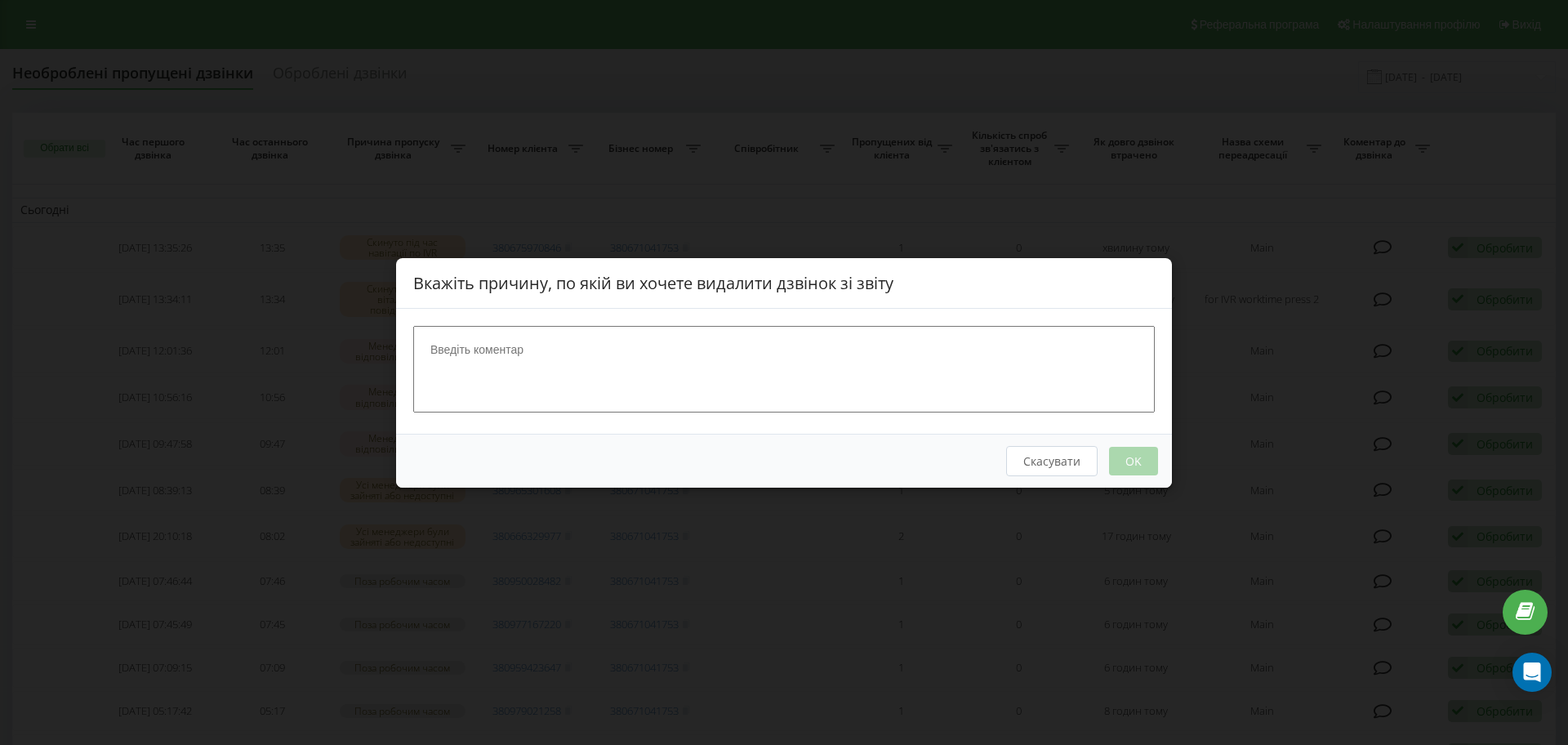 click at bounding box center (784, 368) 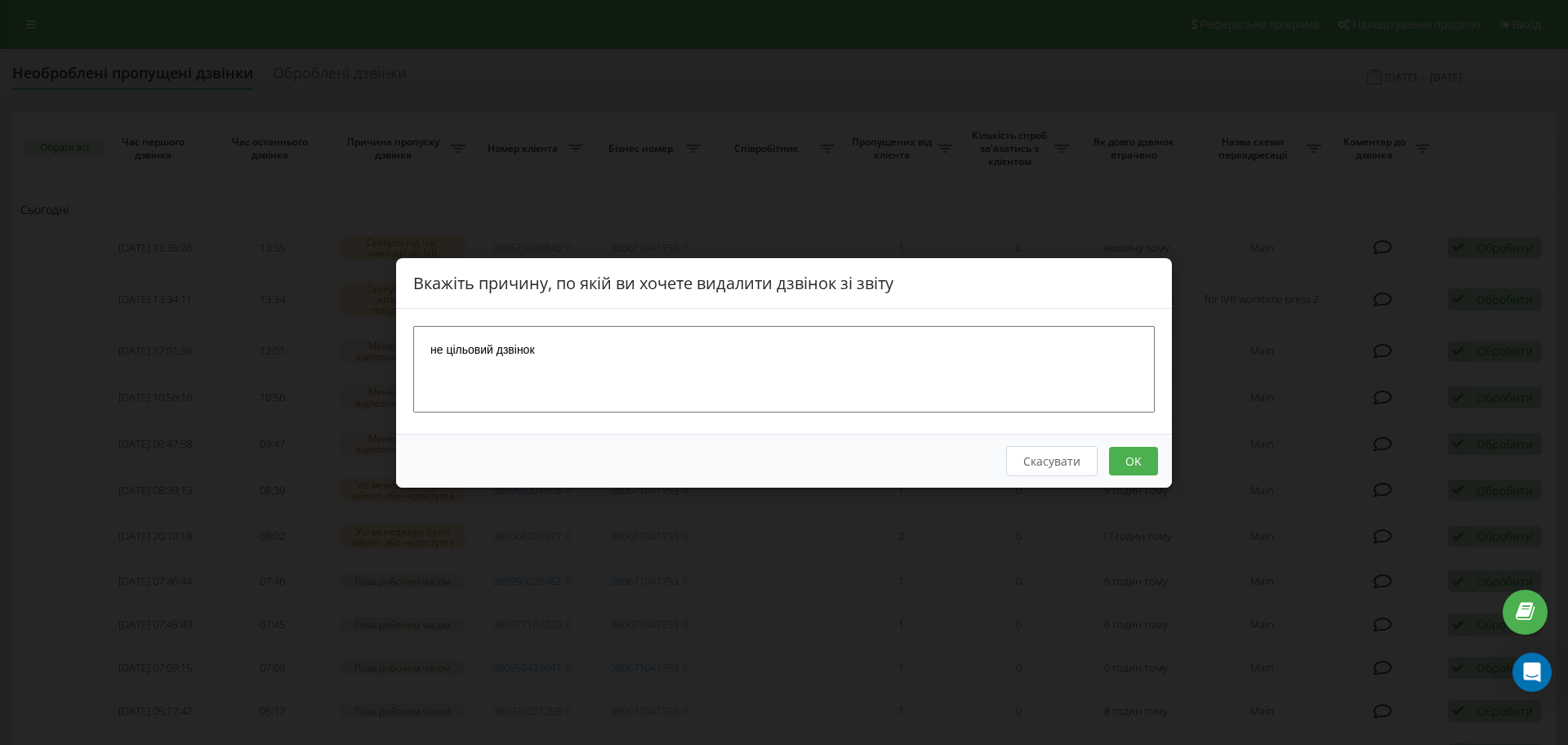 type on "не цільовий дзвінок" 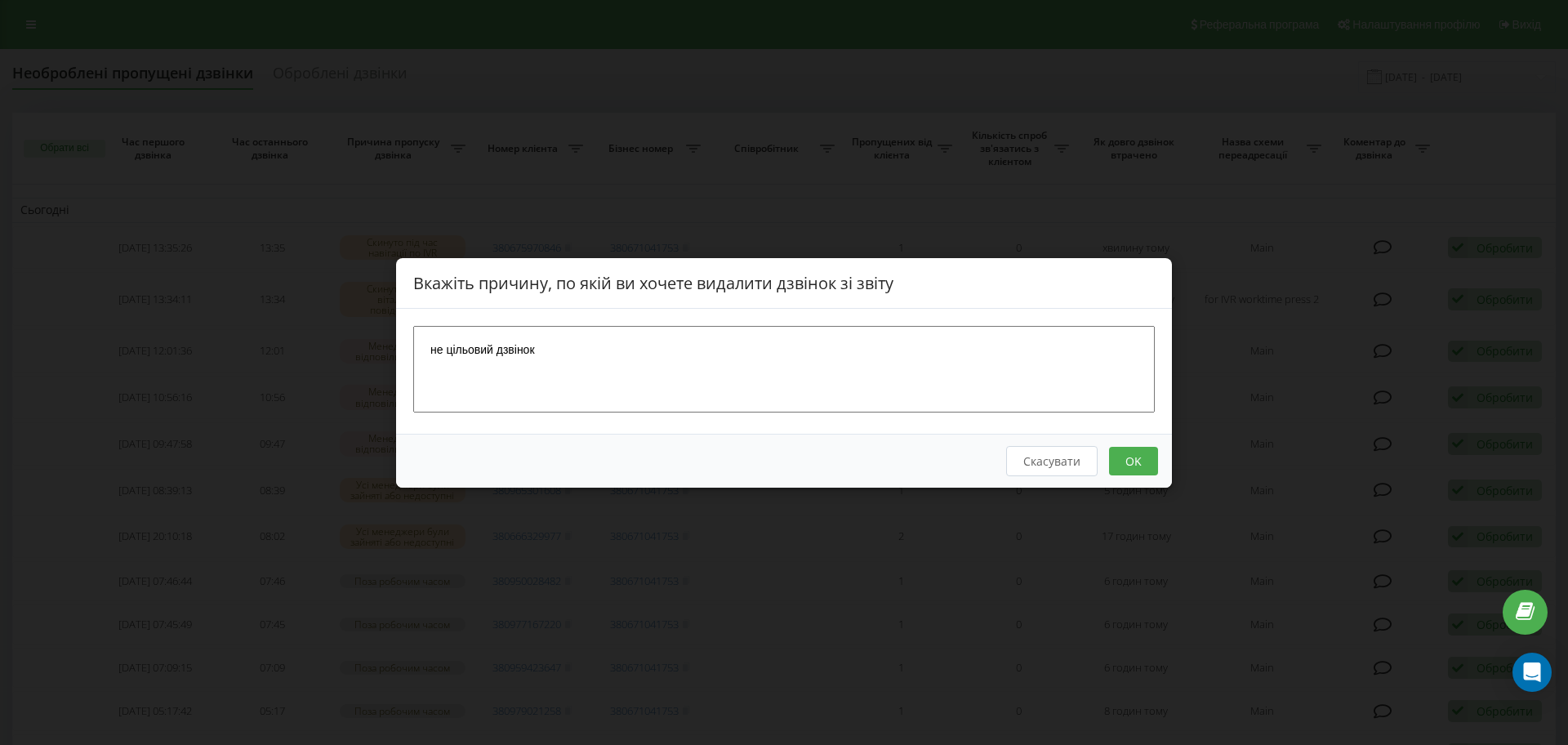 click on "OK" at bounding box center (1134, 460) 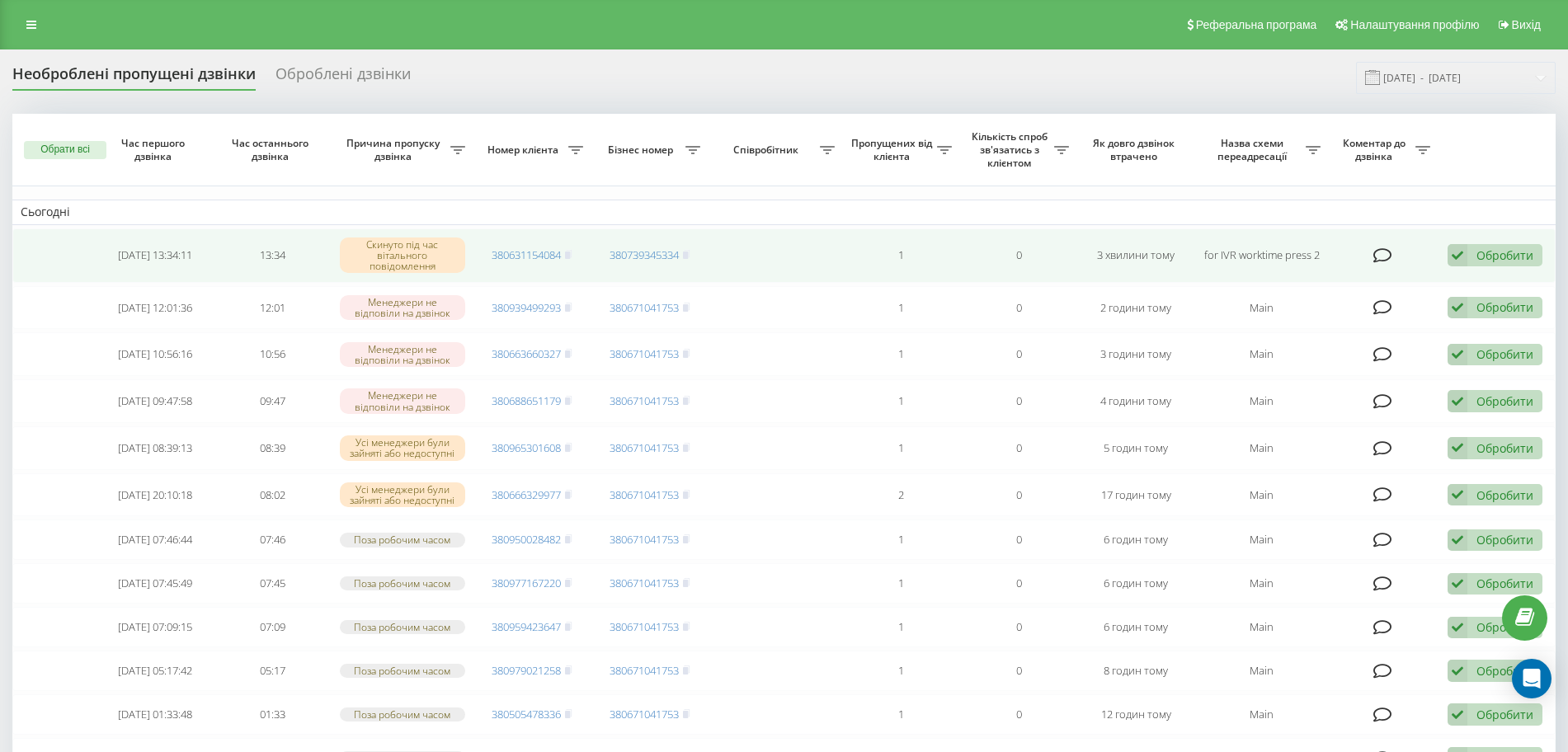 click at bounding box center (1457, 255) 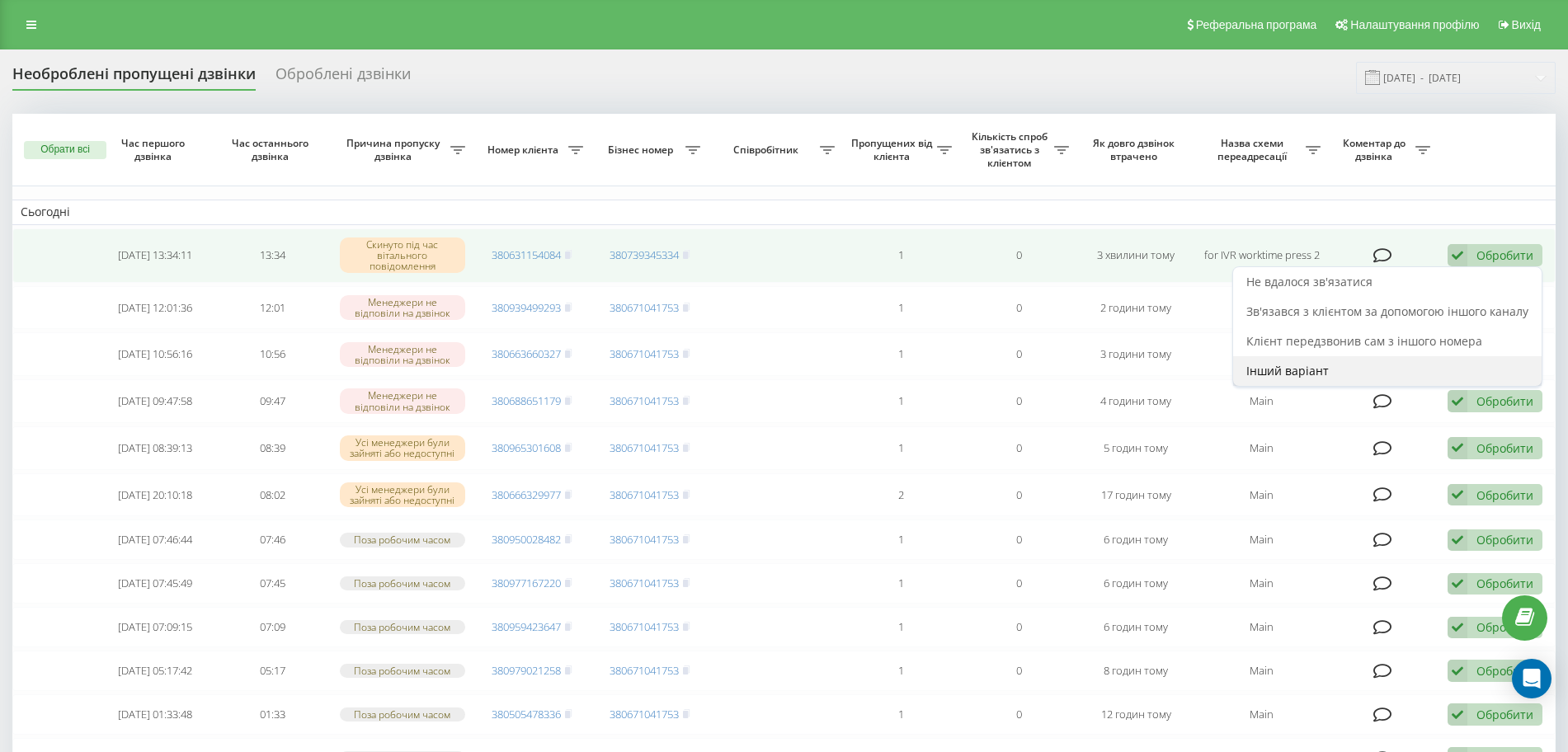 click on "Інший варіант" at bounding box center [1288, 370] 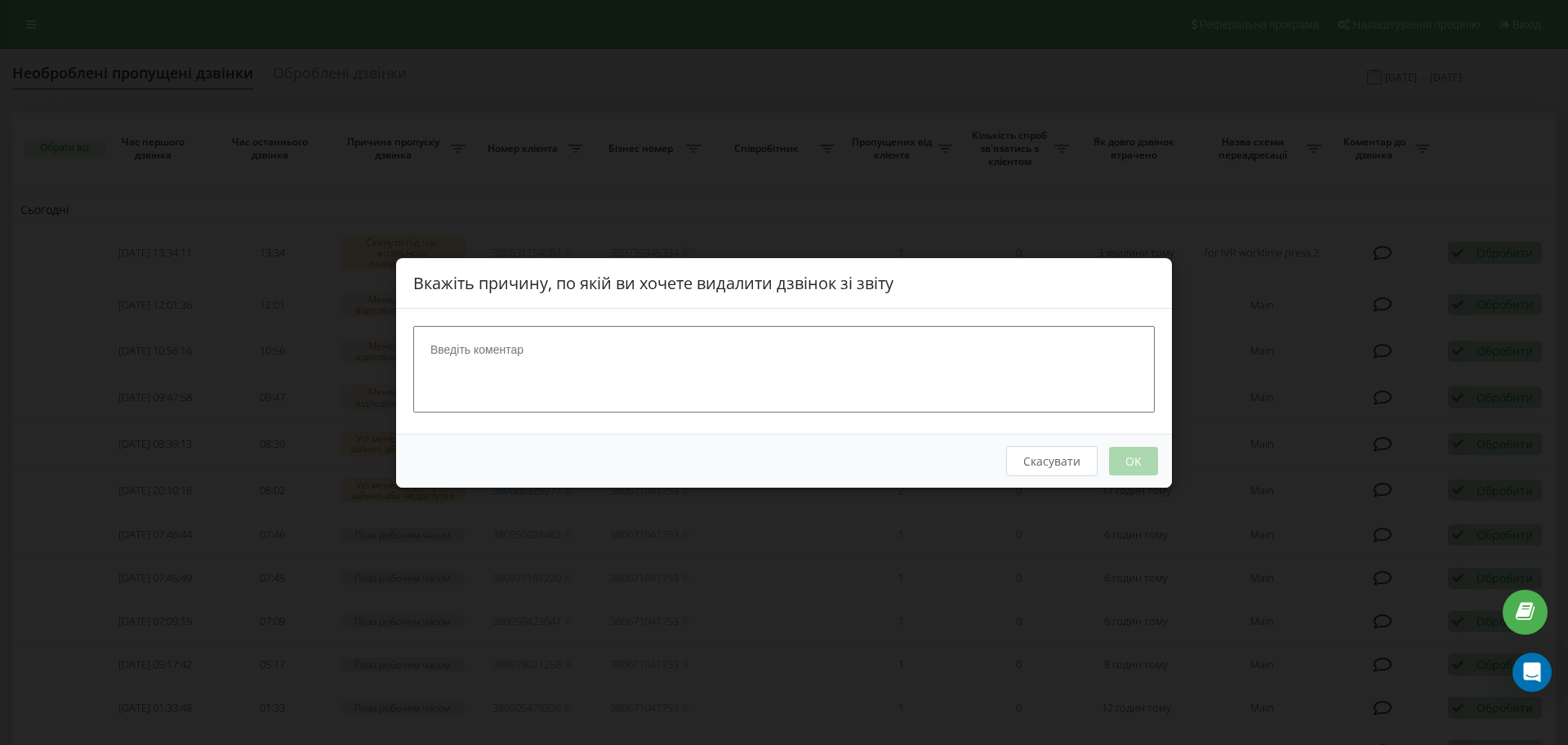 click at bounding box center [784, 368] 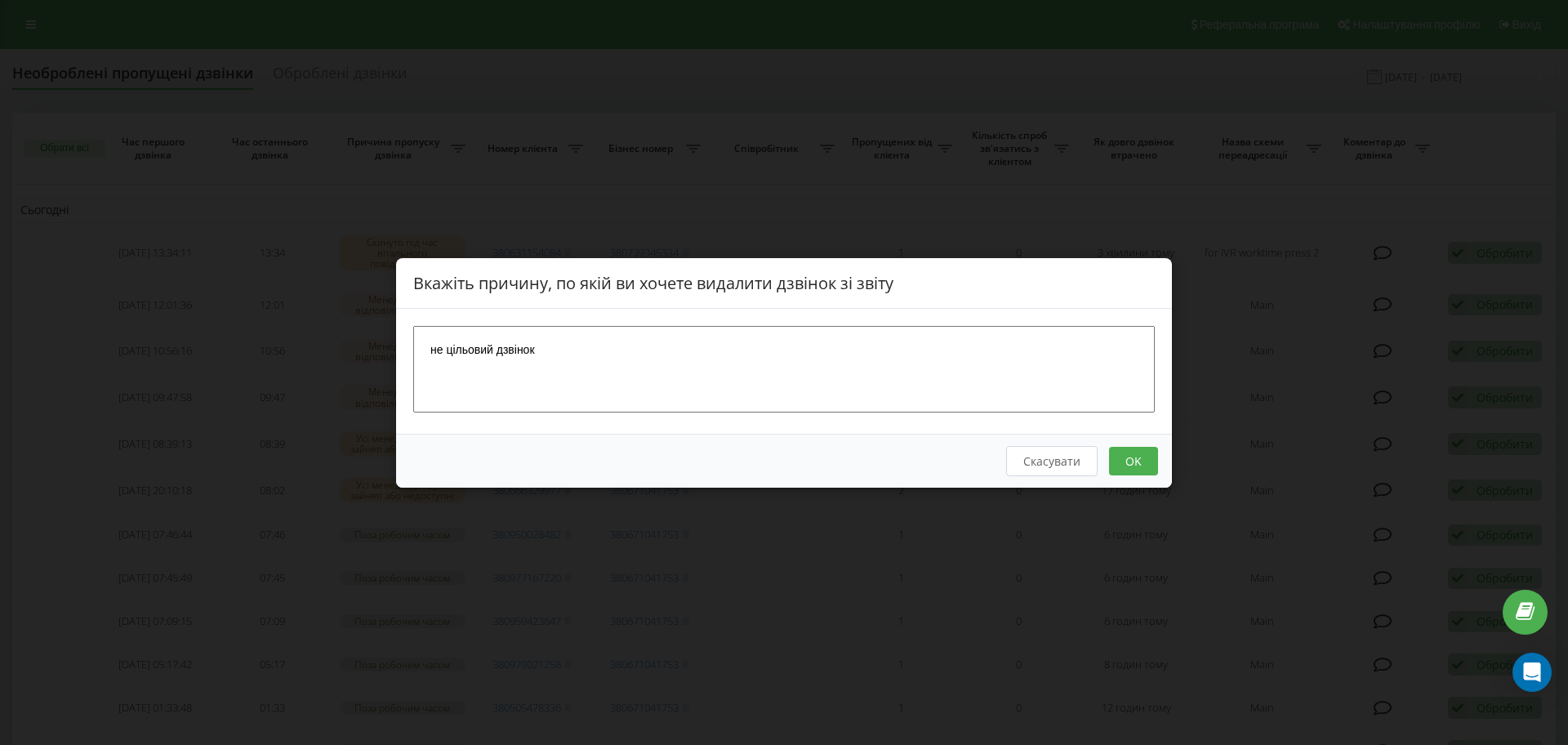 type on "не цільовий дзвінок" 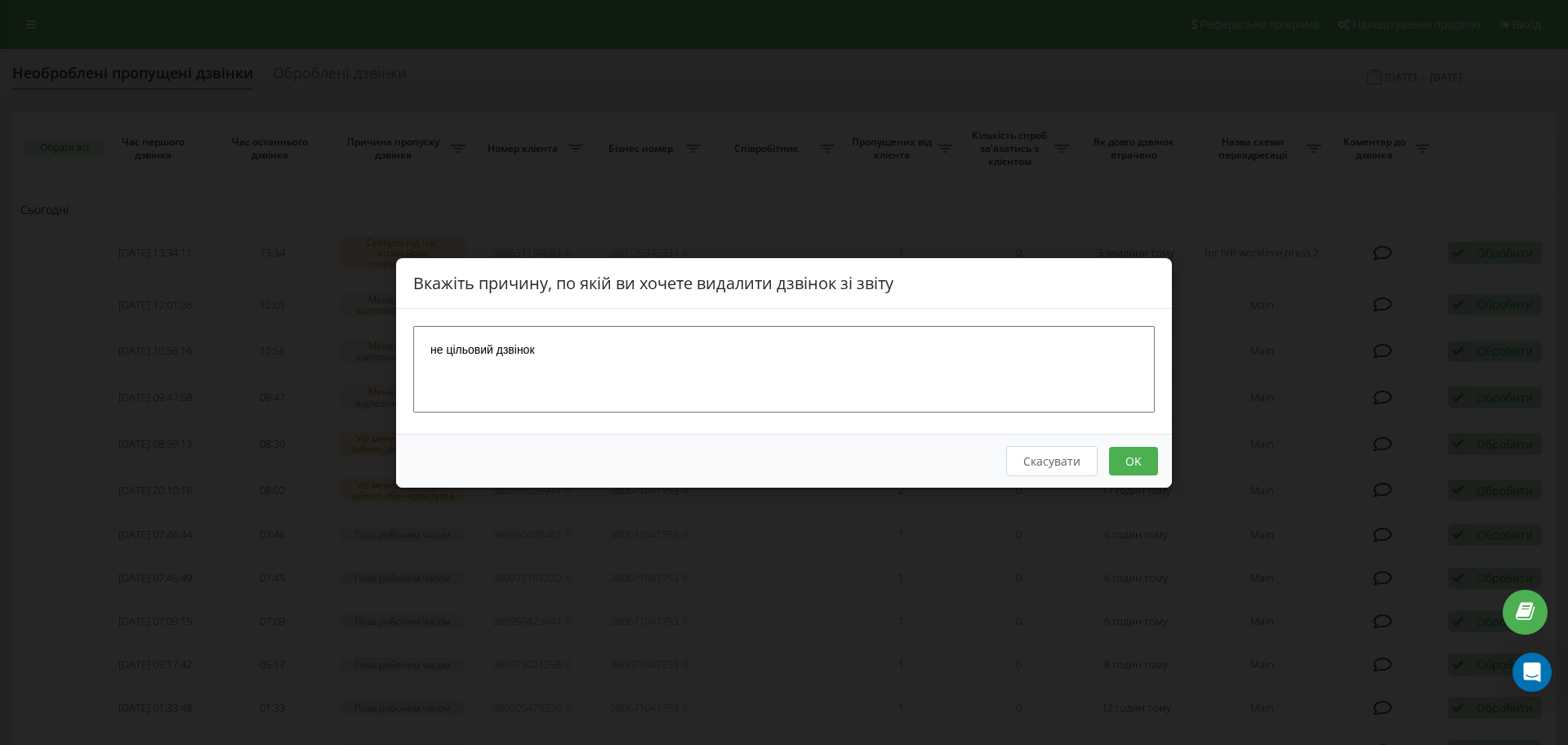 click on "OK" at bounding box center [1134, 460] 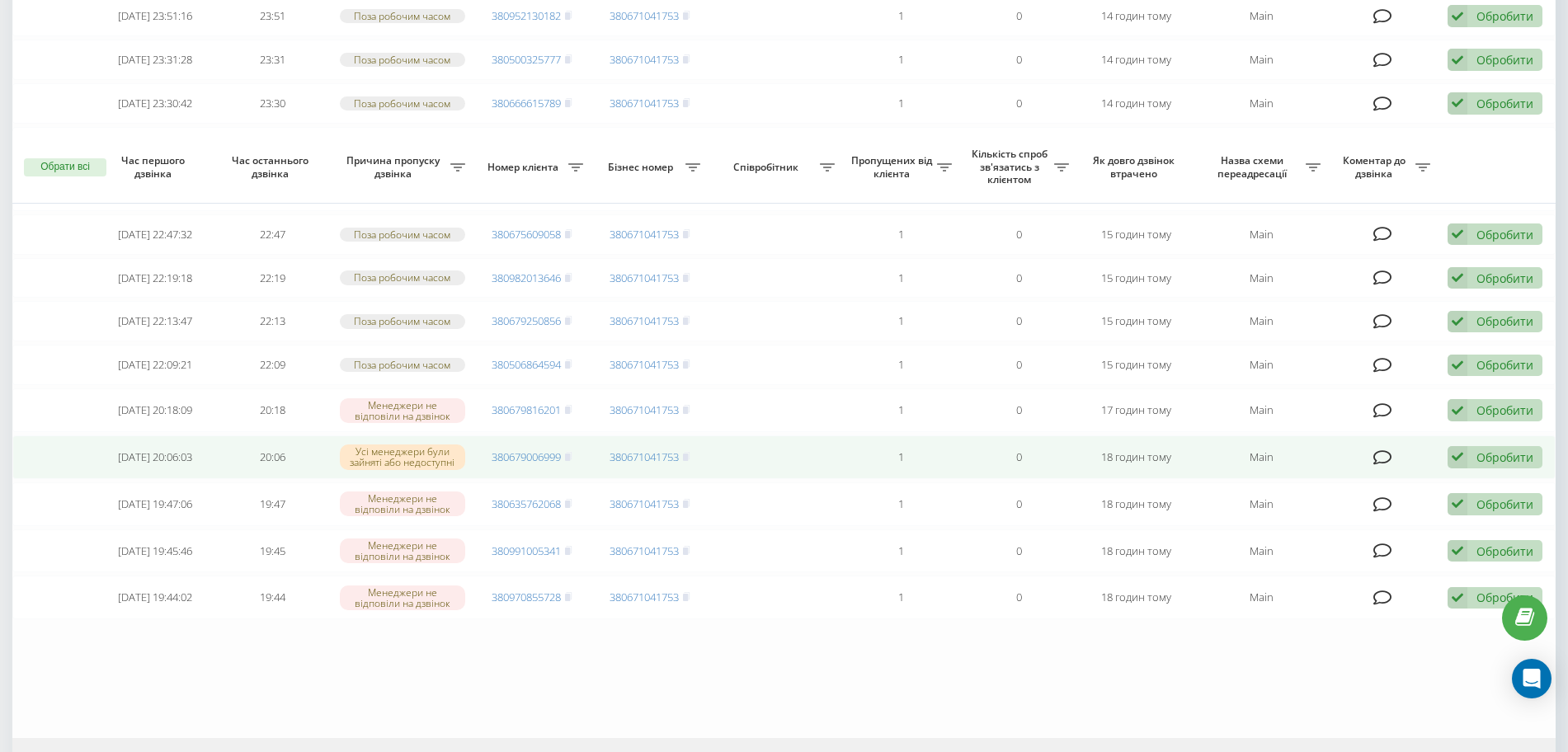 scroll, scrollTop: 885, scrollLeft: 0, axis: vertical 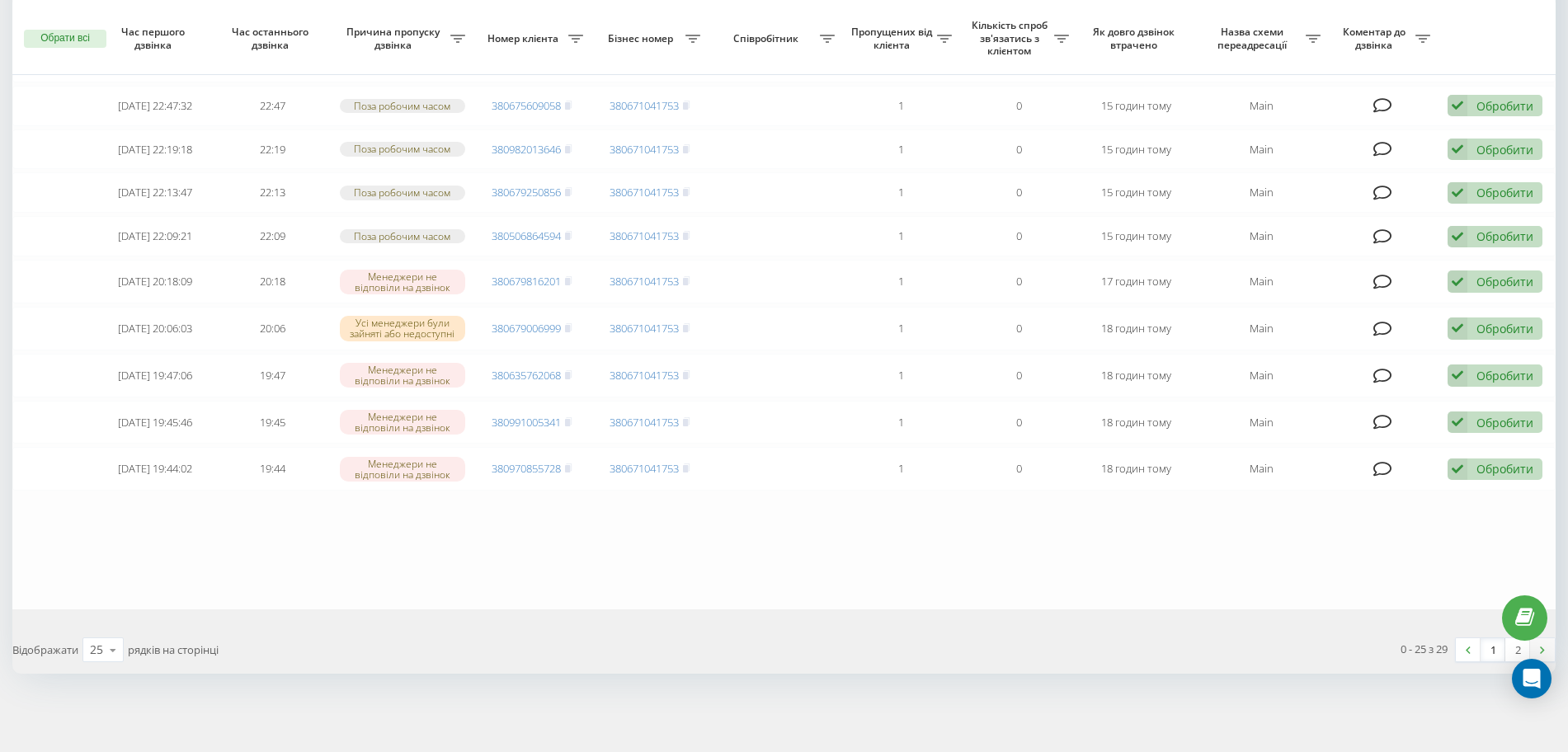 click at bounding box center [1542, 650] 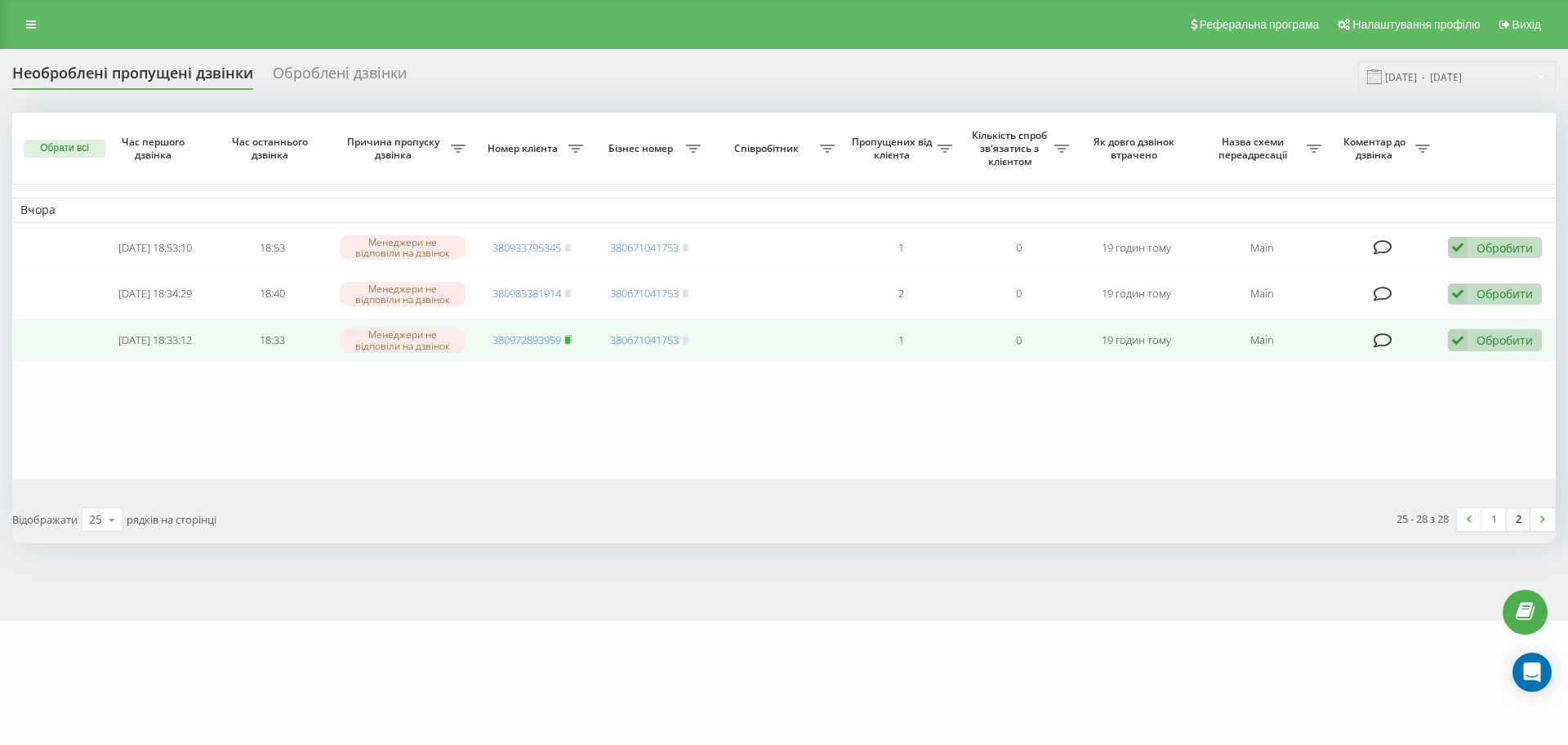 click 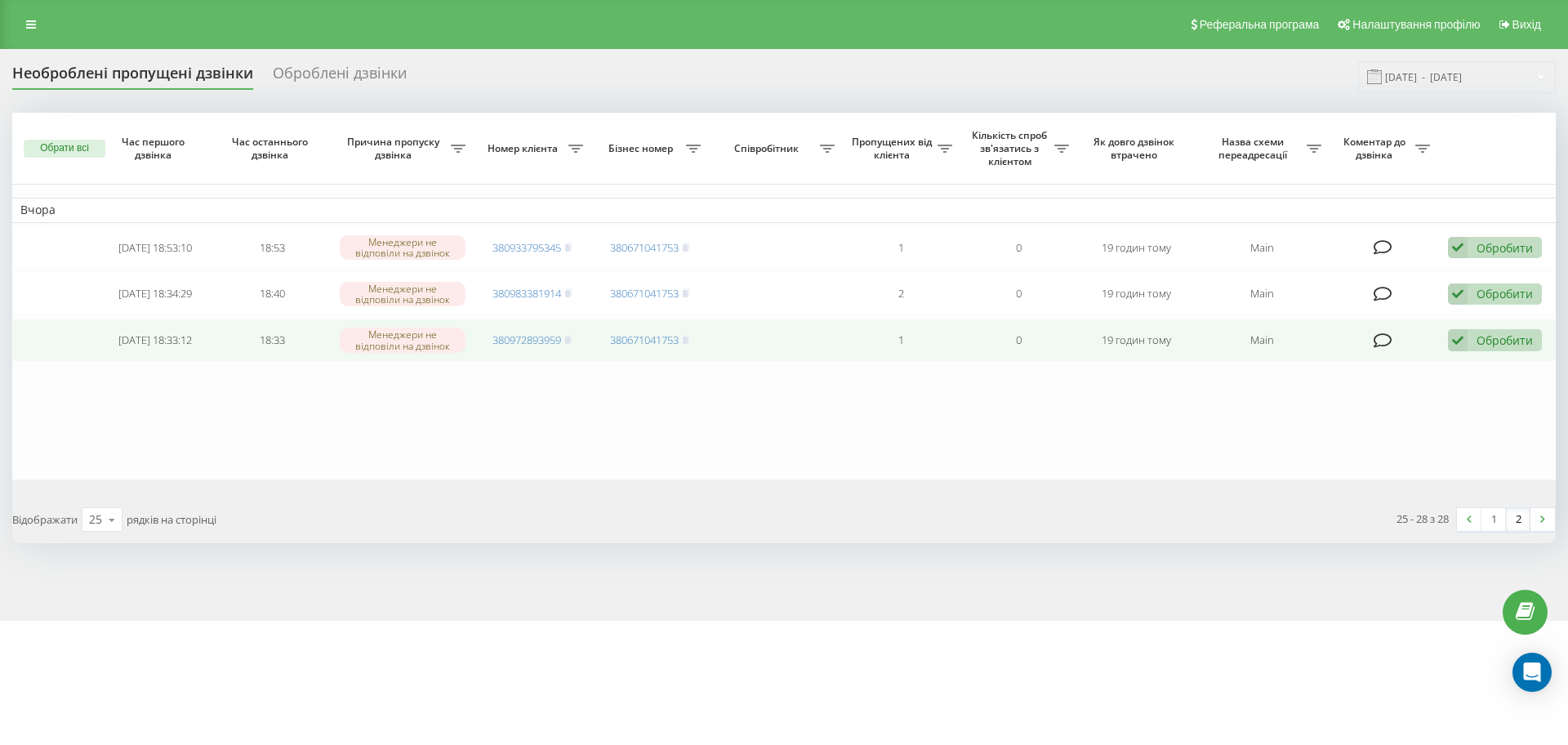 click at bounding box center (1458, 340) 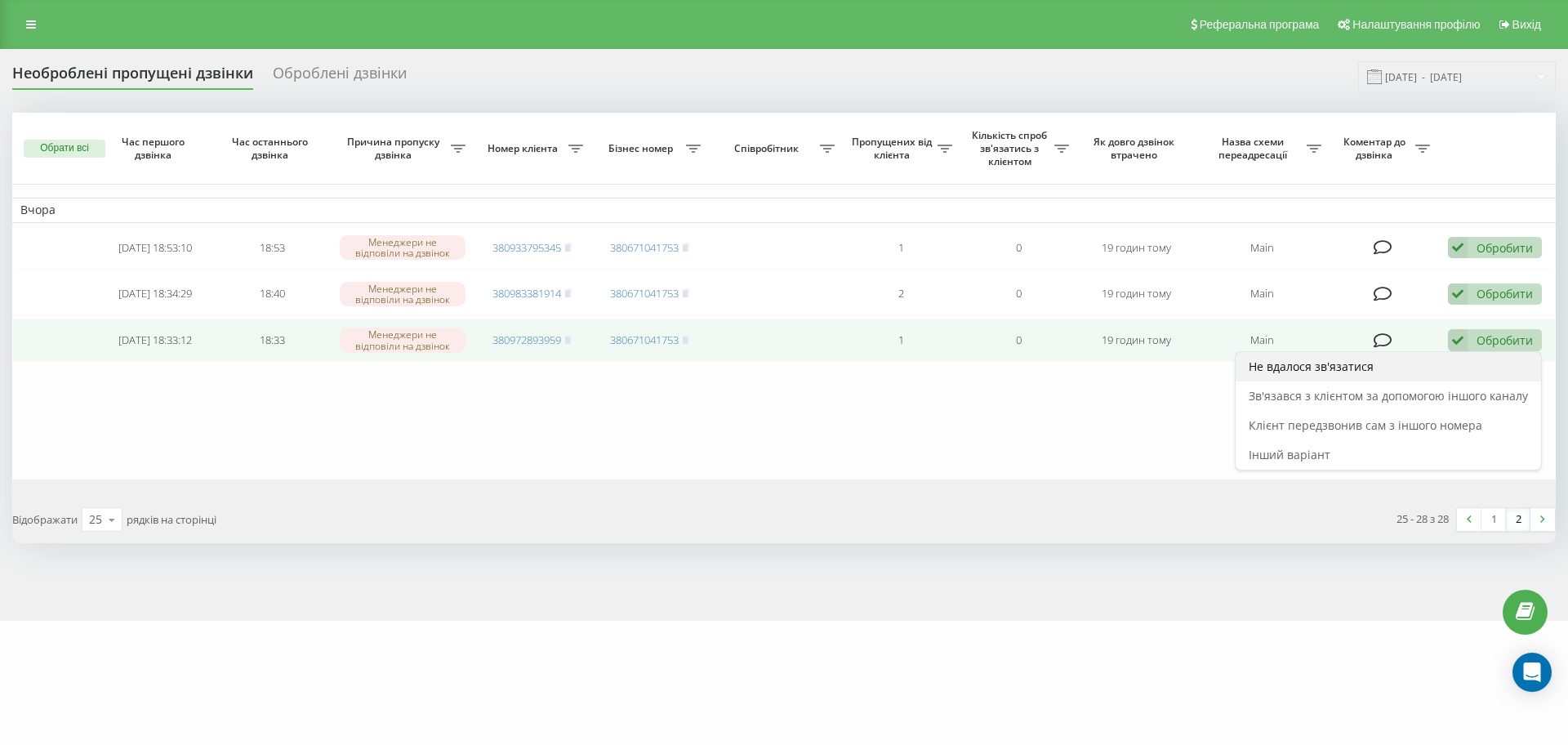 click on "Не вдалося зв'язатися" at bounding box center [1388, 367] 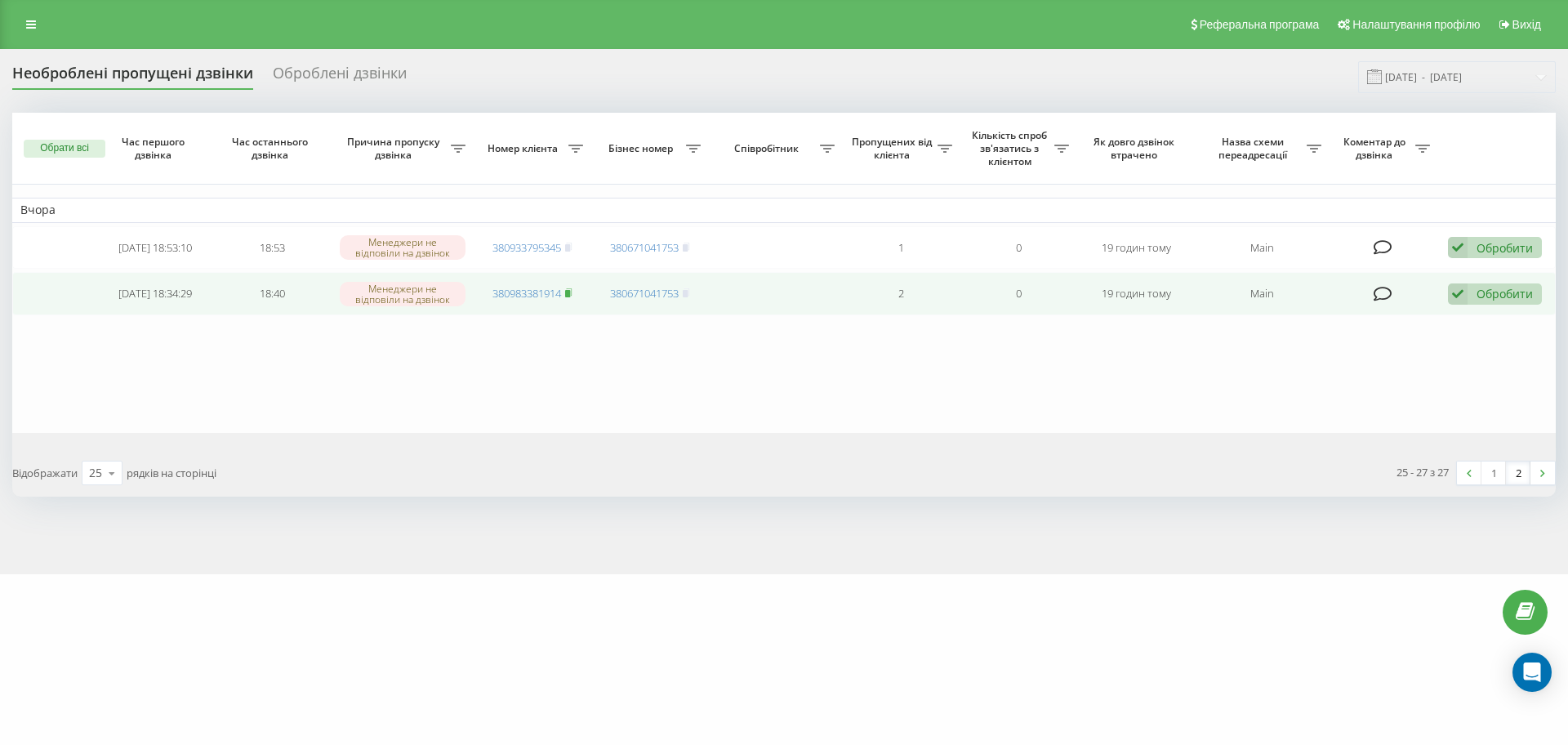 click 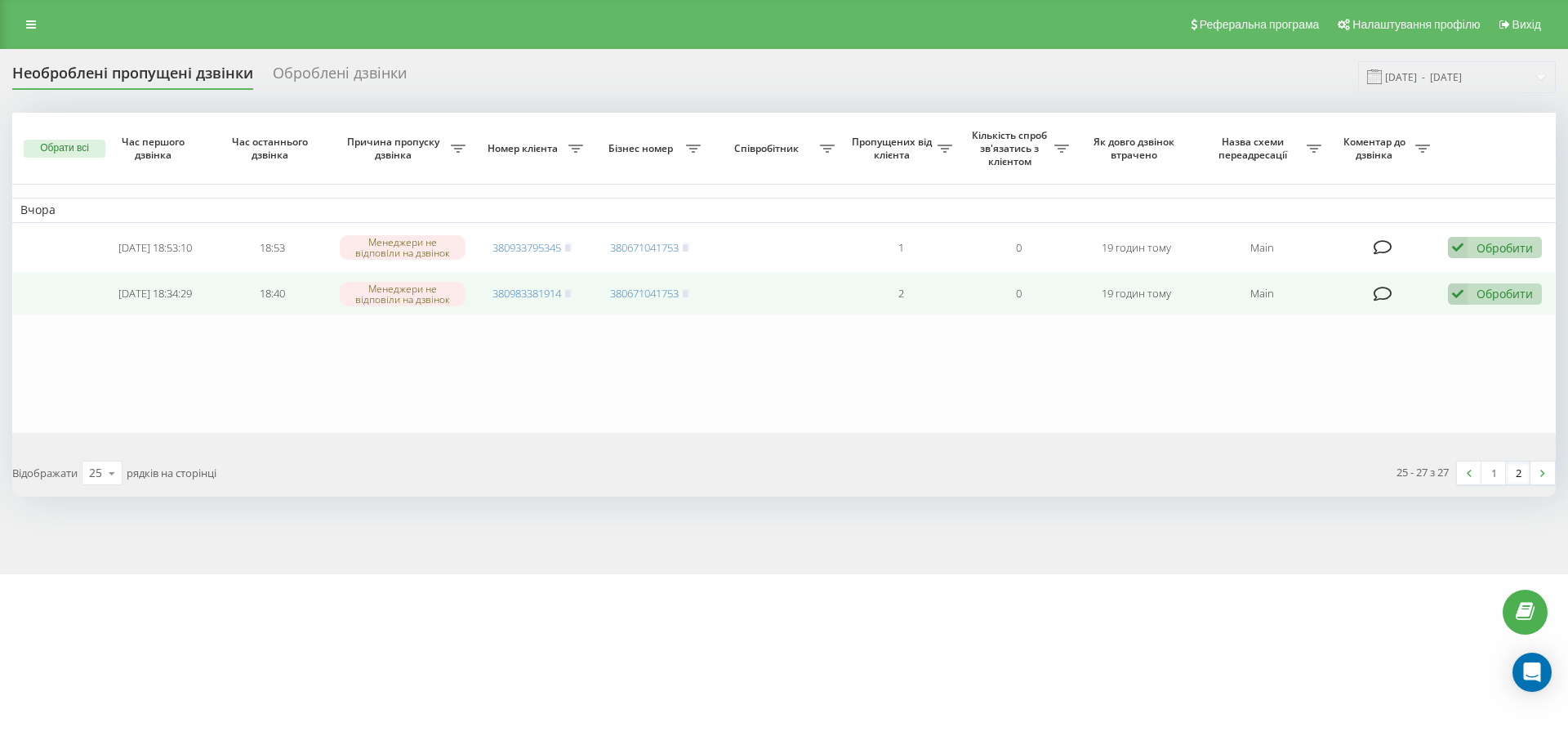 click at bounding box center [1458, 294] 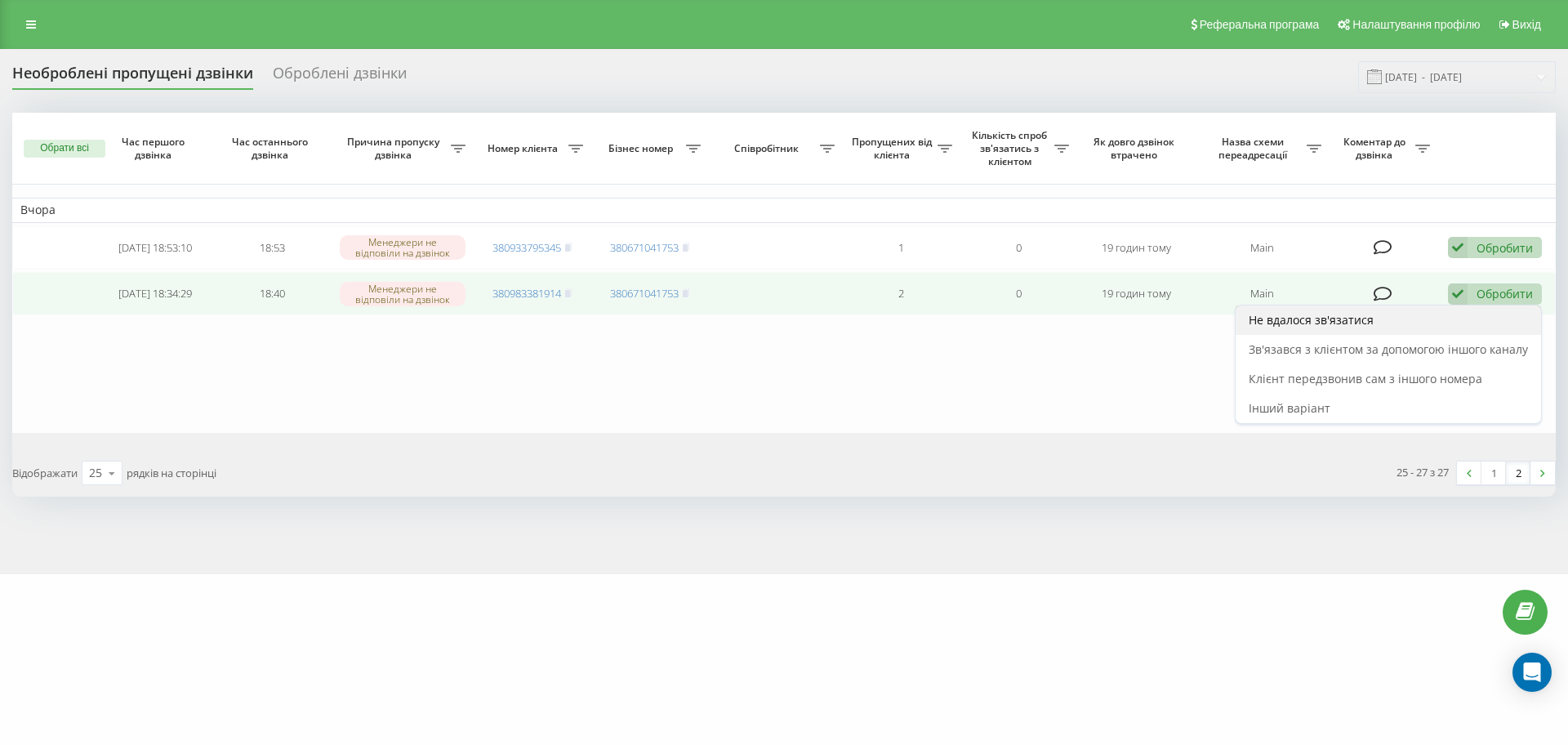 click on "Не вдалося зв'язатися" at bounding box center [1388, 320] 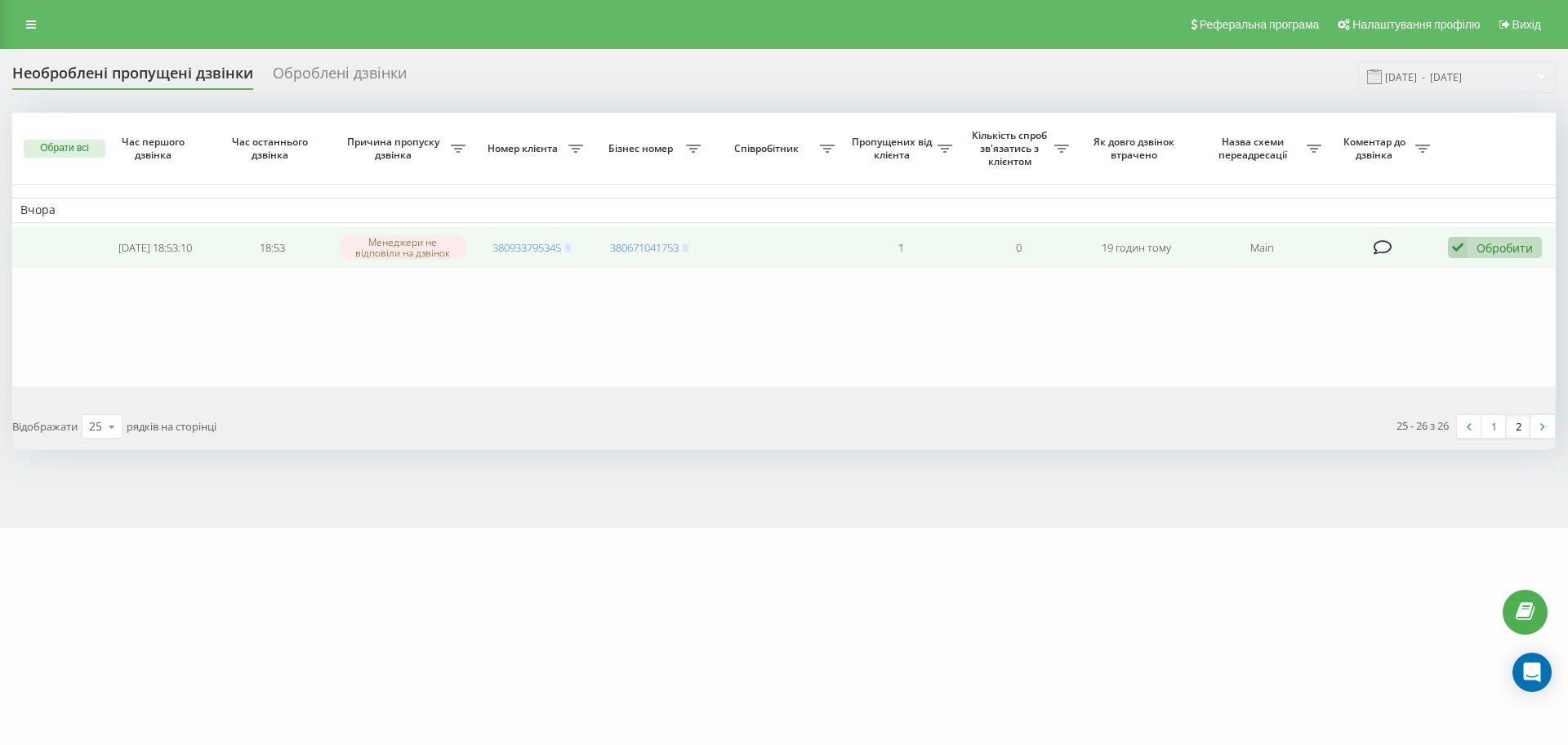 click at bounding box center (1458, 248) 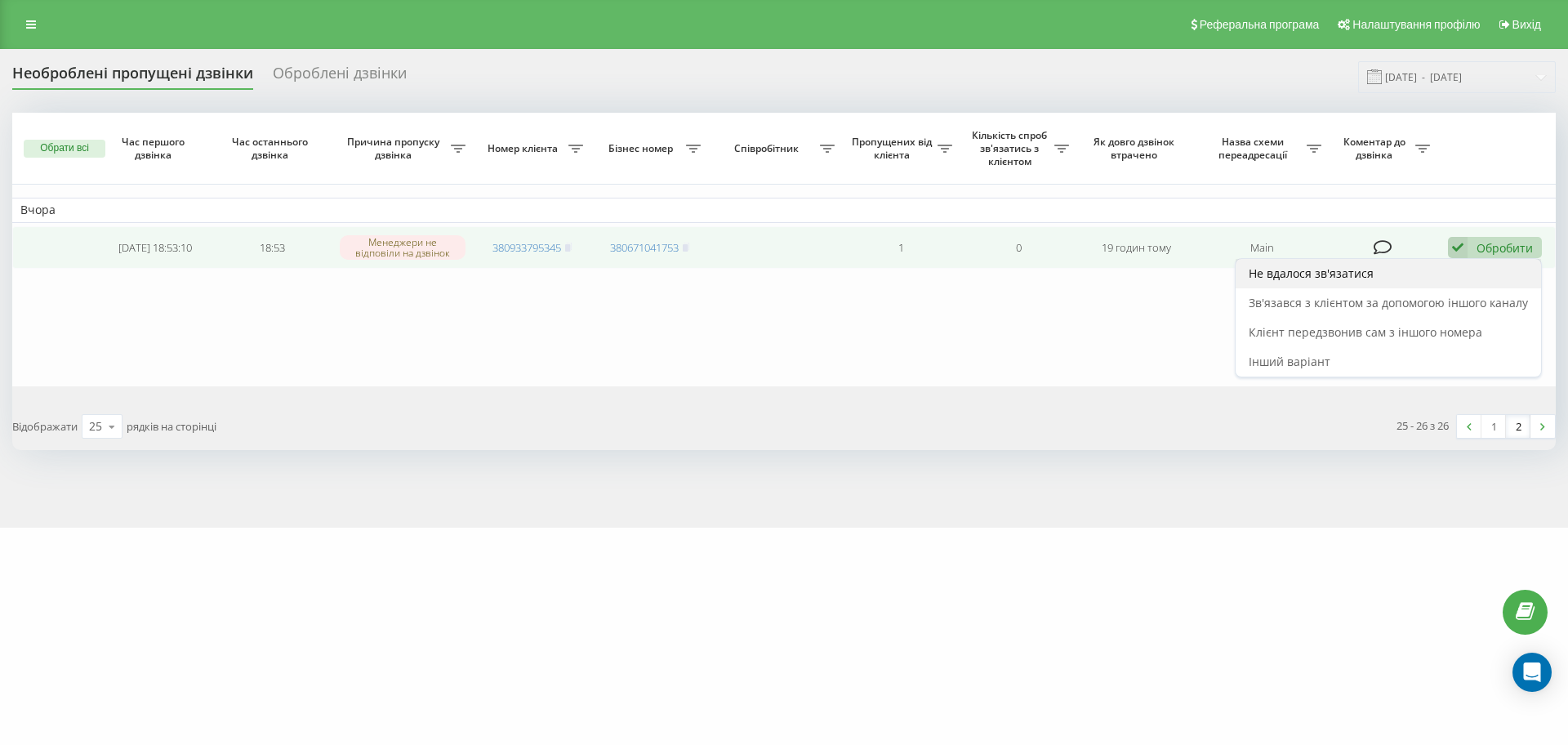click on "Не вдалося зв'язатися" at bounding box center [1388, 274] 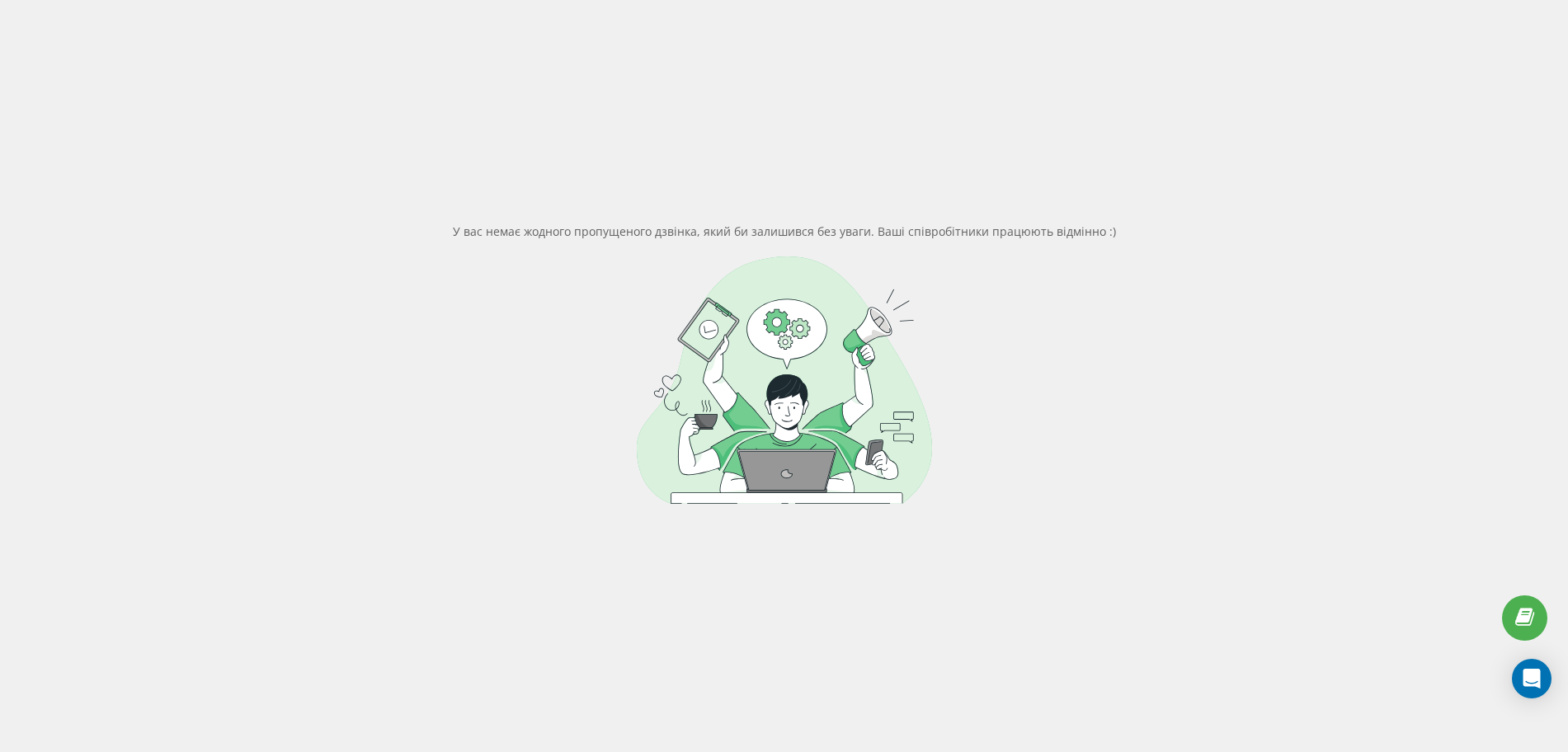 scroll, scrollTop: 0, scrollLeft: 0, axis: both 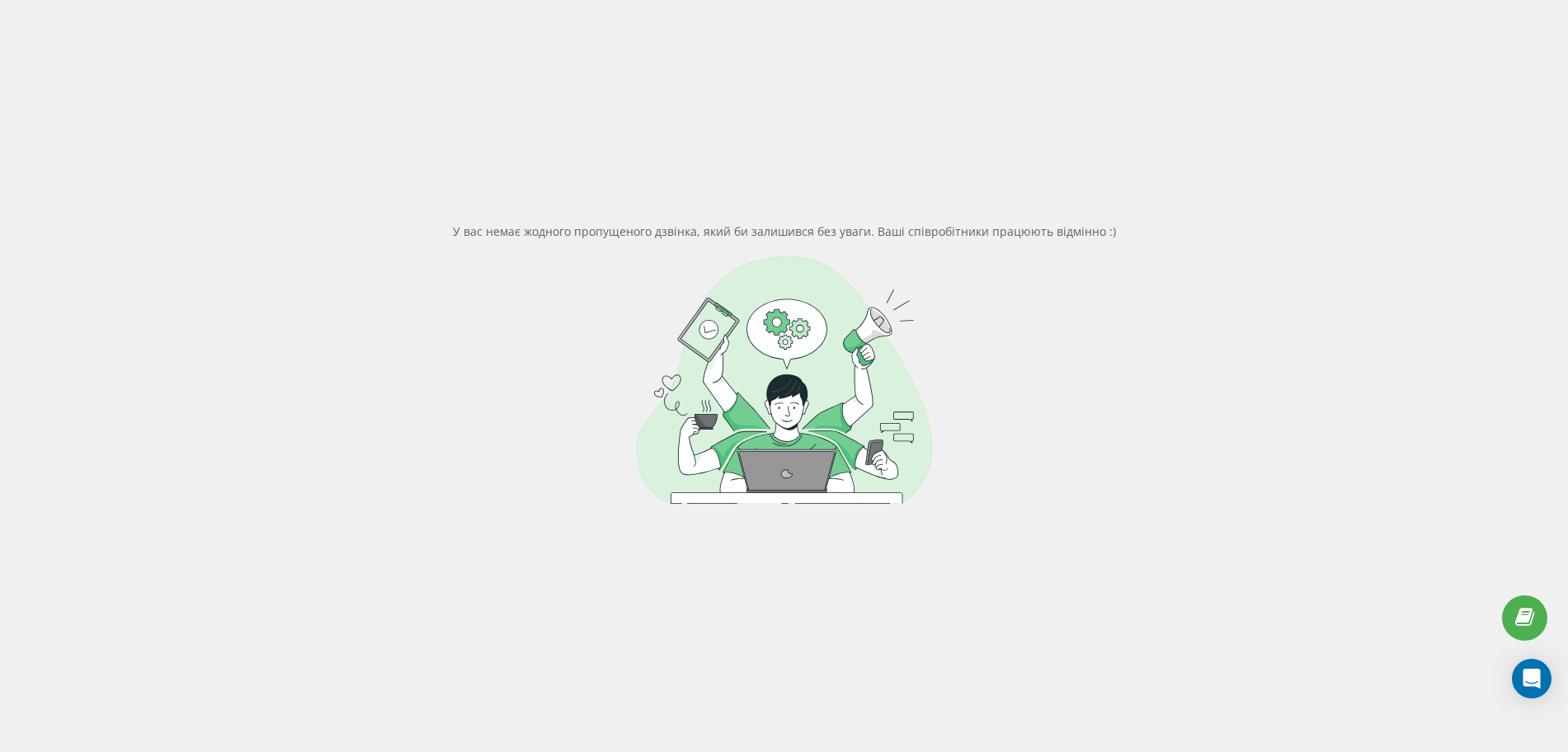 click on "Необроблені пропущені дзвінки Оброблені дзвінки 18.07.2025  -  19.07.2025 У вас немає жодного пропущеного дзвінка, який би залишився без уваги. Ваші співробітники працюють відмінно :)" at bounding box center [784, 337] 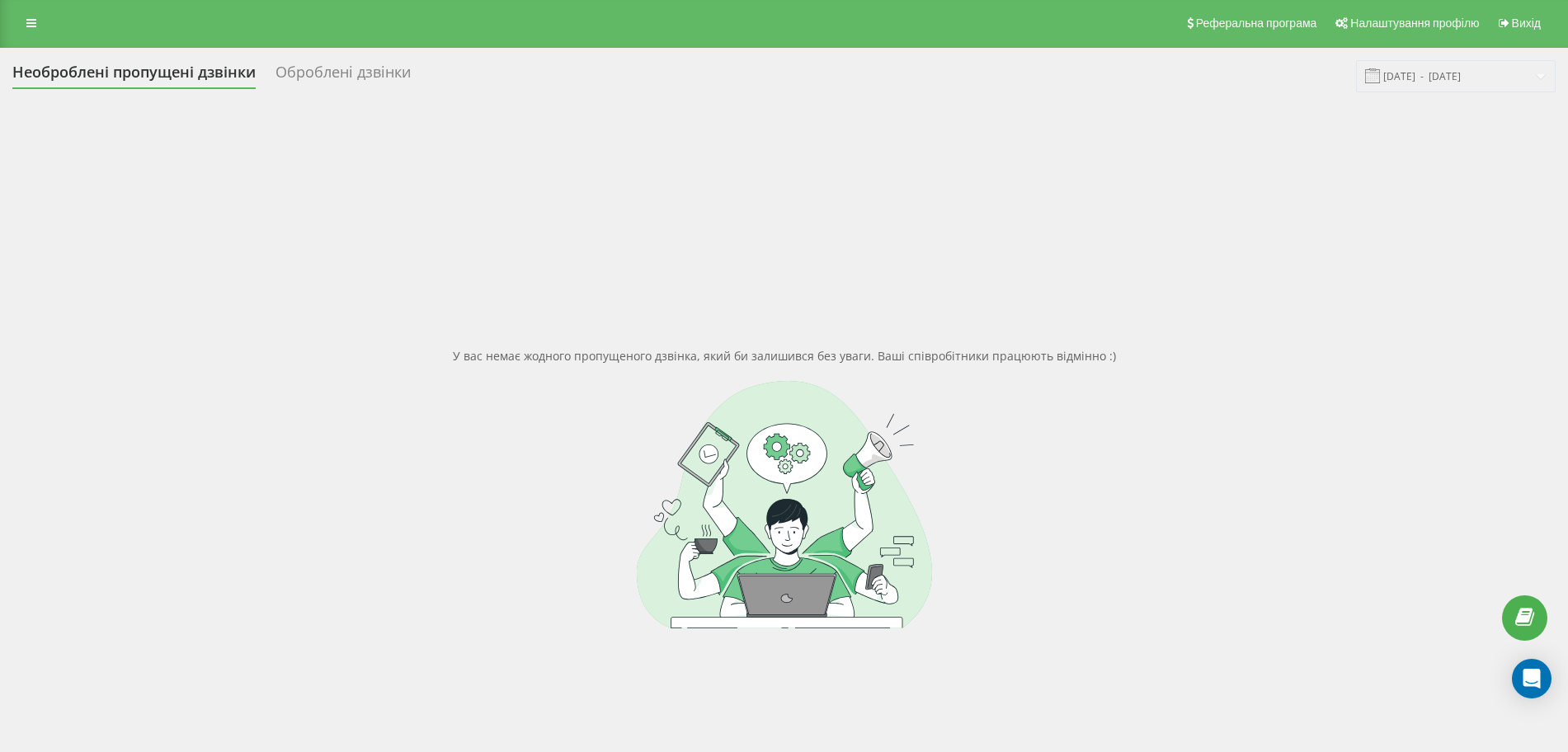 scroll, scrollTop: 0, scrollLeft: 0, axis: both 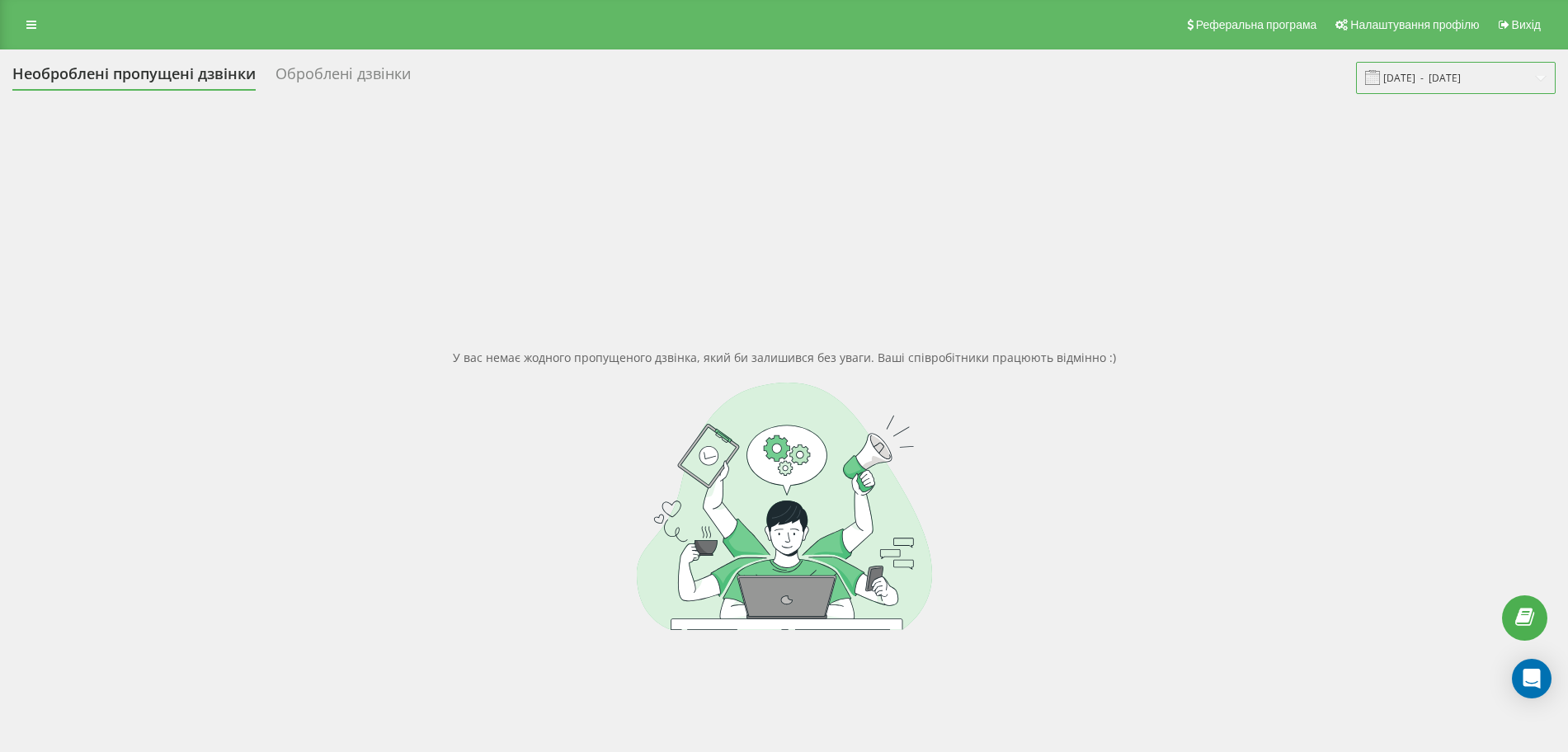 click on "[DATE]  -  [DATE]" at bounding box center [1456, 78] 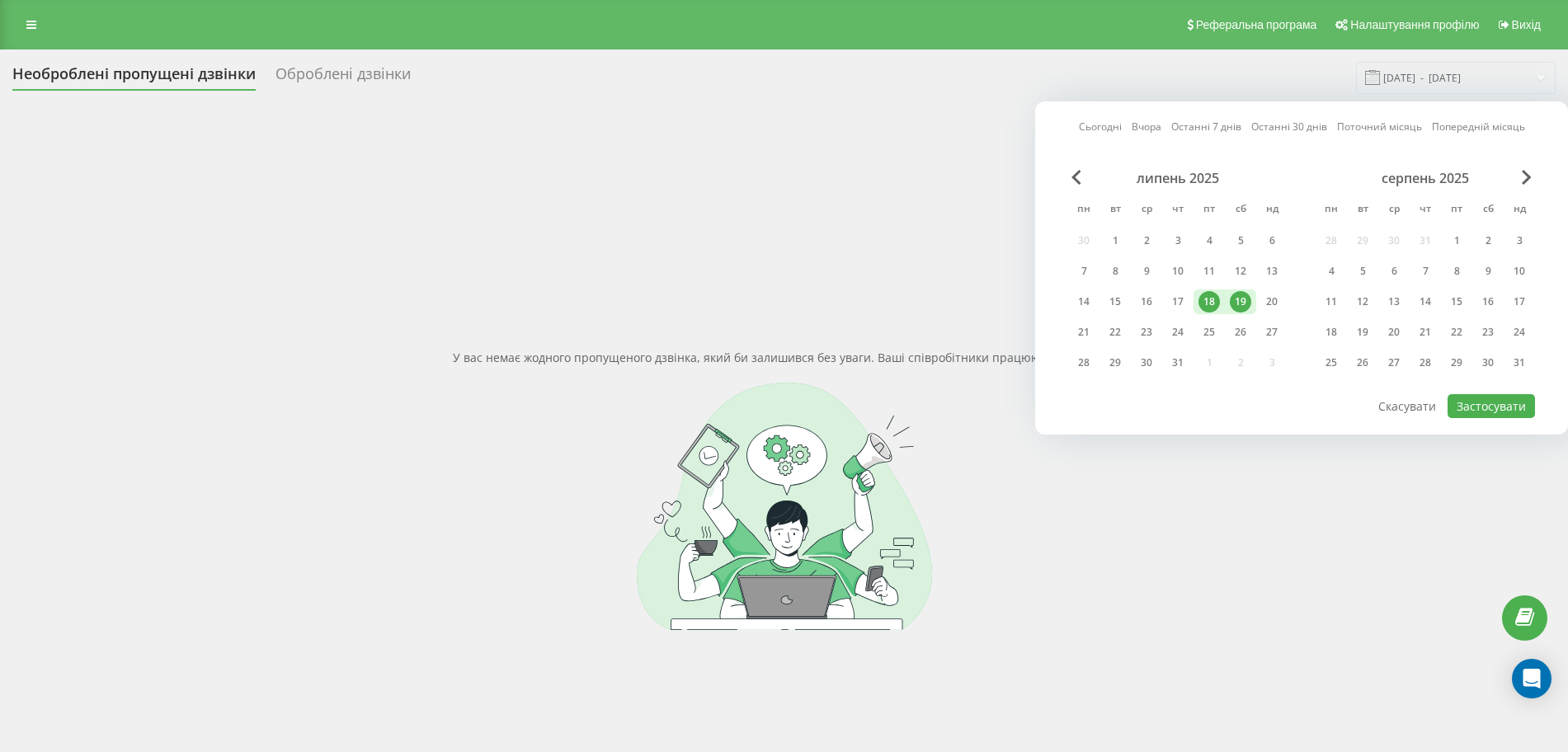 click on "19" at bounding box center [1241, 302] 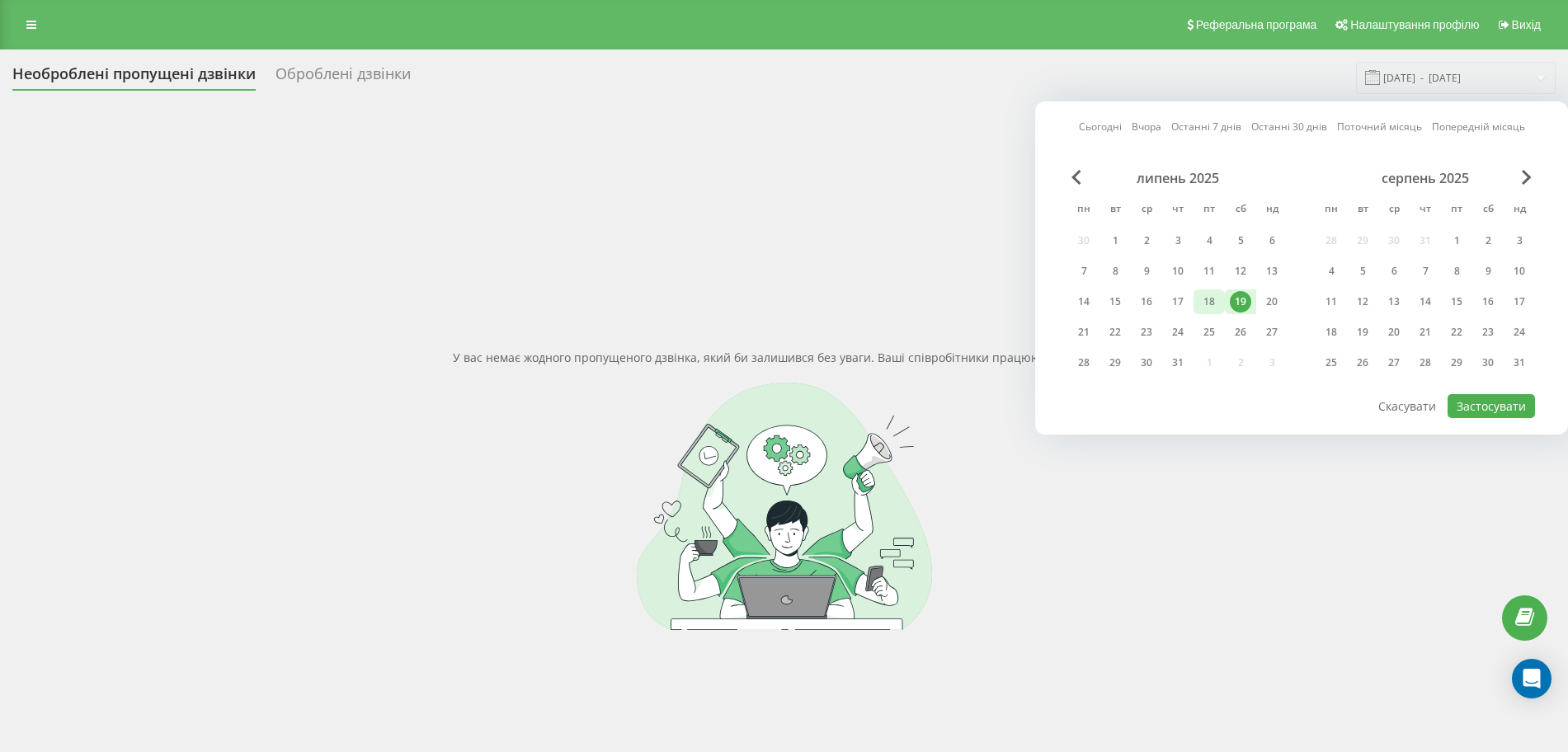 click on "18" at bounding box center [1209, 302] 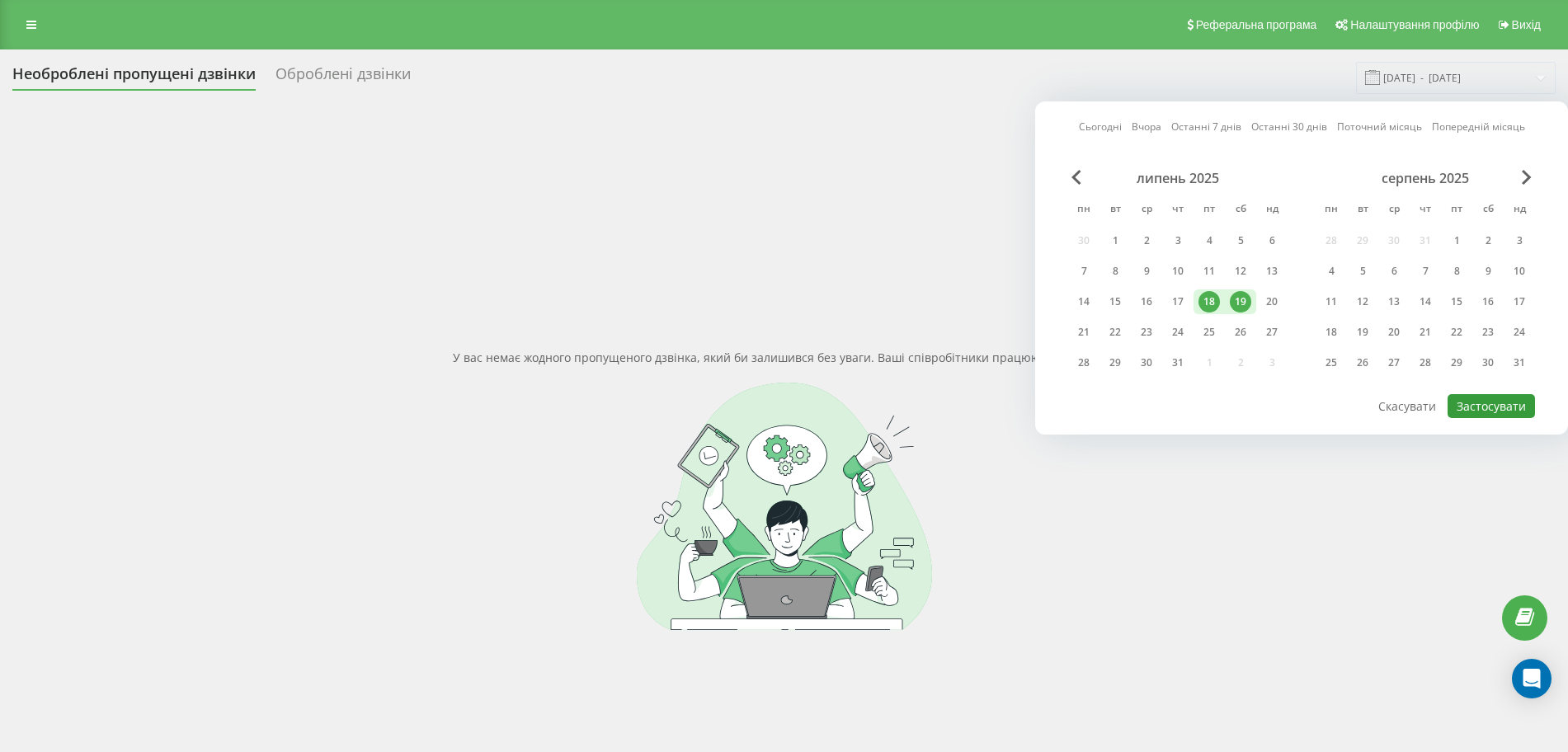 click on "Застосувати" at bounding box center [1491, 406] 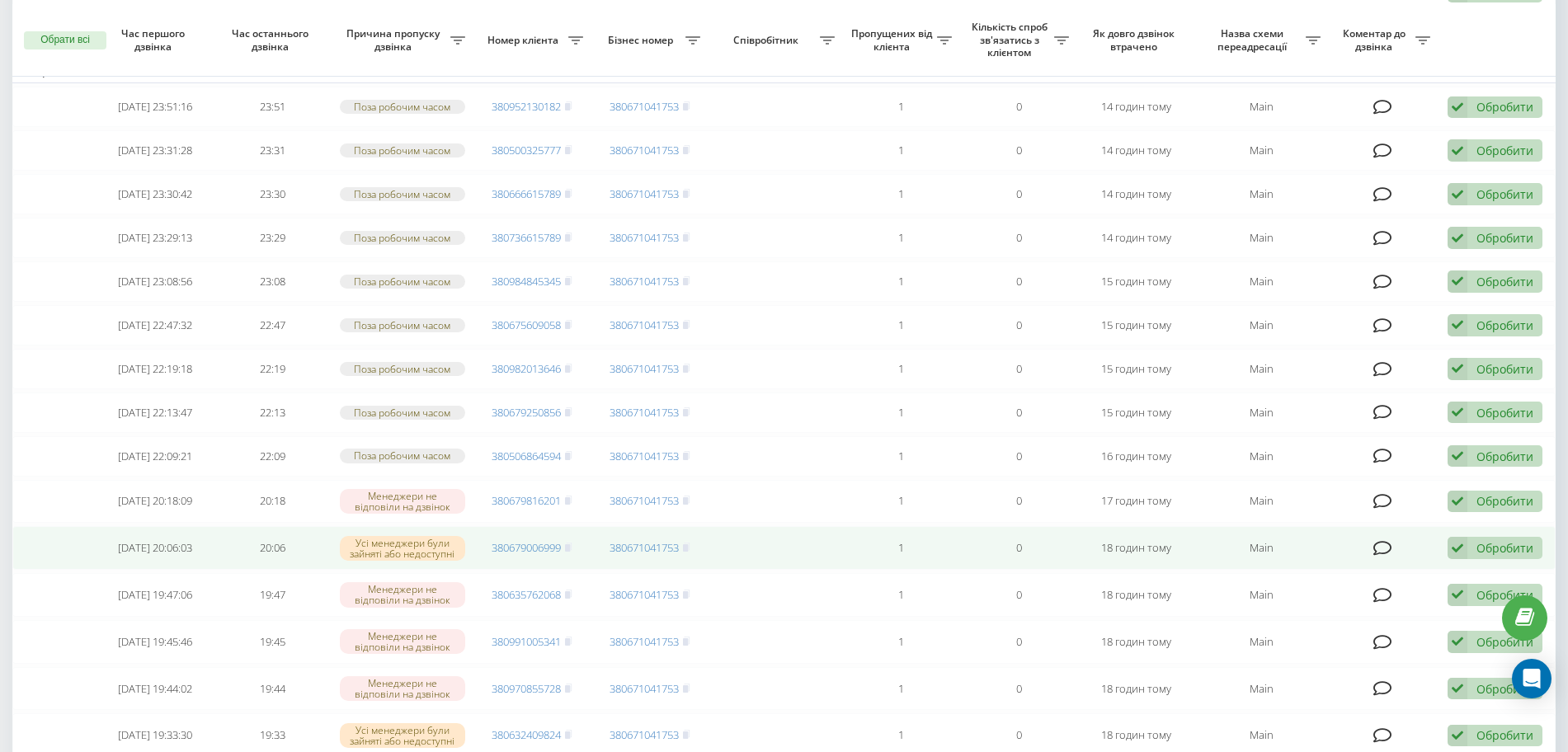 scroll, scrollTop: 885, scrollLeft: 0, axis: vertical 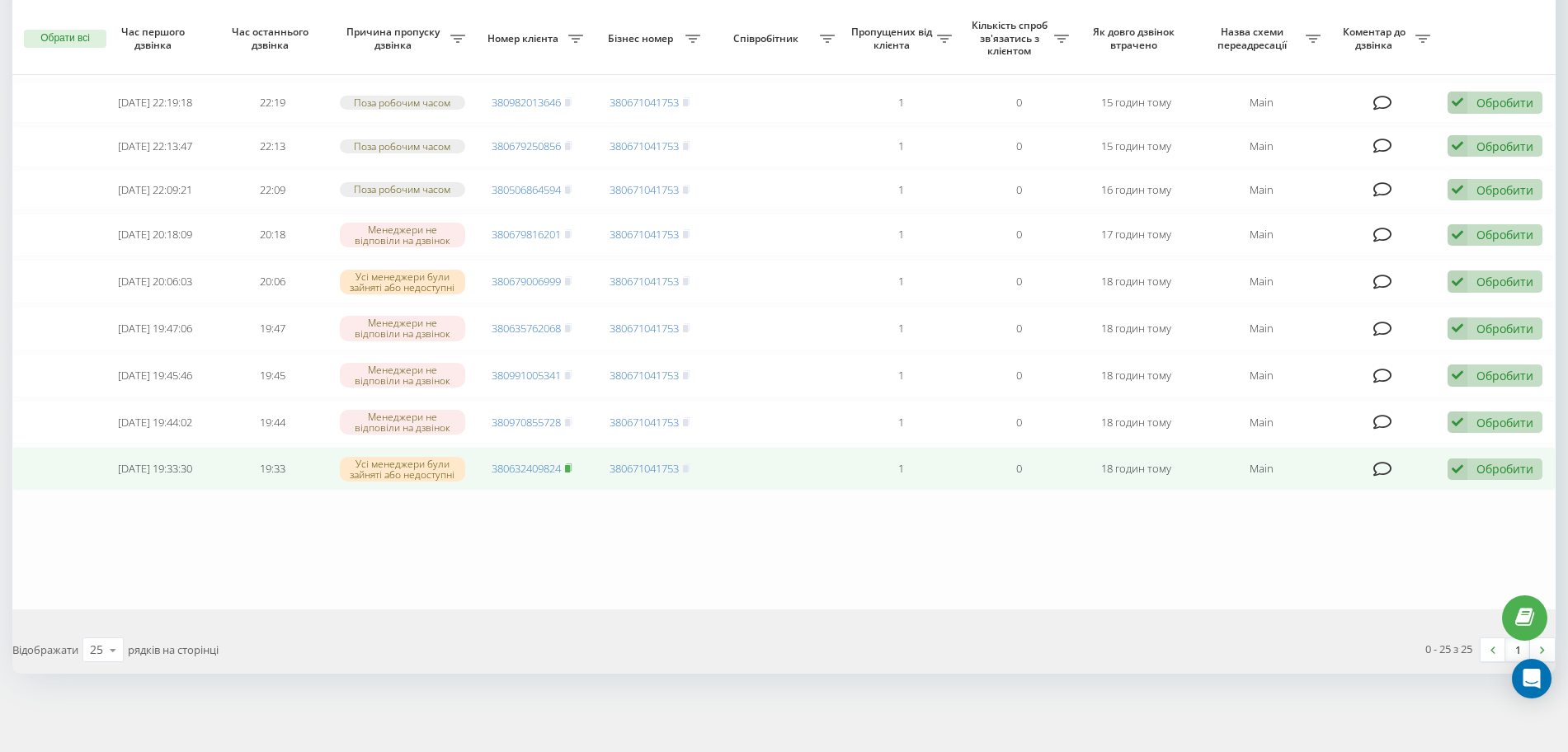 click 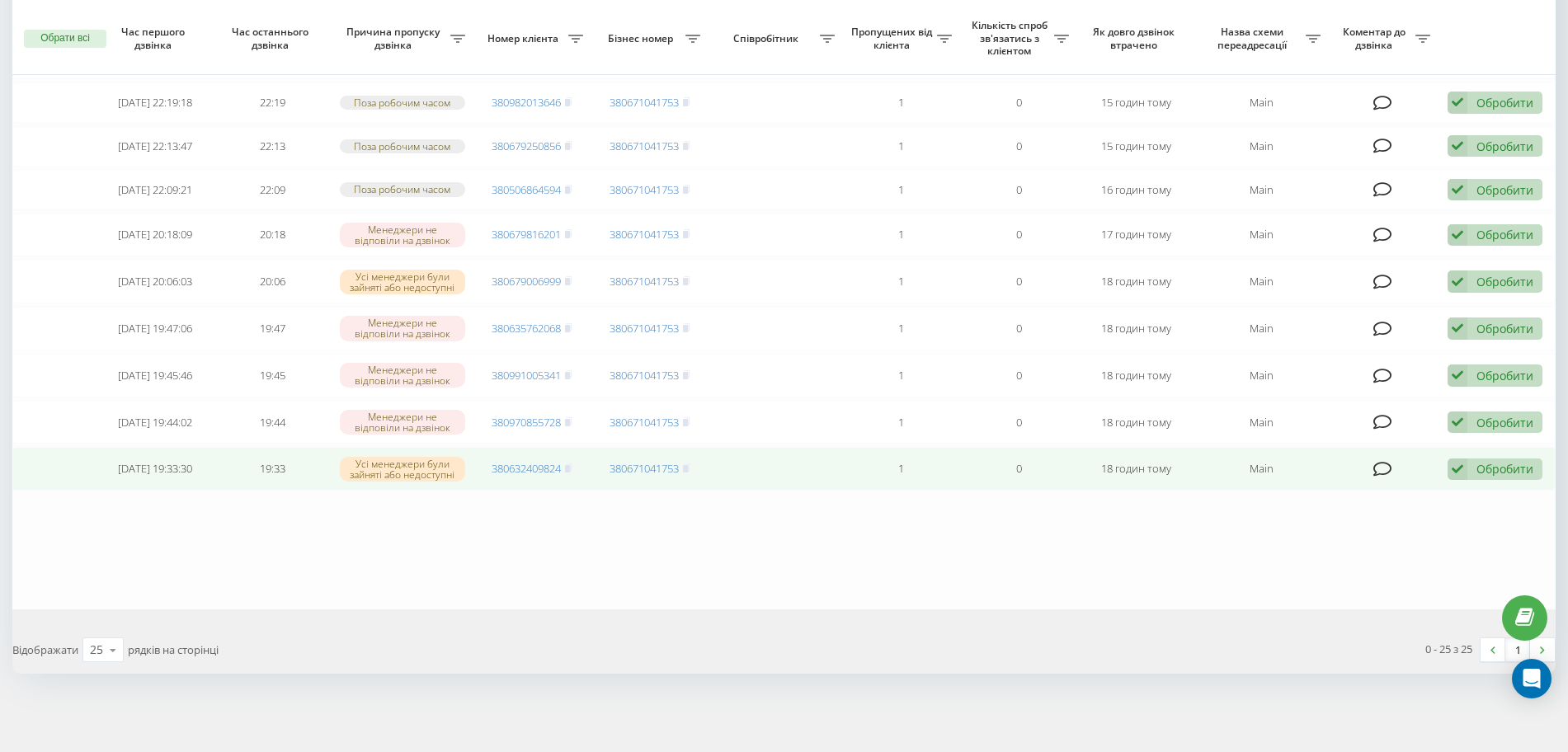 click at bounding box center (1457, 469) 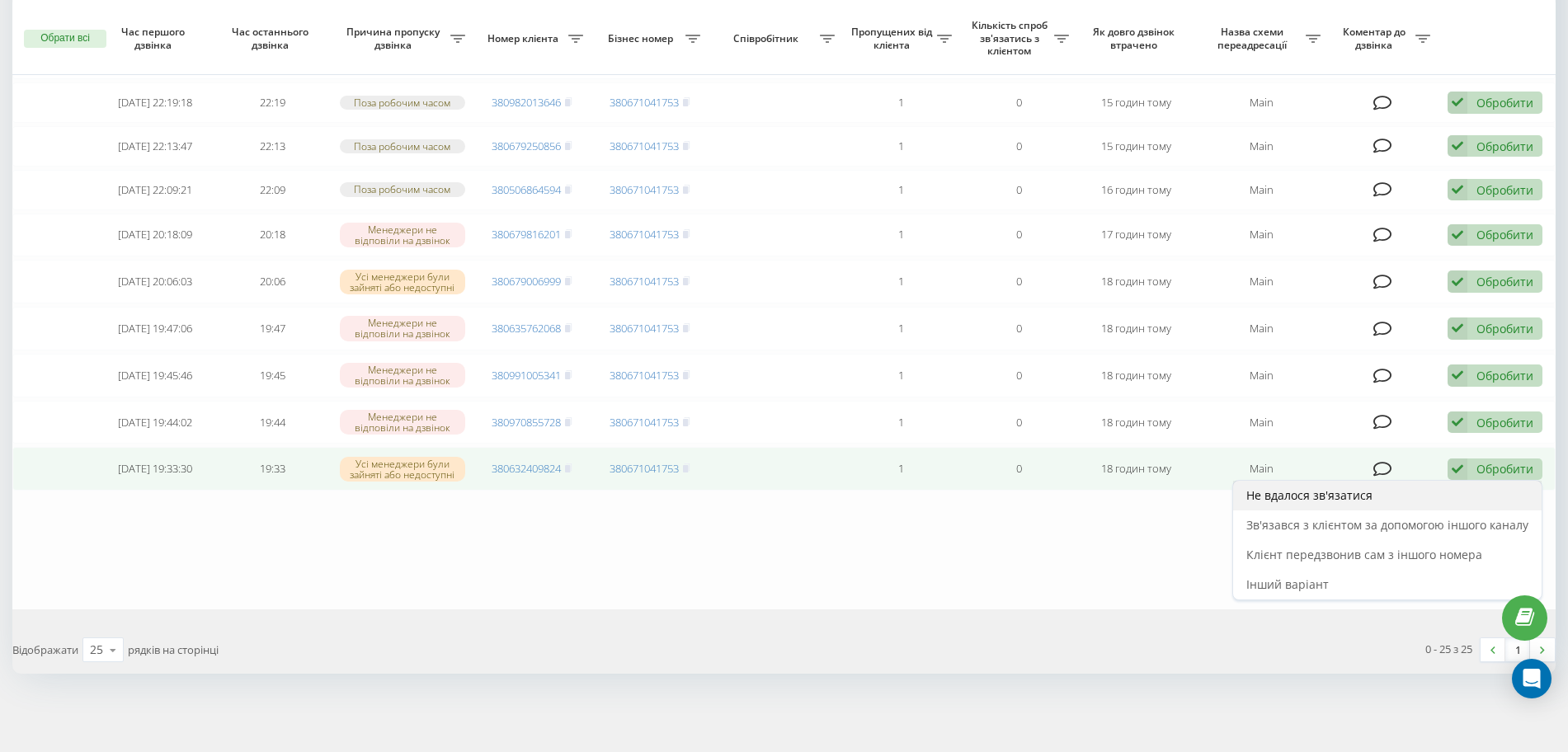 click on "Не вдалося зв'язатися" at bounding box center [1387, 496] 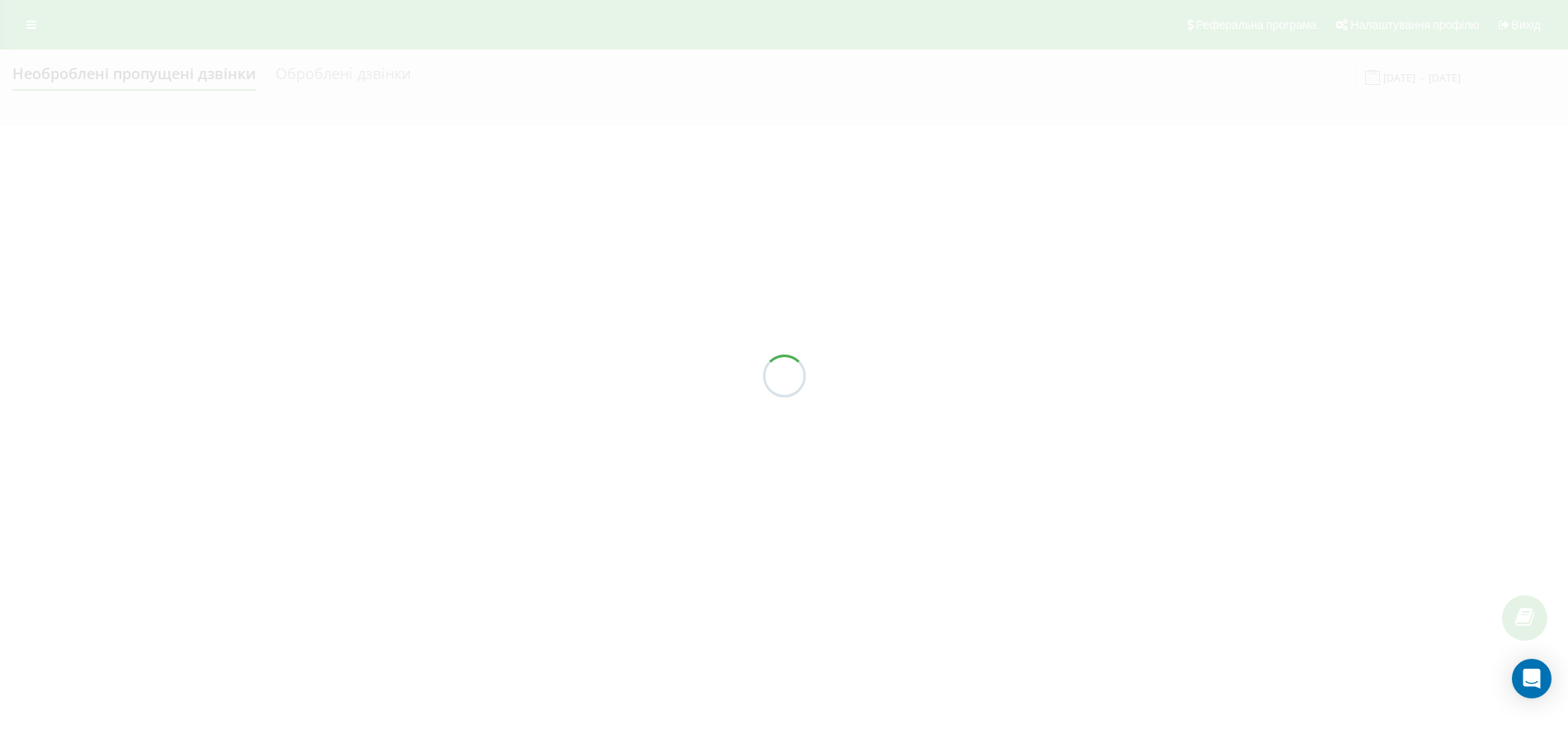 scroll, scrollTop: 0, scrollLeft: 0, axis: both 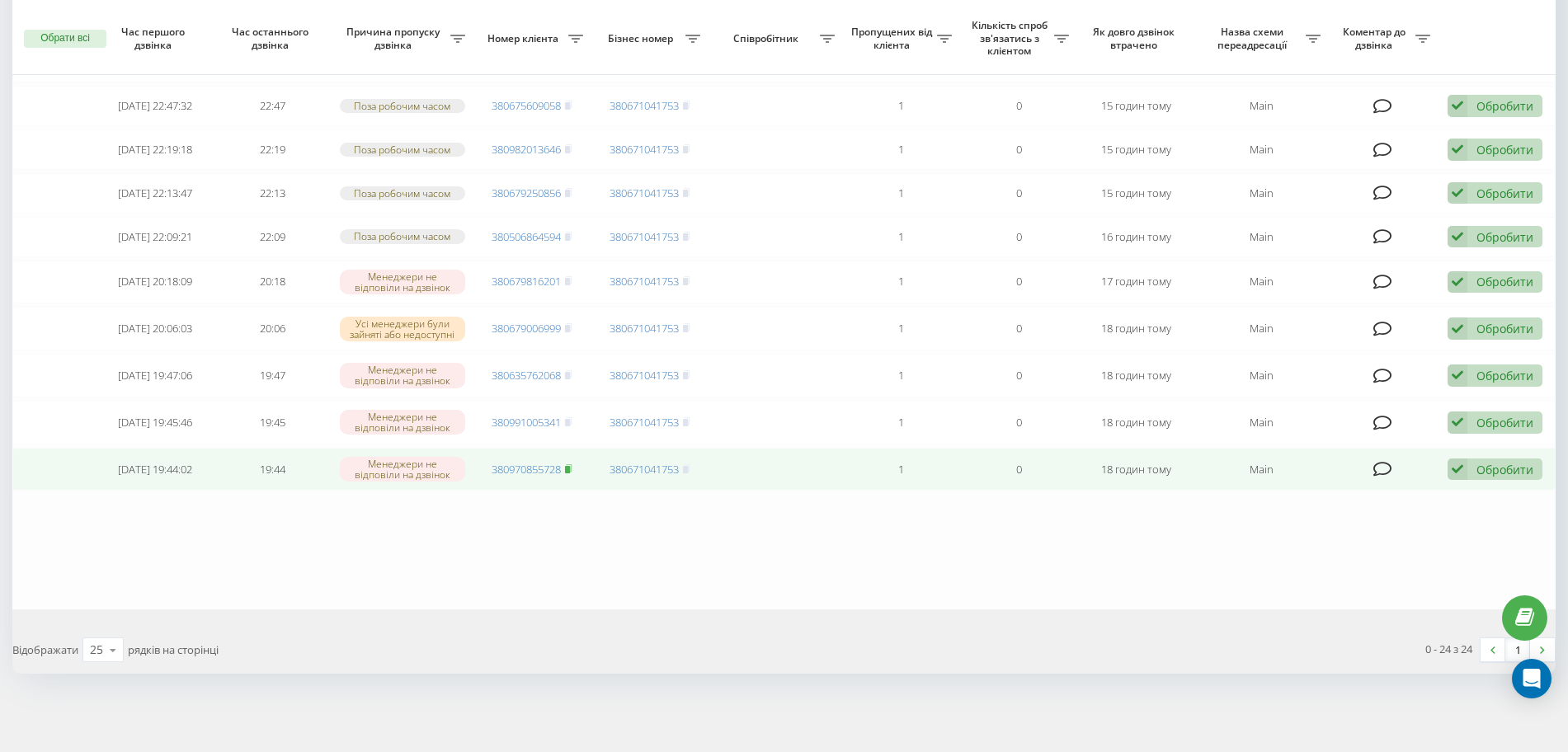 click 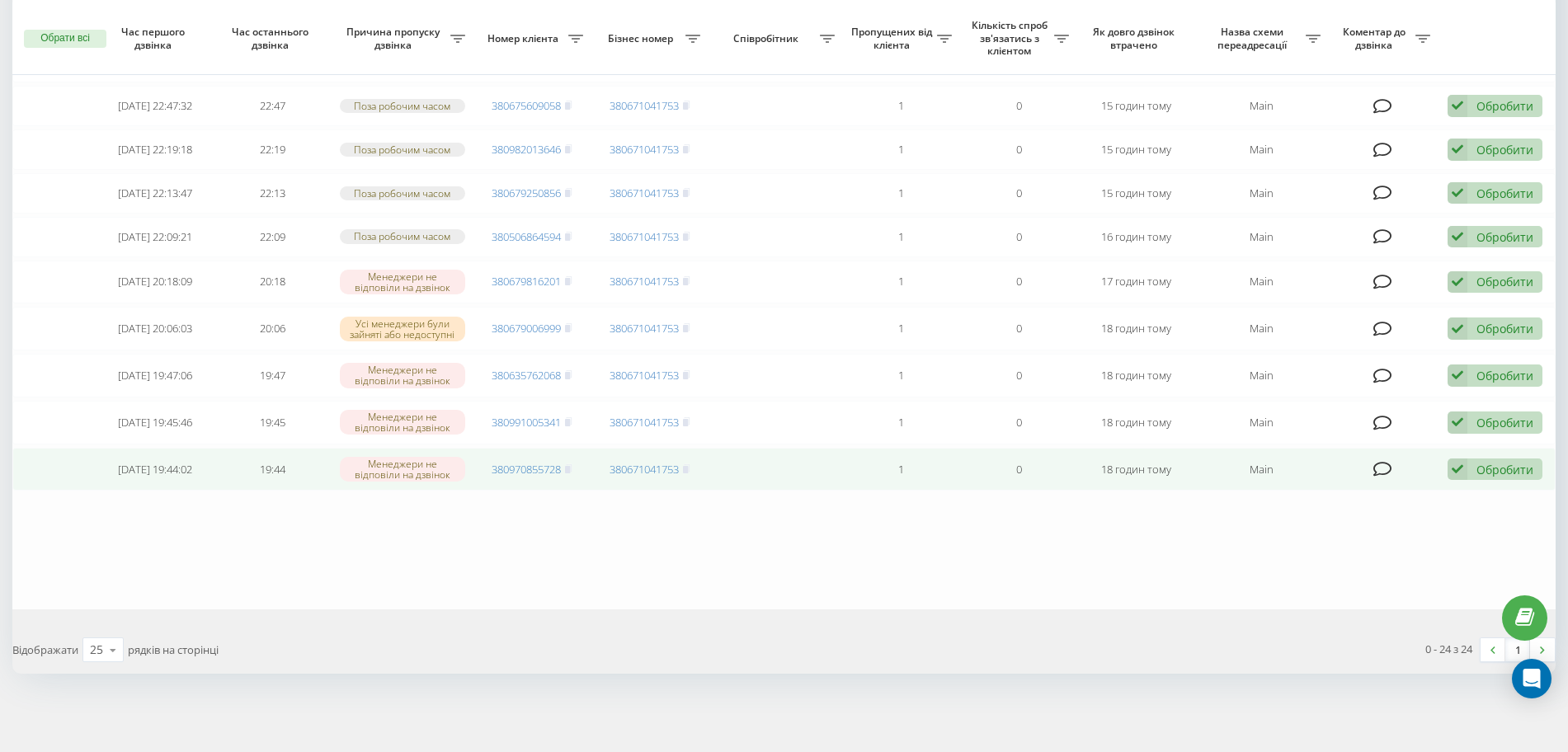 click at bounding box center [1457, 469] 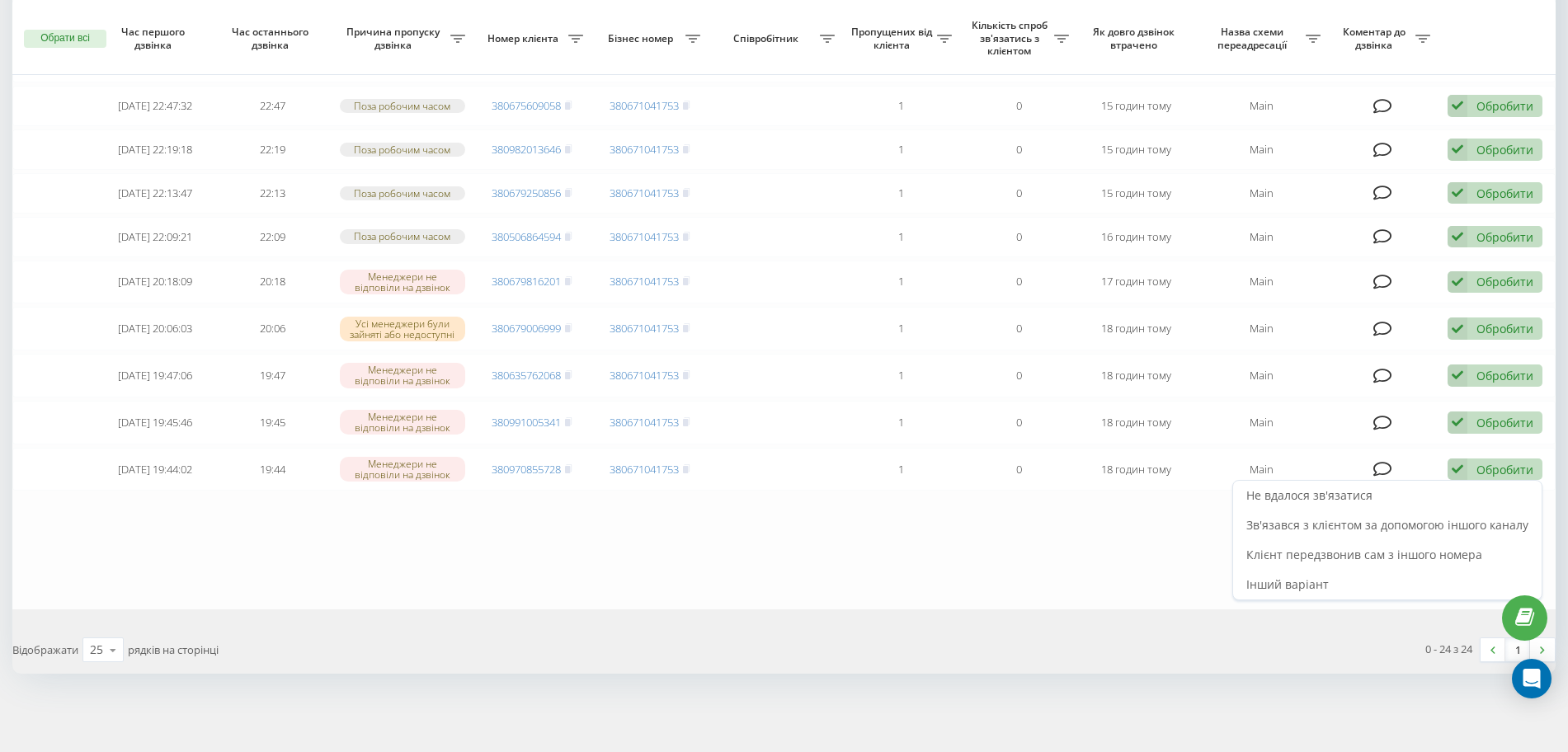 click on "Не вдалося зв'язатися" at bounding box center [1387, 496] 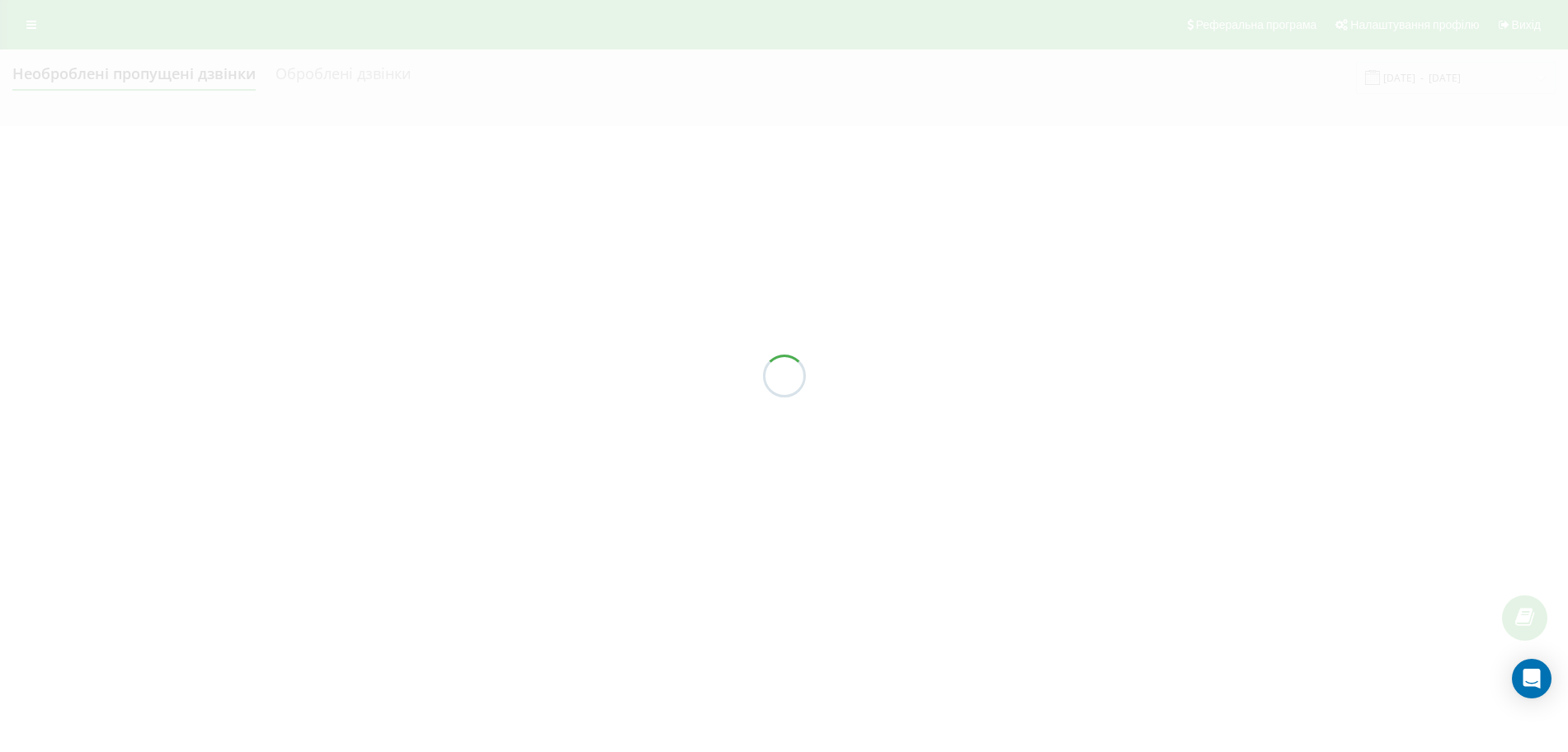 scroll, scrollTop: 0, scrollLeft: 0, axis: both 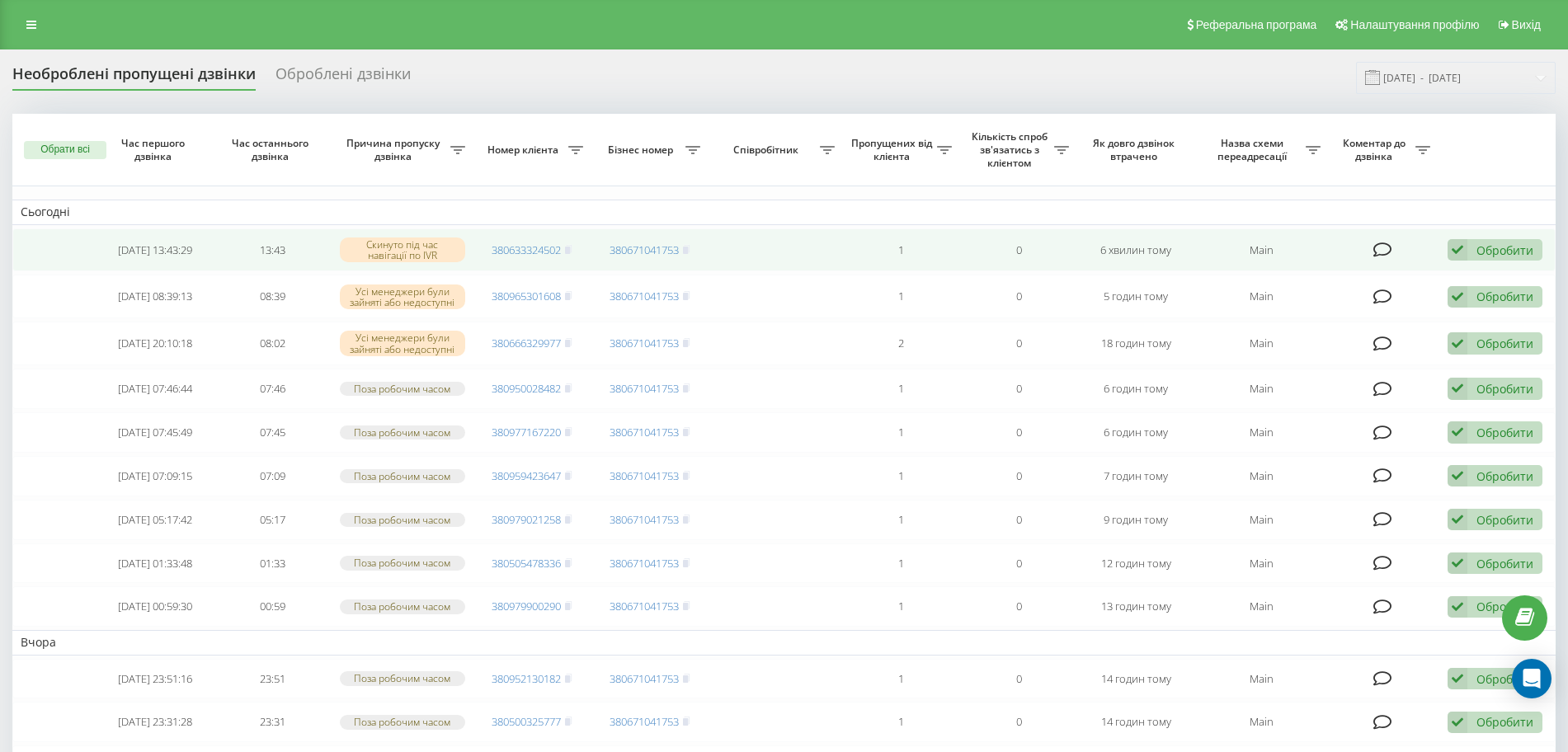 click on "Обробити Не вдалося зв'язатися Зв'язався з клієнтом за допомогою іншого каналу Клієнт передзвонив сам з іншого номера Інший варіант" at bounding box center [1495, 250] 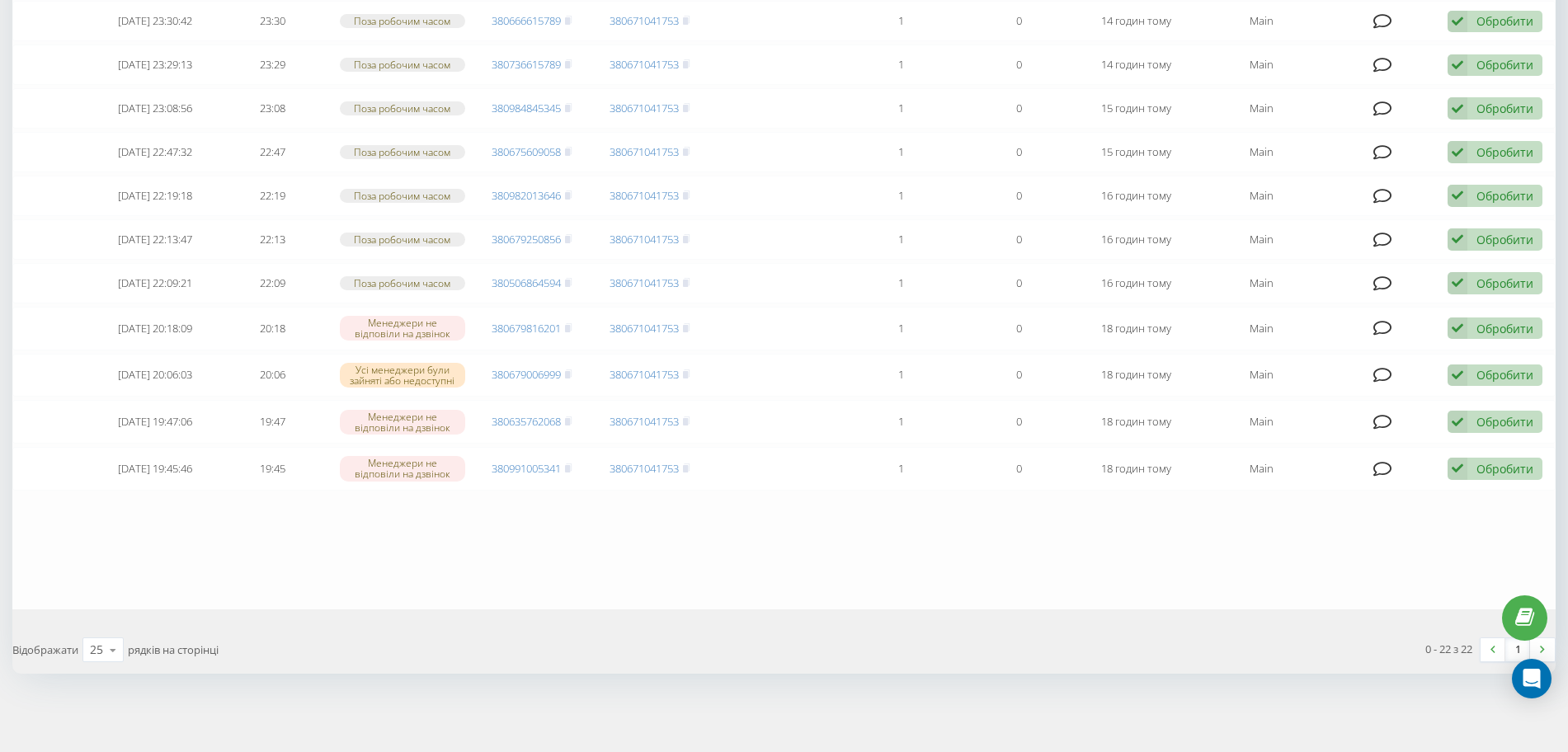 scroll, scrollTop: 0, scrollLeft: 0, axis: both 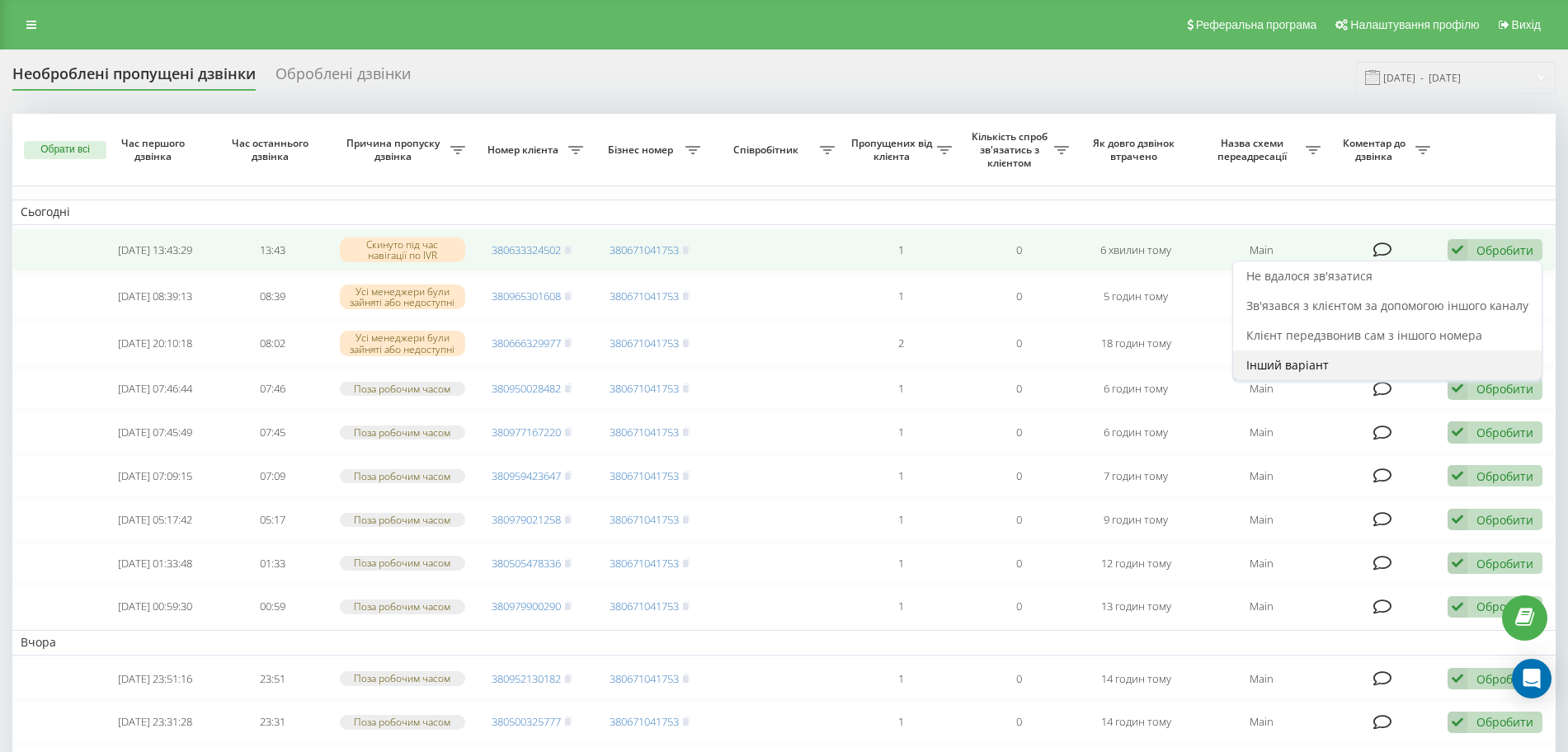click on "Інший варіант" at bounding box center (1288, 364) 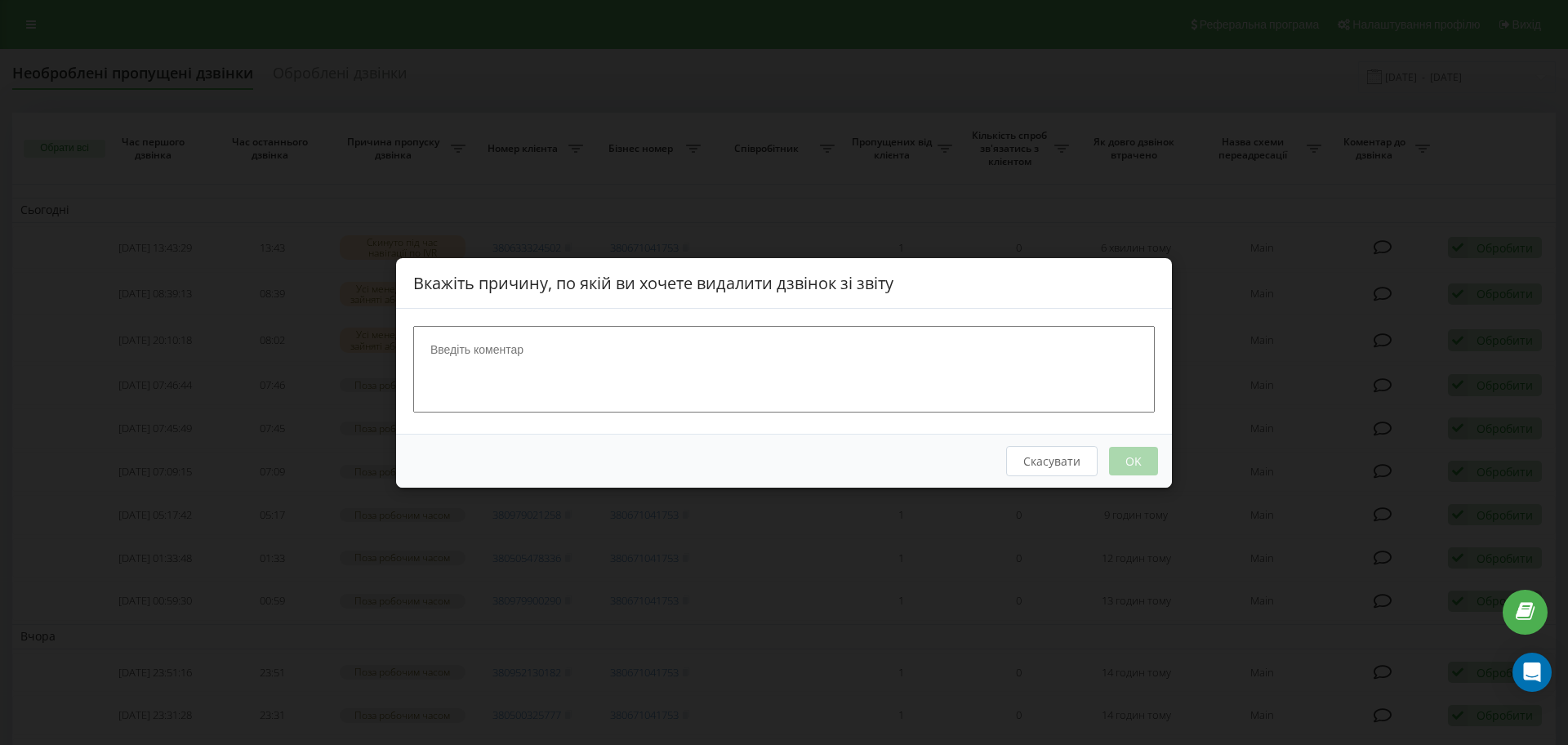 click at bounding box center [784, 368] 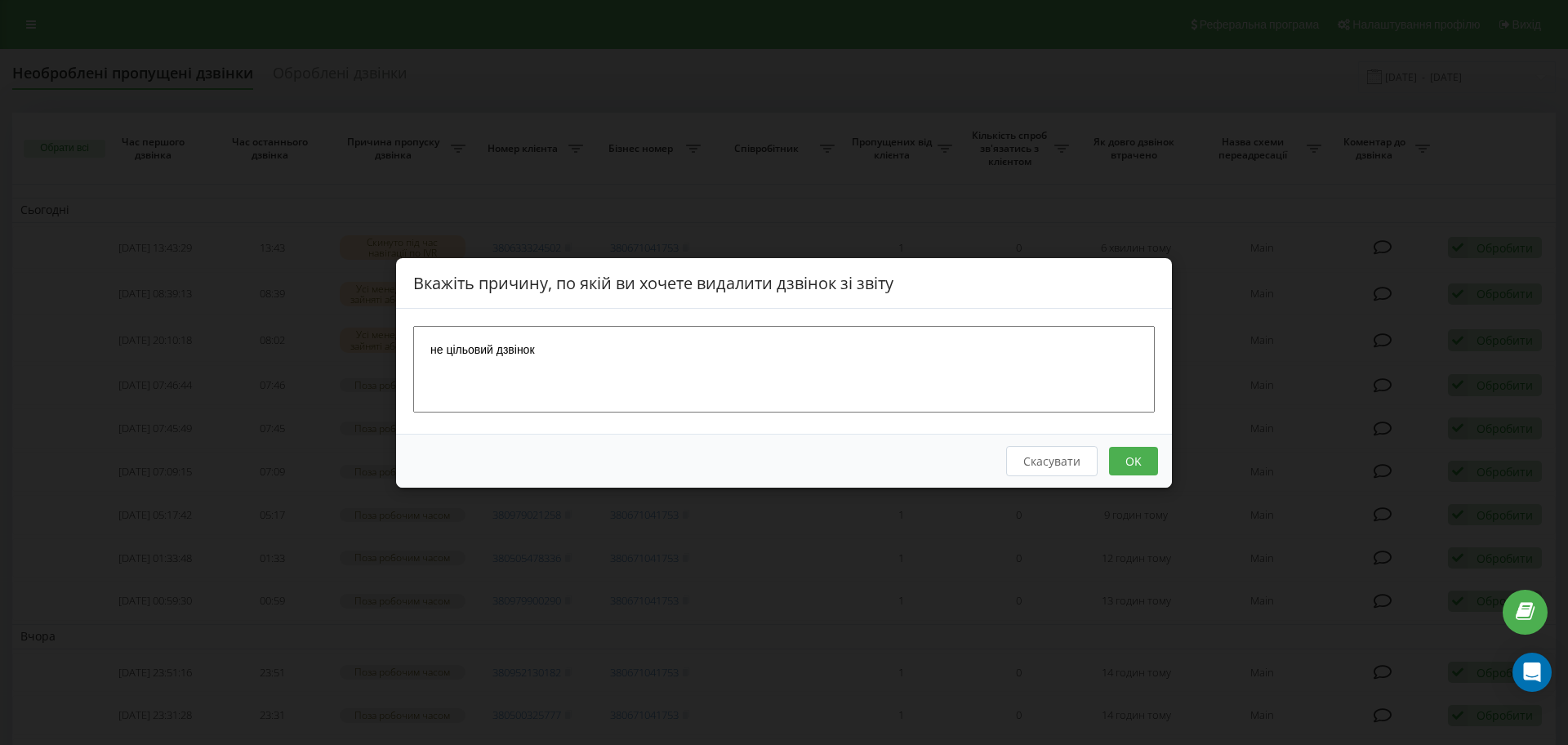 type on "не цільовий дзвінок" 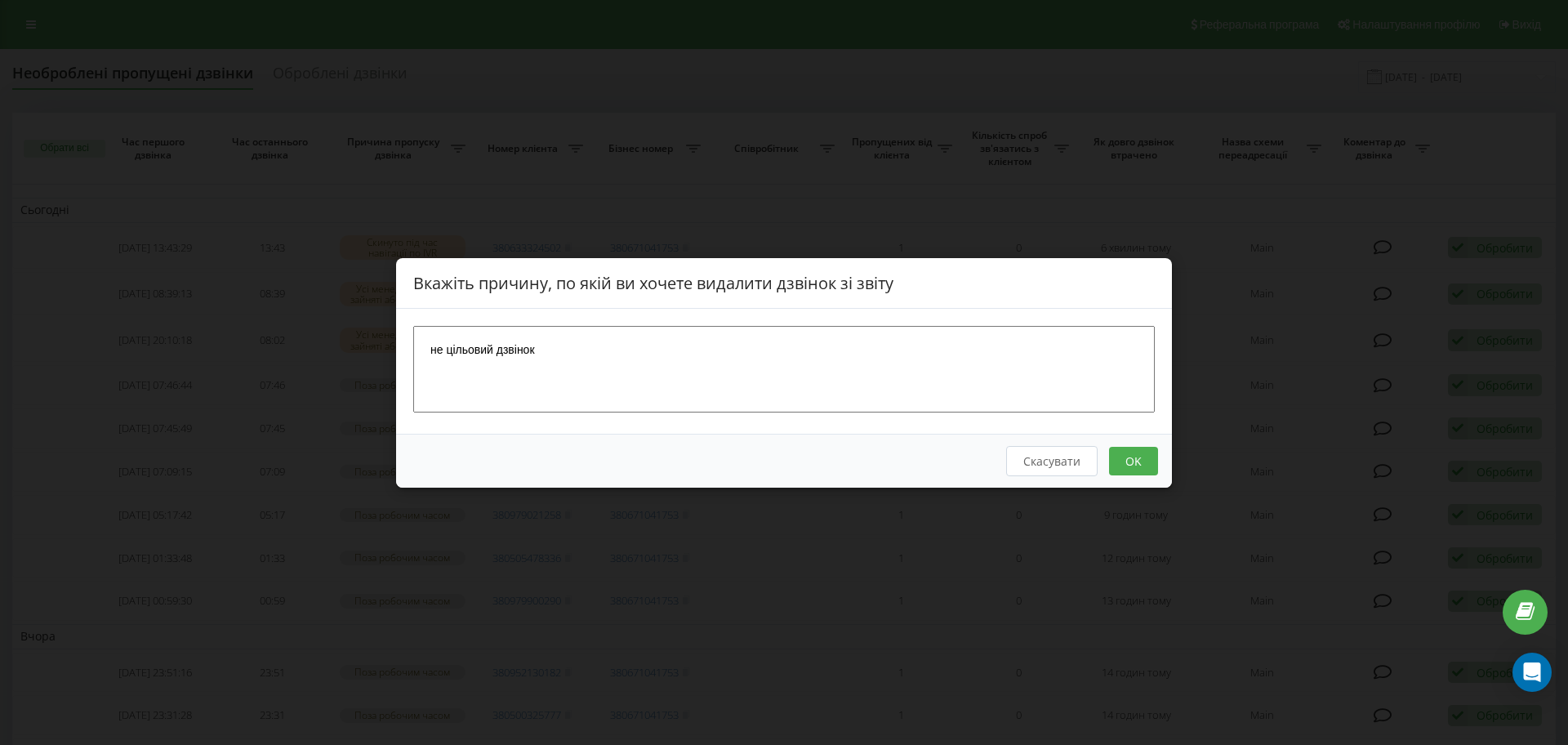 click on "OK" at bounding box center [1134, 460] 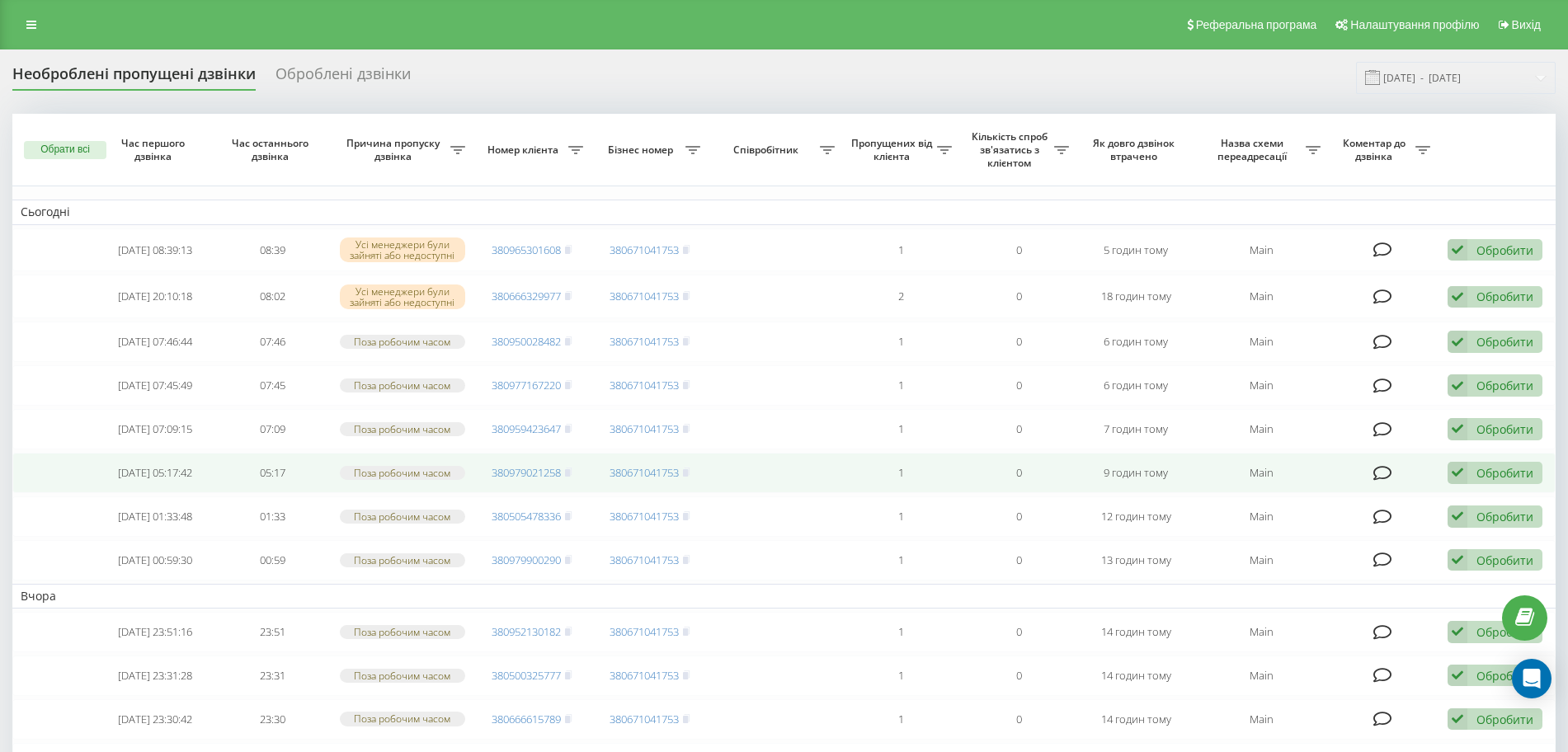 scroll, scrollTop: 698, scrollLeft: 0, axis: vertical 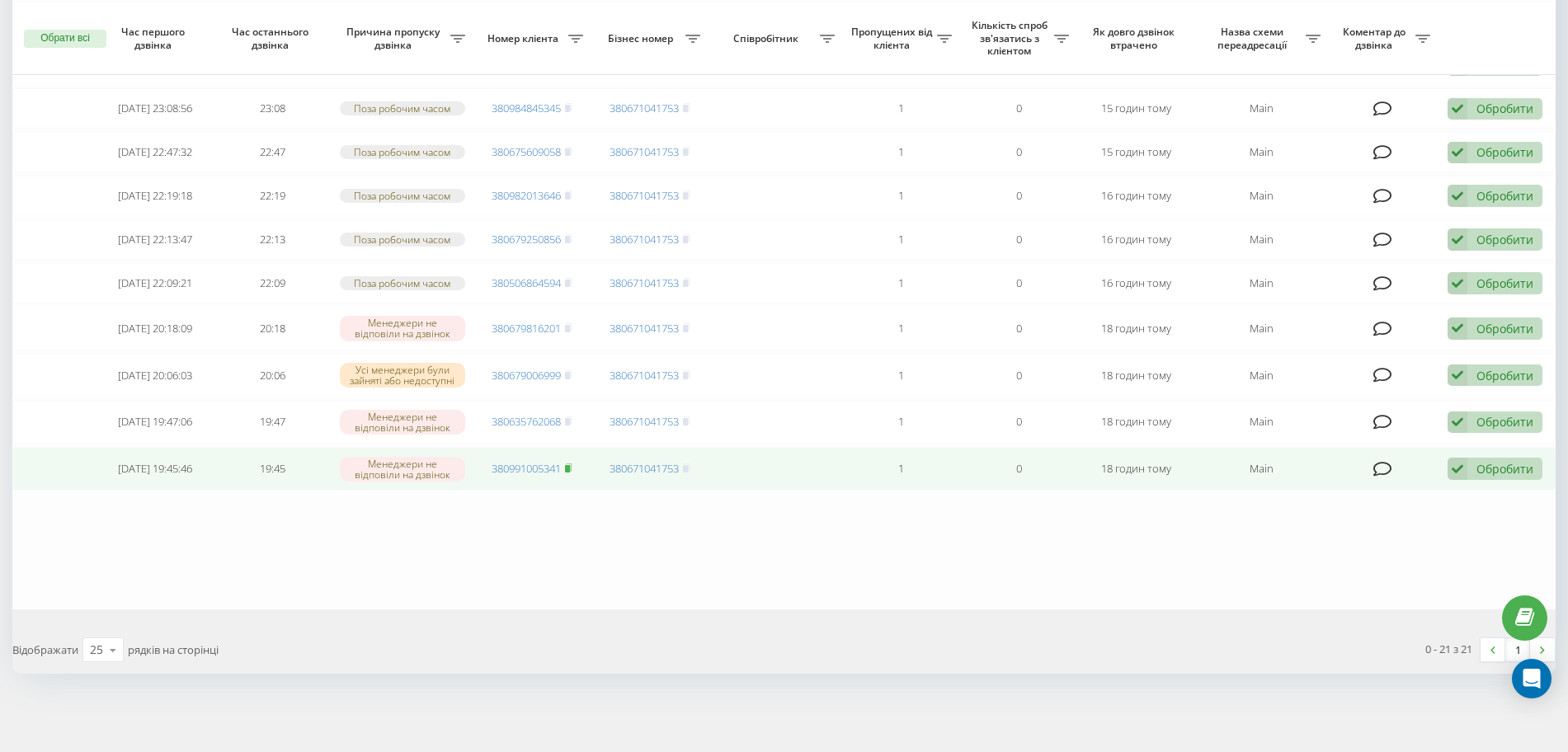 click 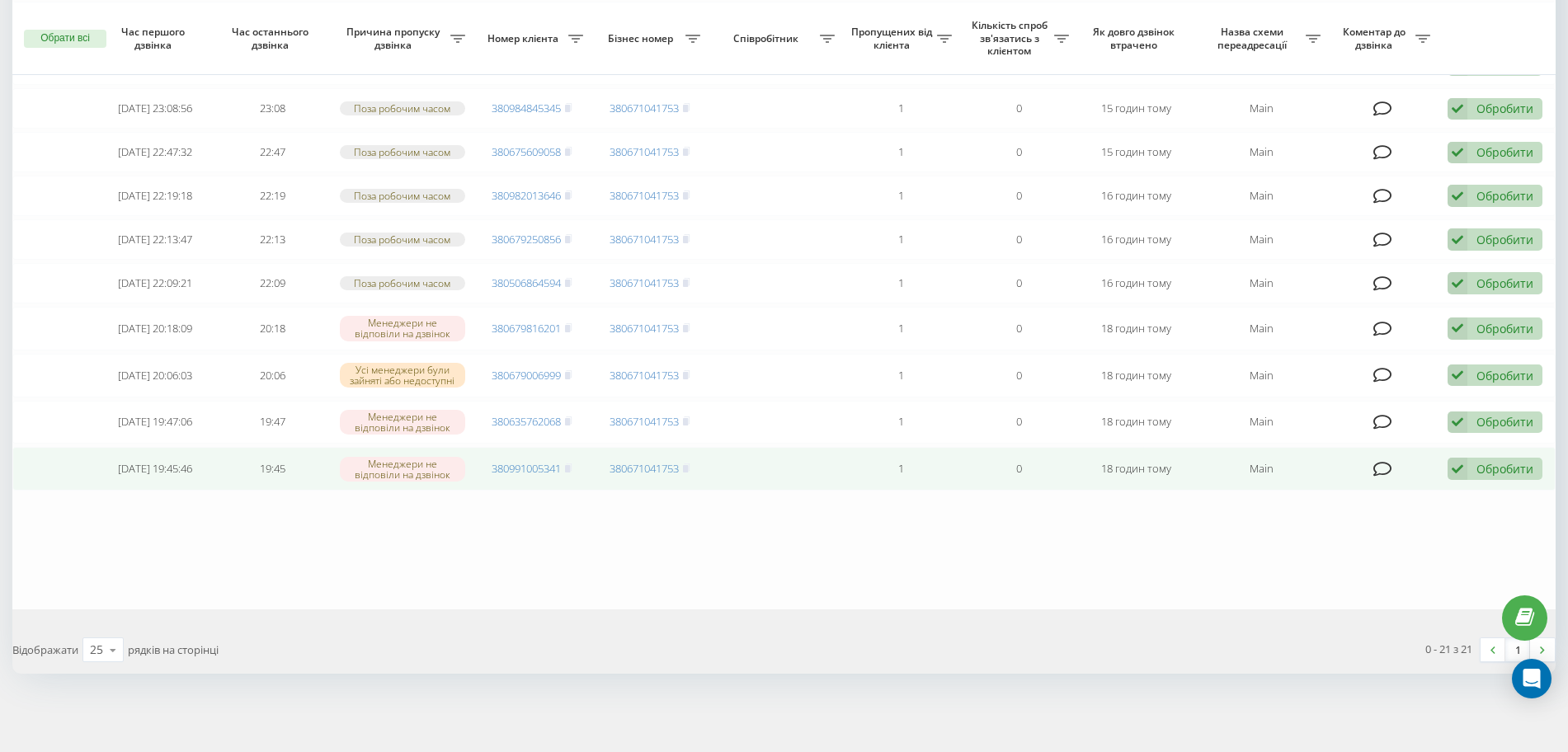 click at bounding box center [1457, 468] 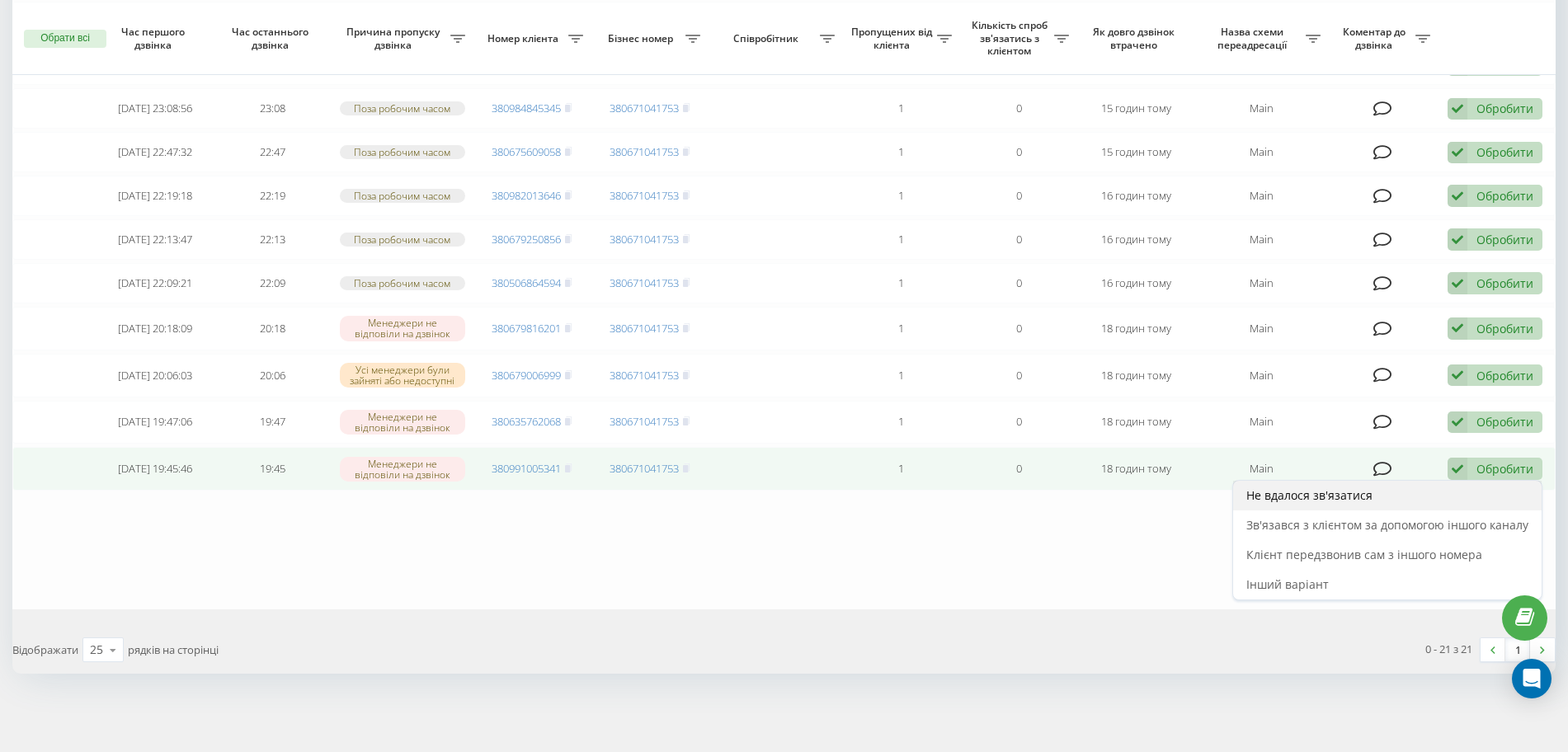 click on "Не вдалося зв'язатися" at bounding box center [1387, 496] 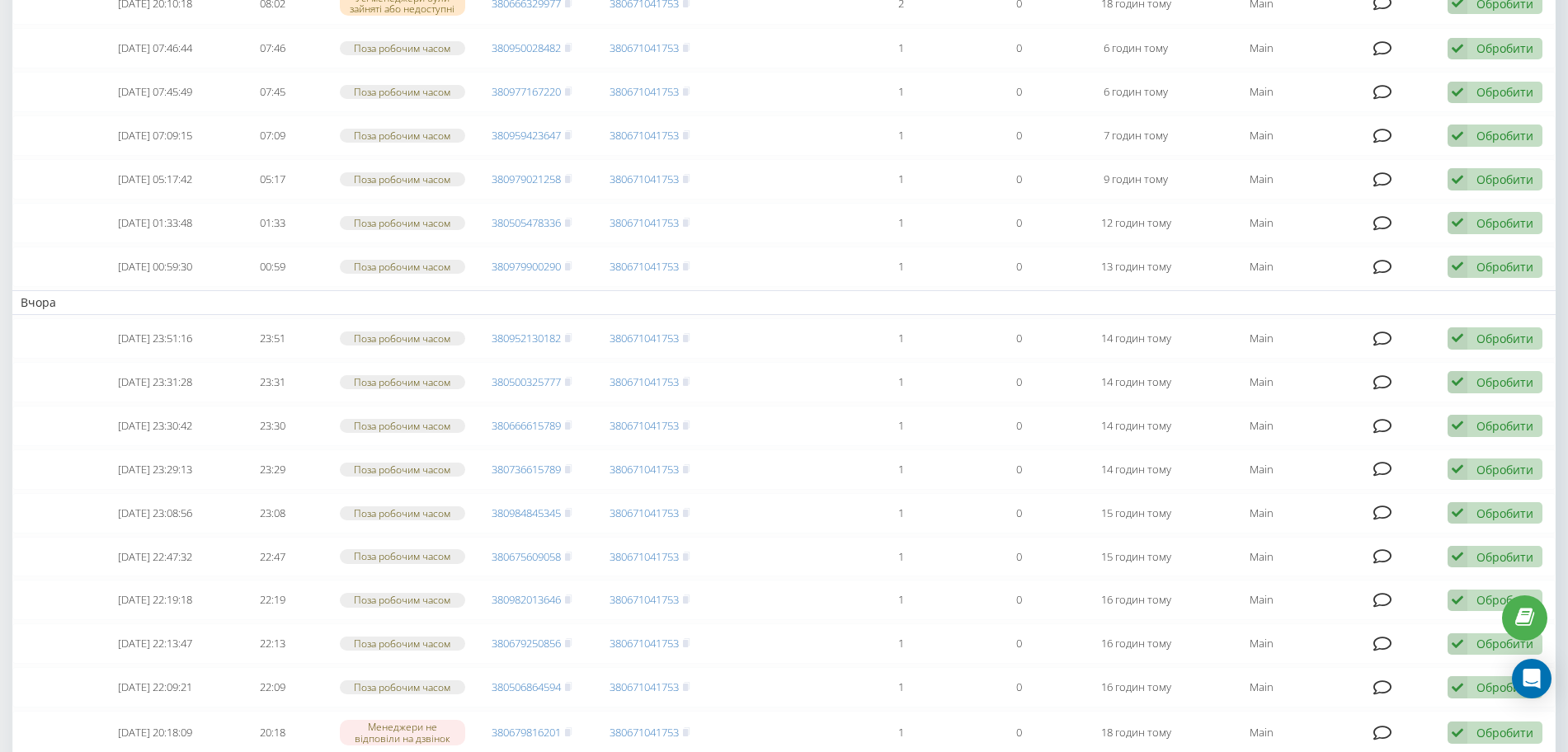 scroll, scrollTop: 604, scrollLeft: 0, axis: vertical 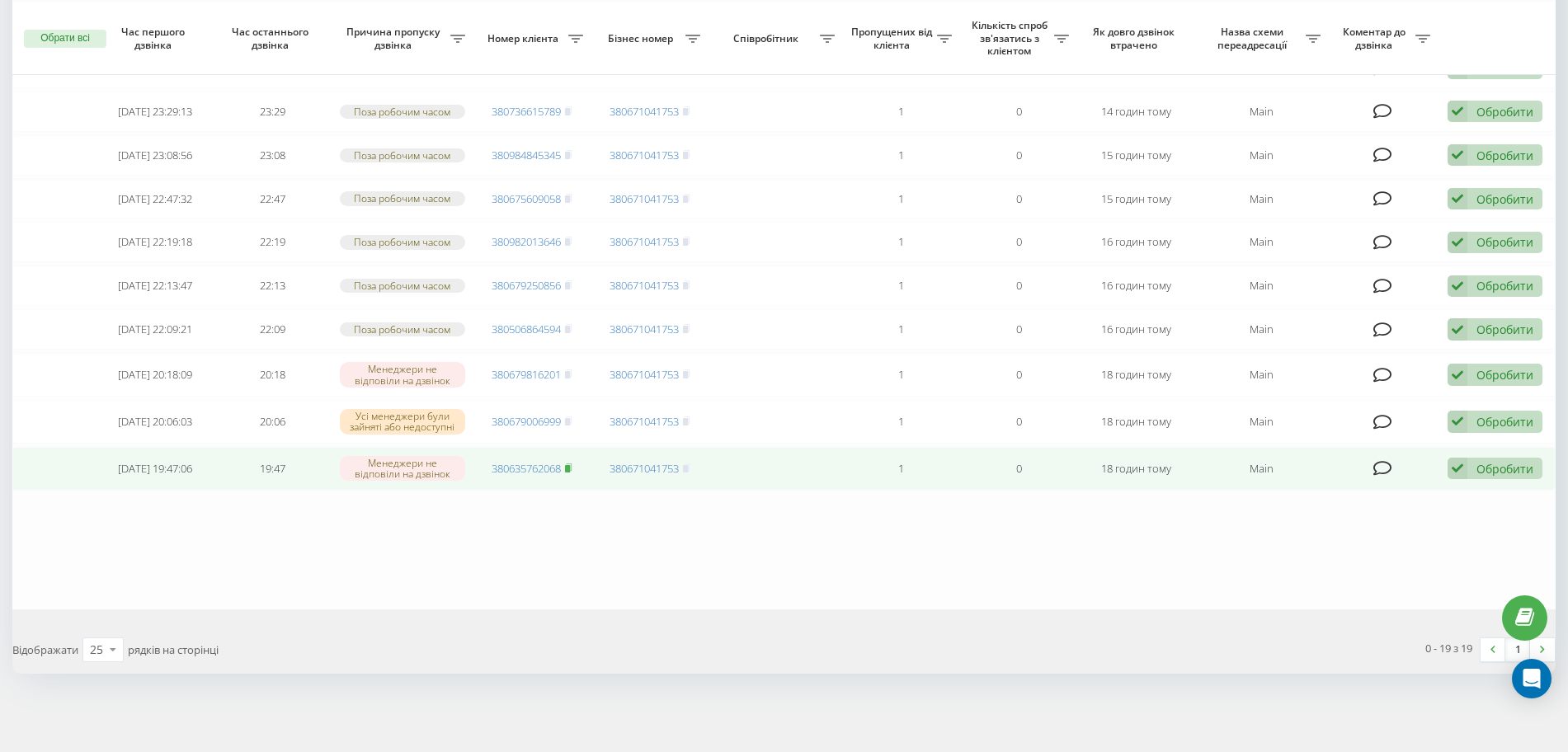 click at bounding box center [568, 468] 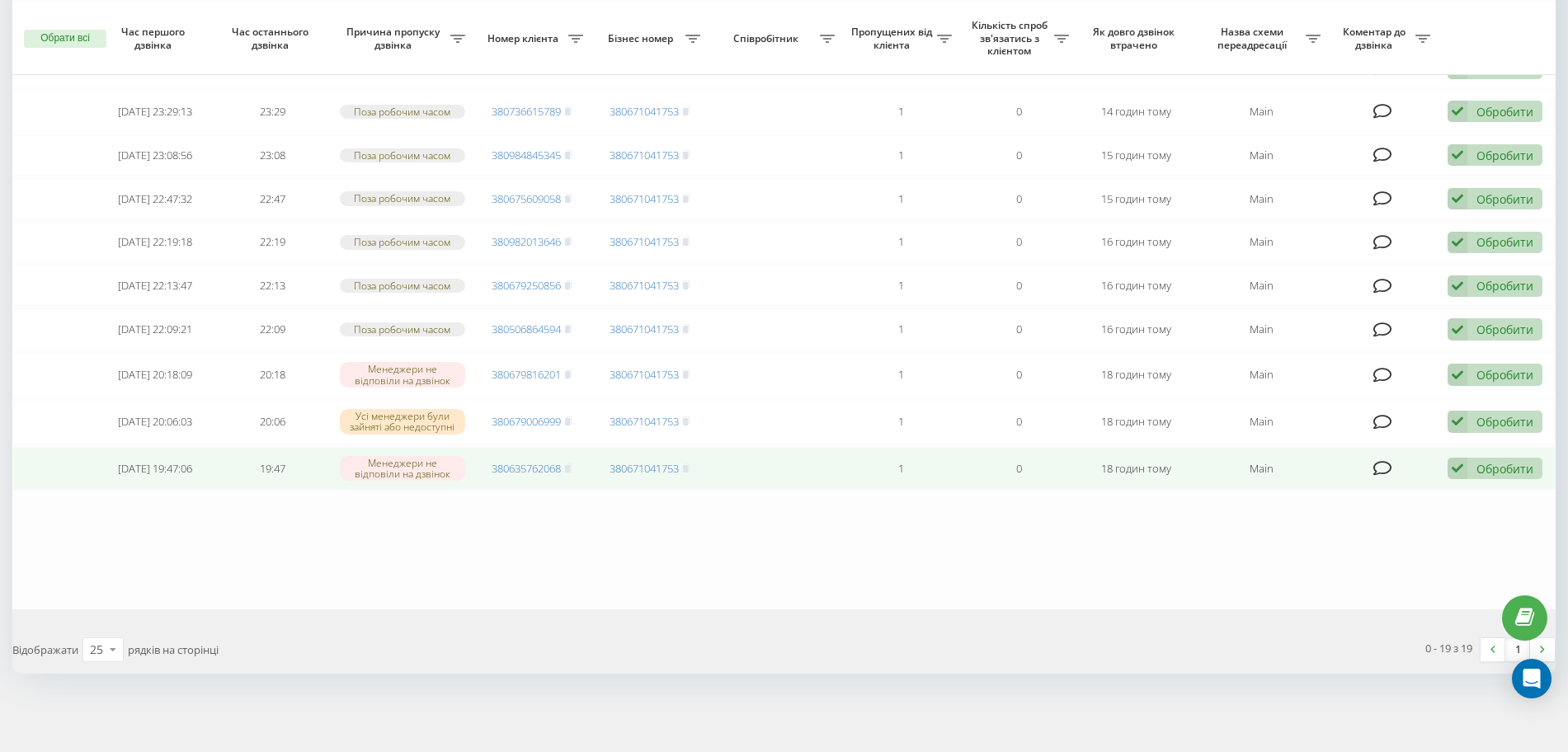 click at bounding box center [1457, 468] 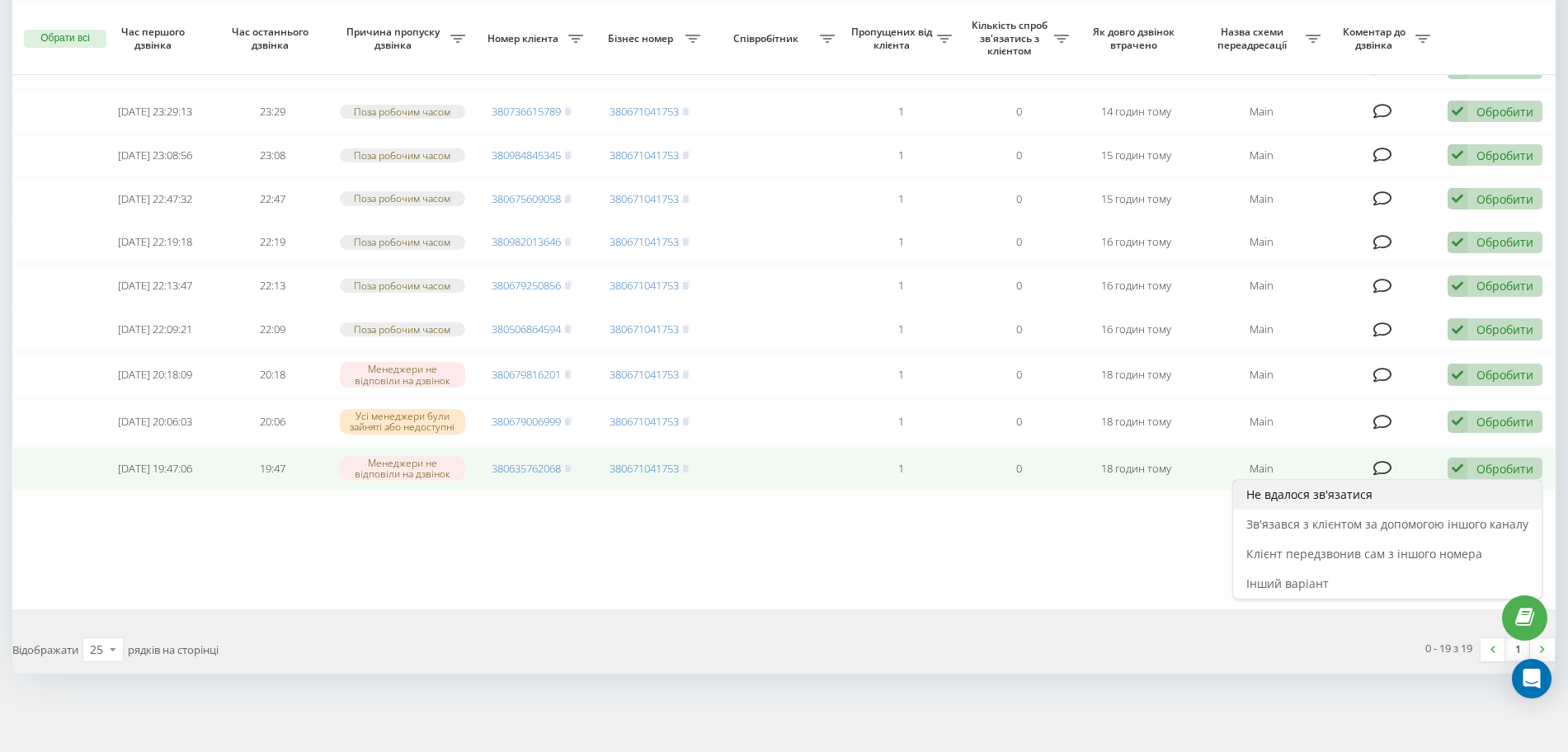 click on "Не вдалося зв'язатися" at bounding box center [1387, 495] 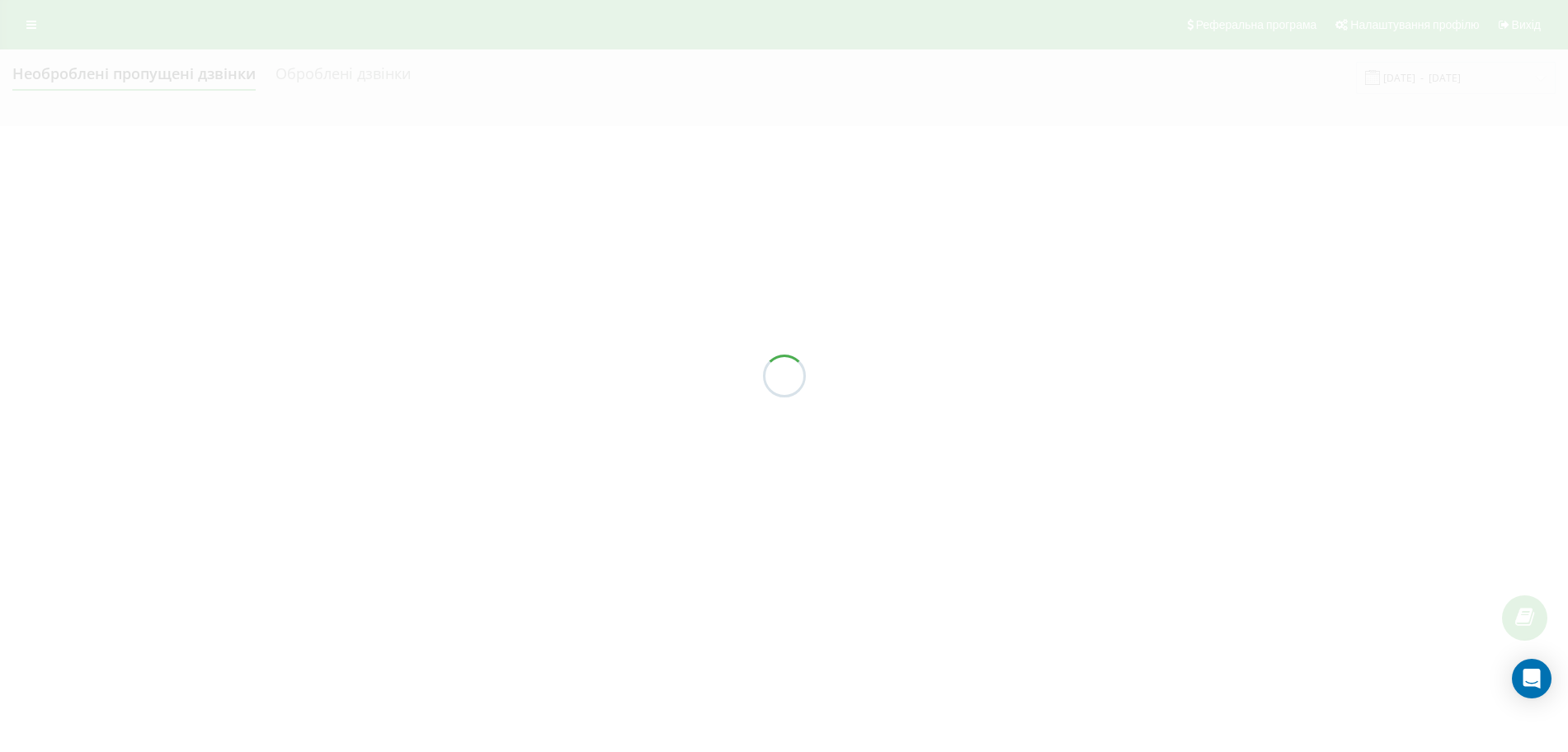 scroll, scrollTop: 0, scrollLeft: 0, axis: both 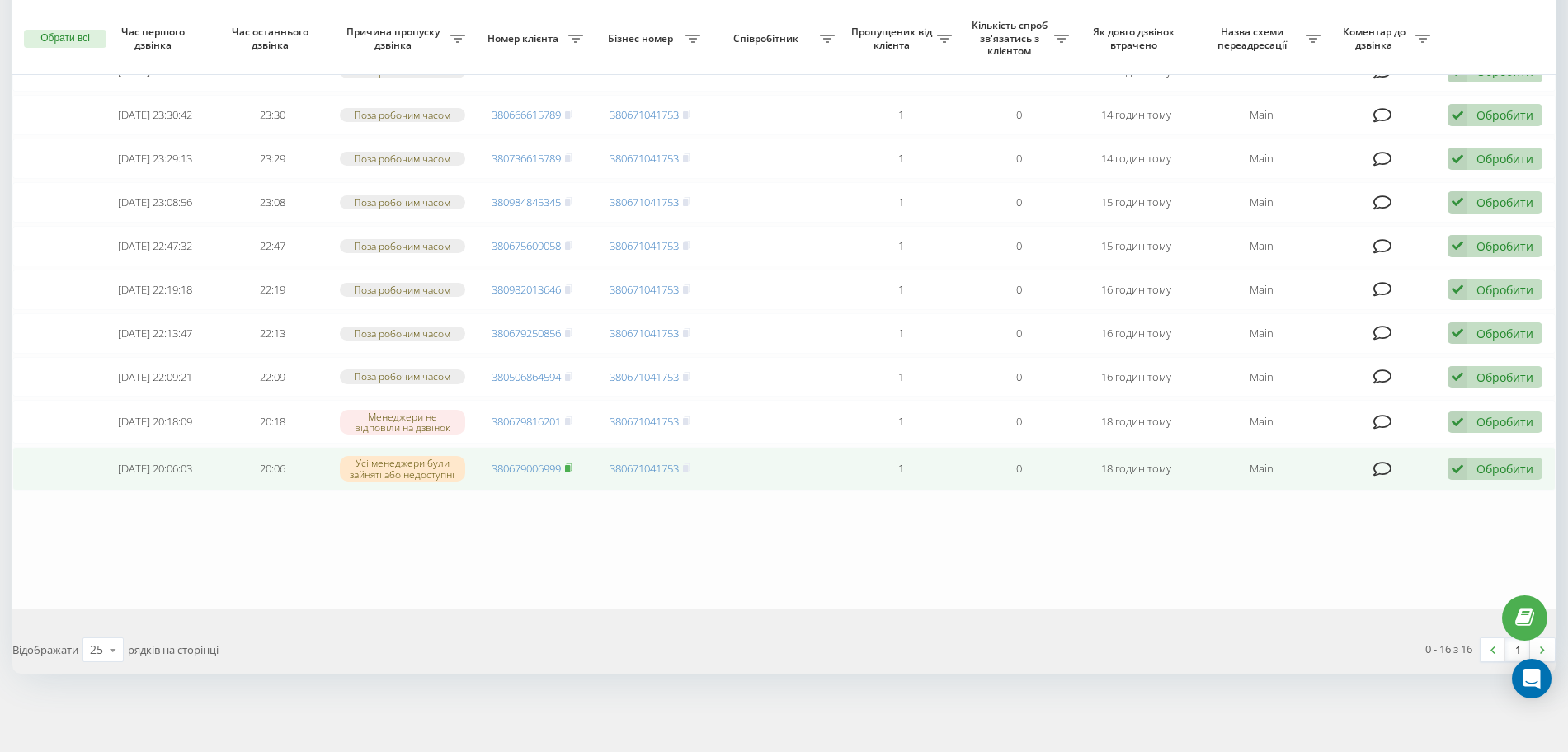 click 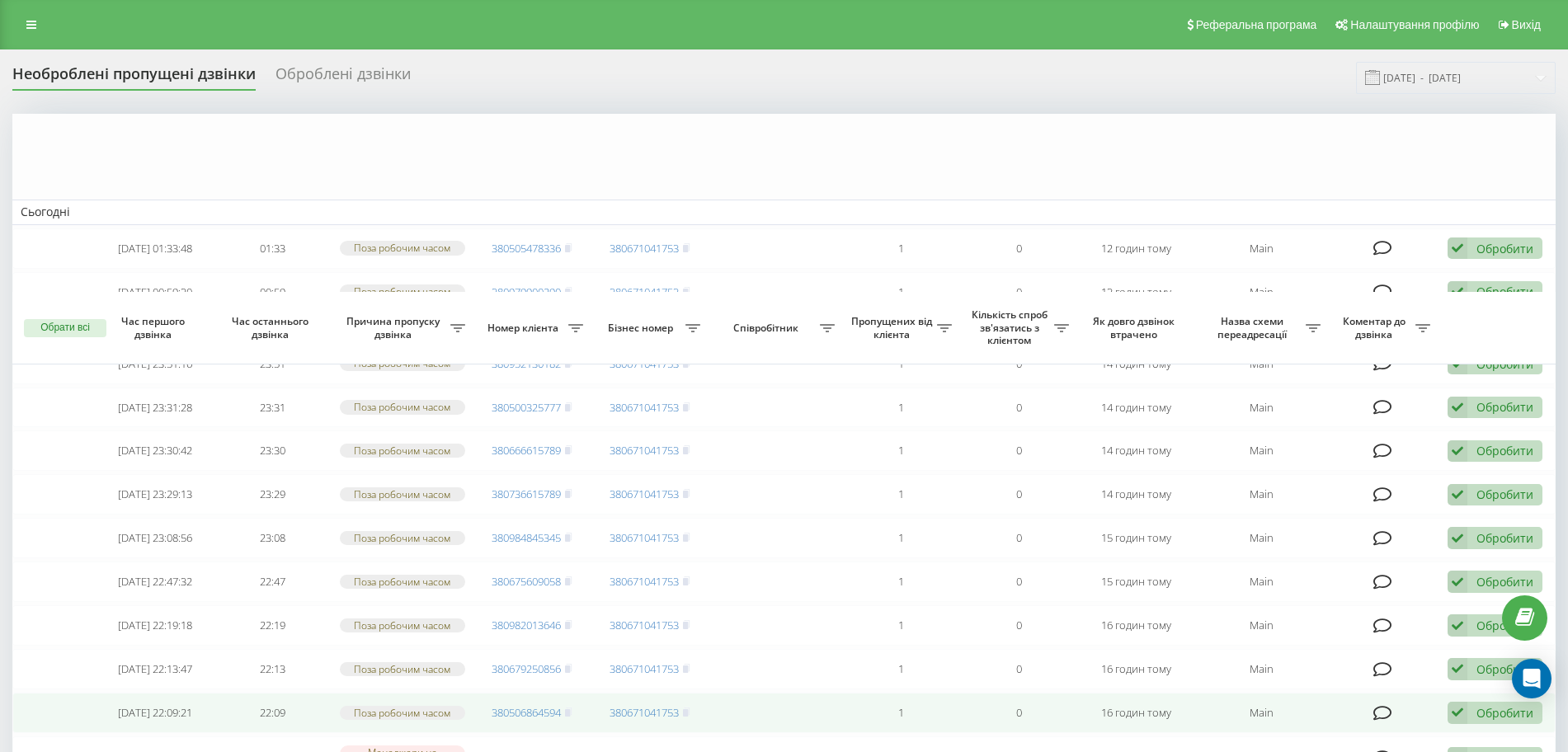 scroll, scrollTop: 289, scrollLeft: 0, axis: vertical 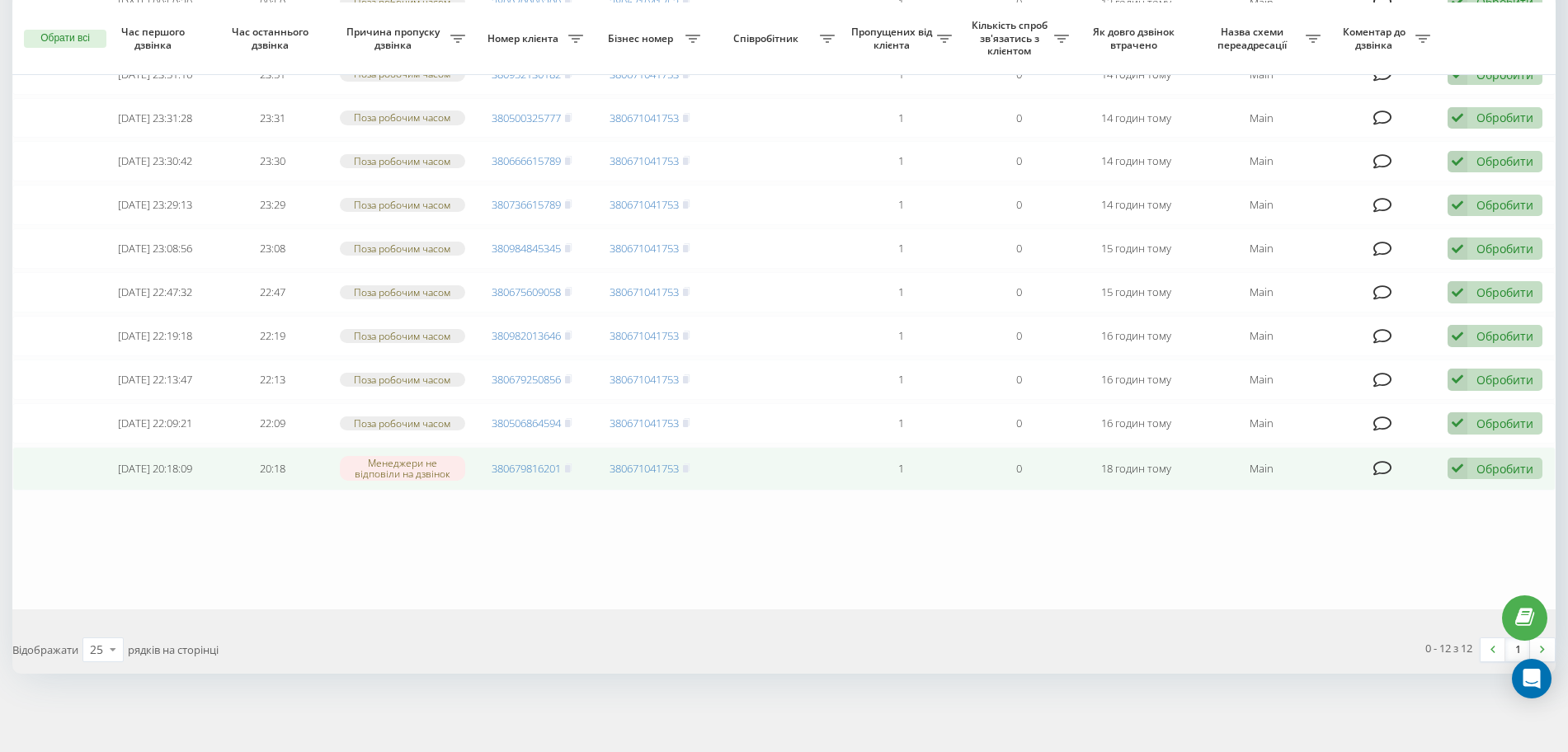 click at bounding box center (1457, 468) 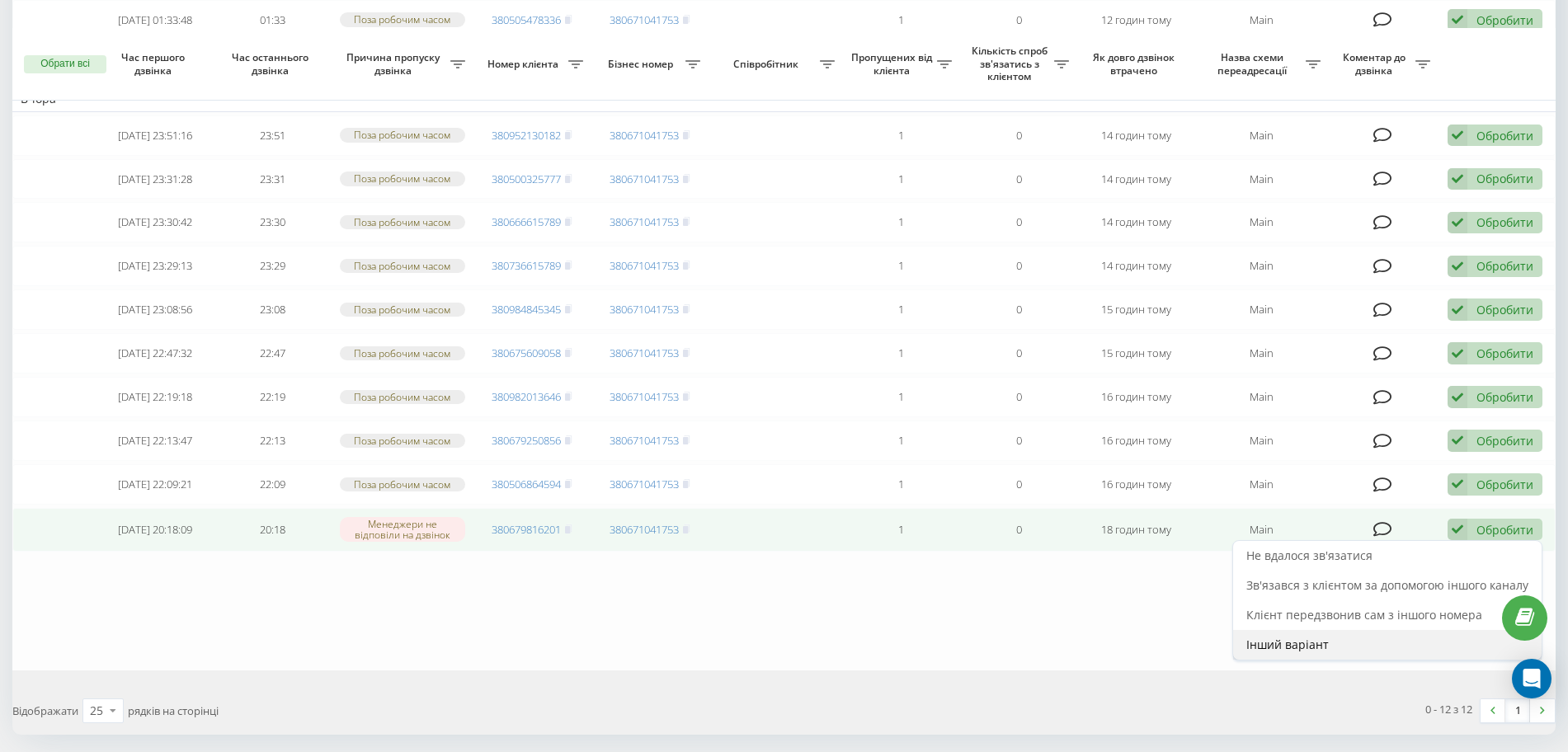 scroll, scrollTop: 289, scrollLeft: 0, axis: vertical 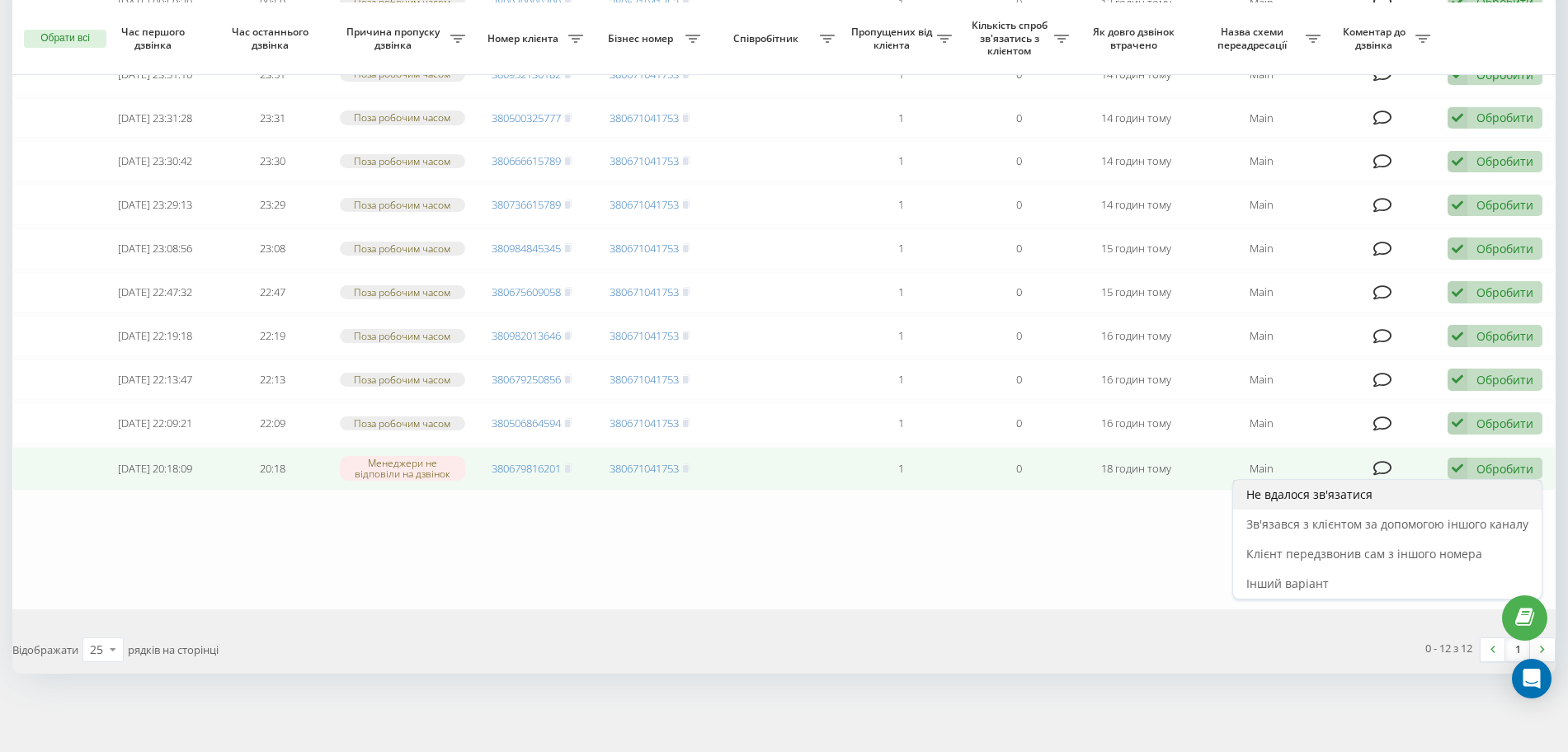 click on "Не вдалося зв'язатися" at bounding box center [1387, 495] 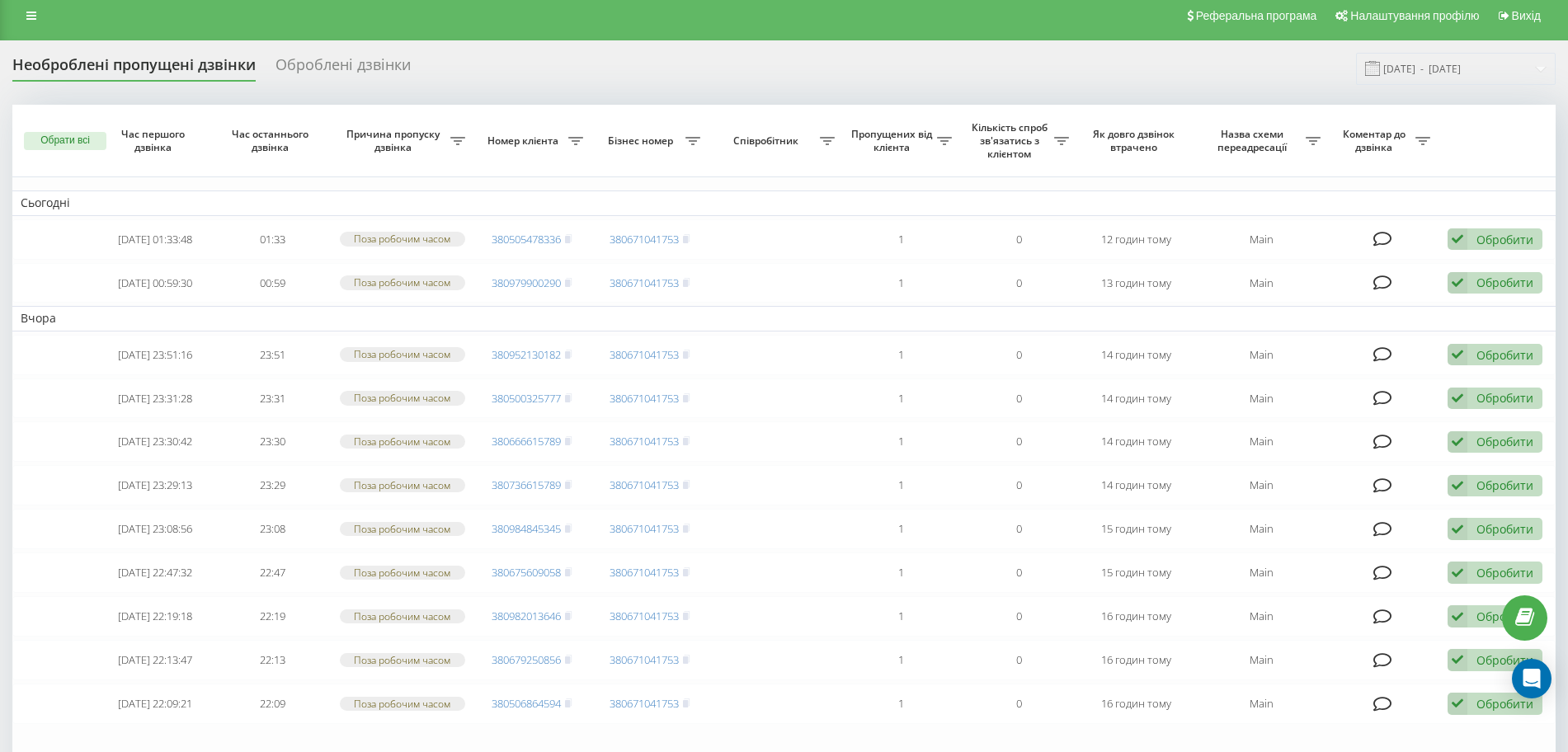 scroll, scrollTop: 0, scrollLeft: 0, axis: both 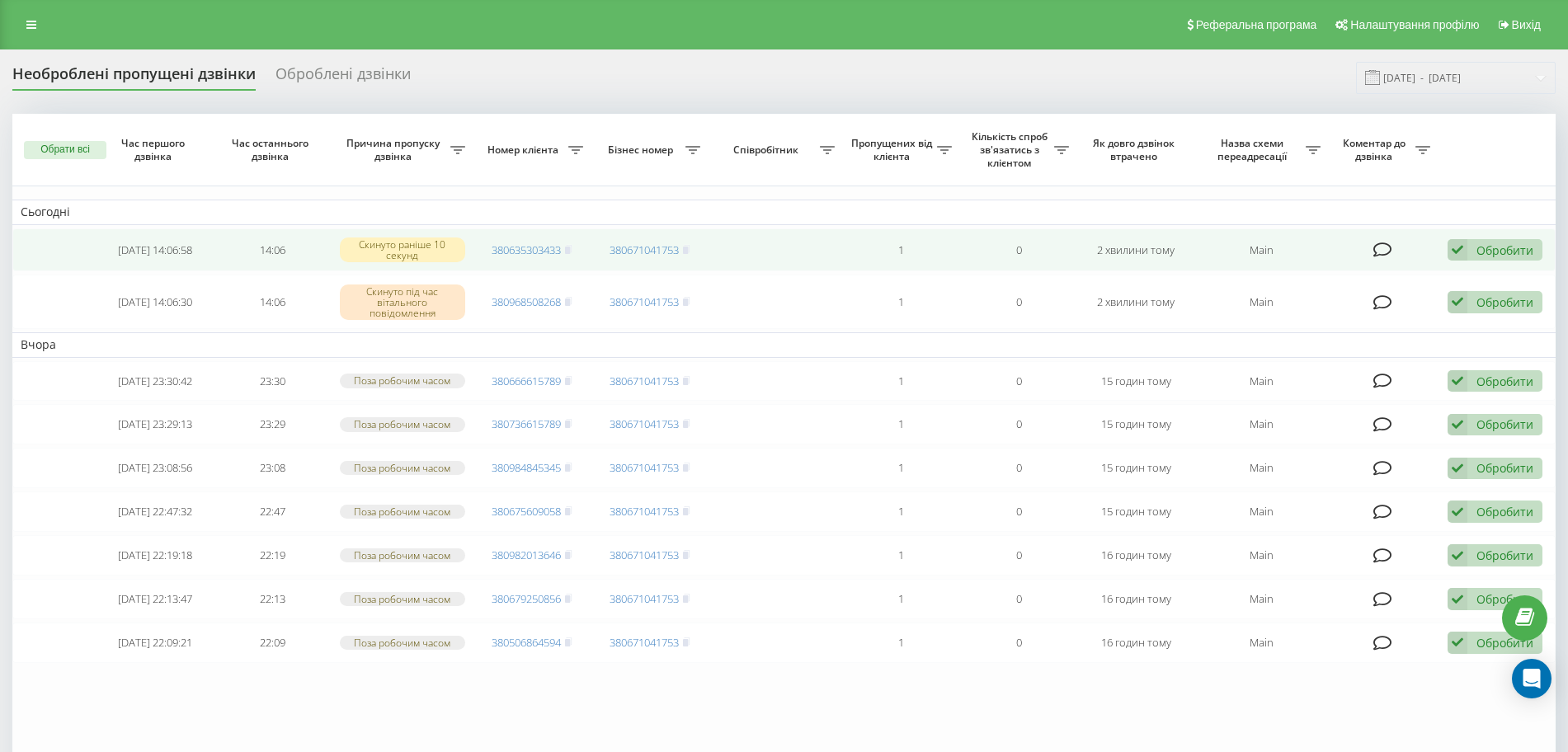 click at bounding box center [1457, 250] 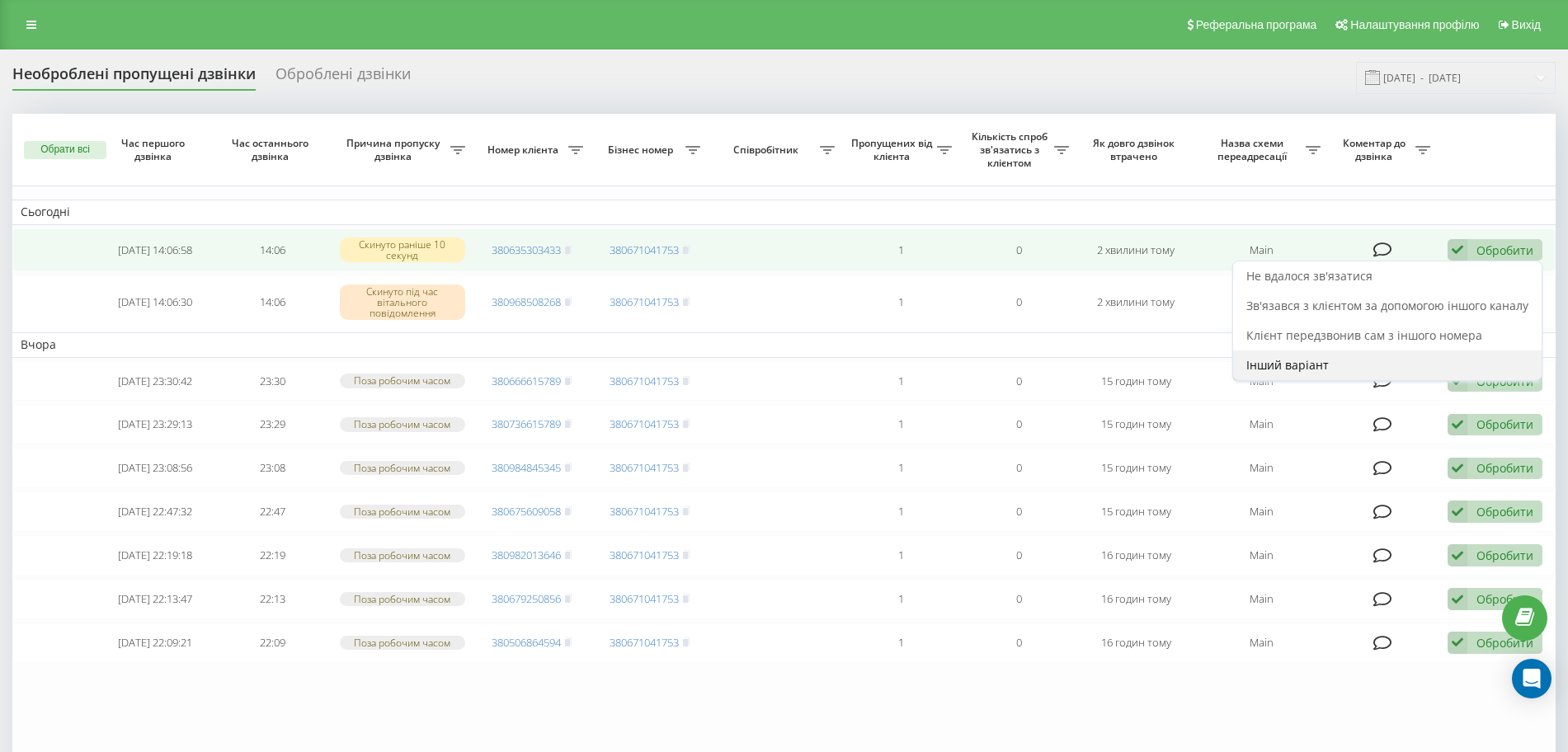 click on "Інший варіант" at bounding box center (1288, 364) 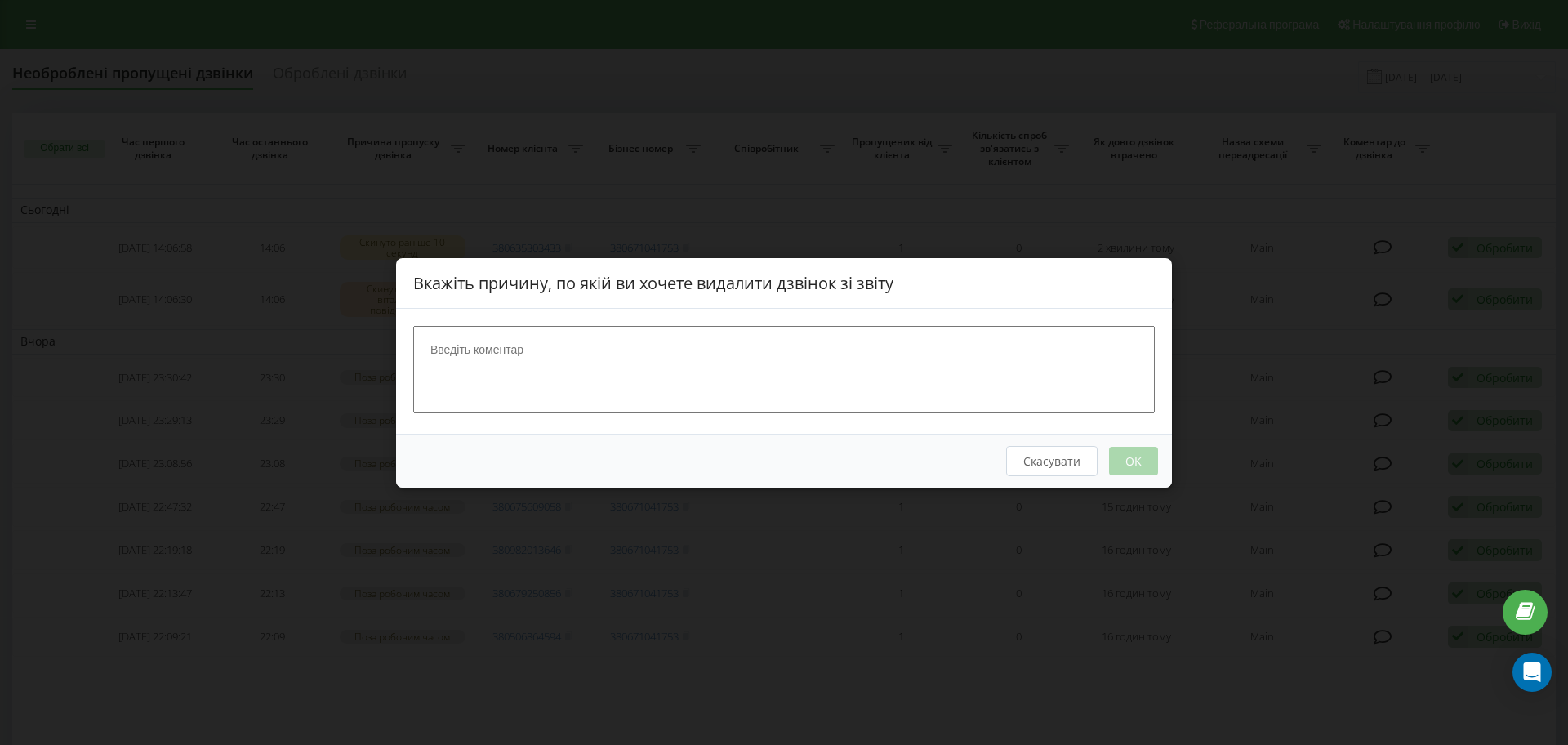 click at bounding box center (784, 368) 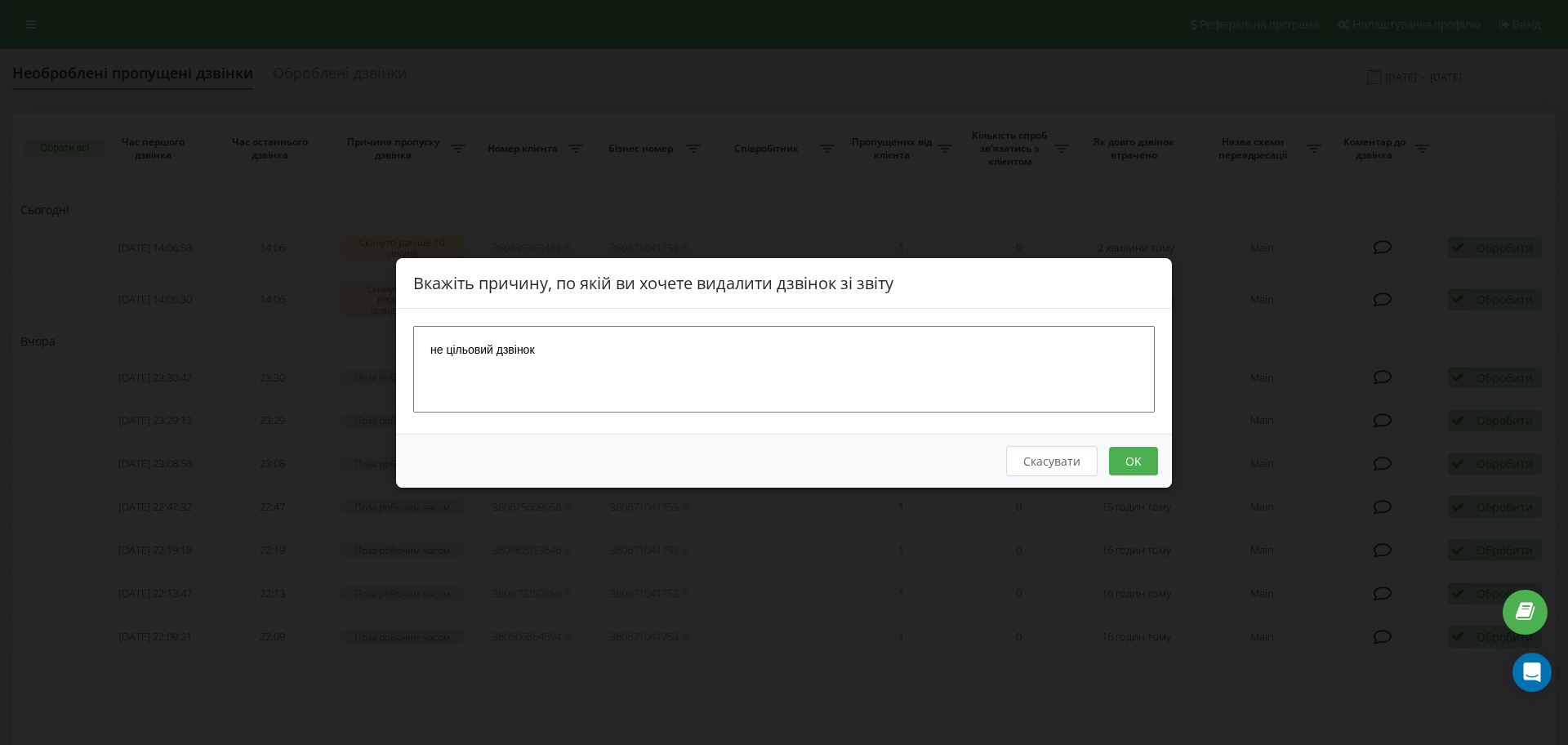 type on "не цільовий дзвінок" 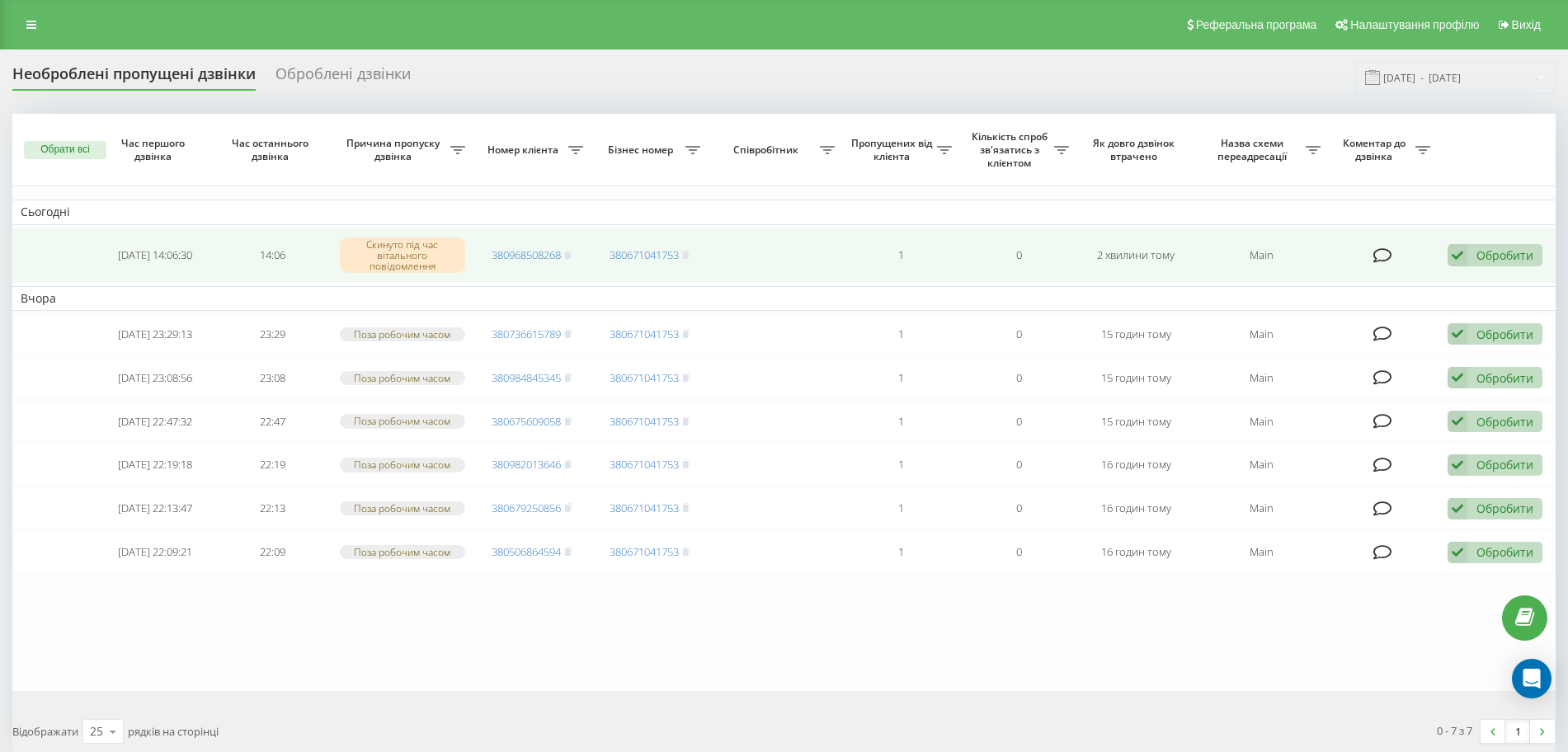 click on "Обробити" at bounding box center (1504, 255) 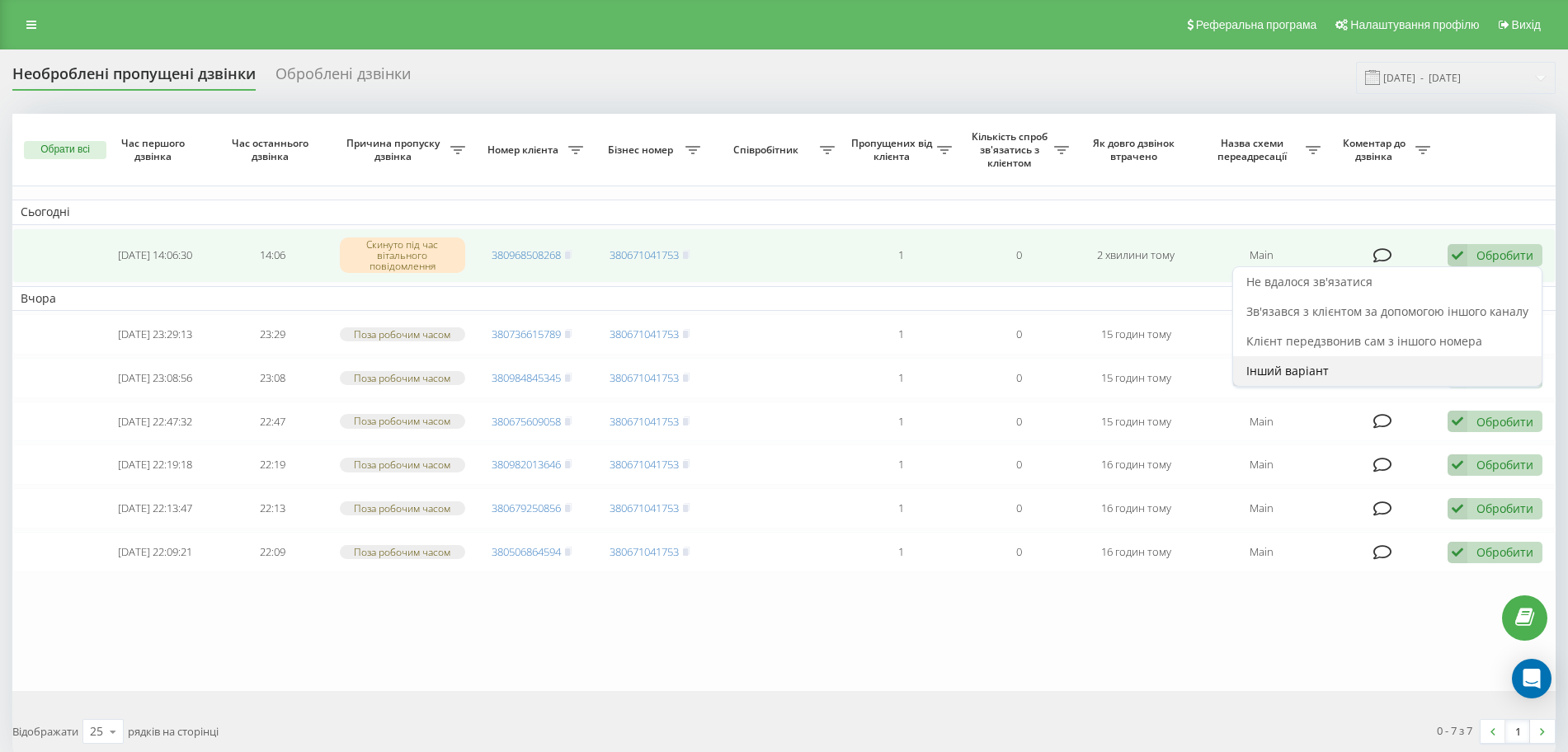 click on "Інший варіант" at bounding box center (1387, 371) 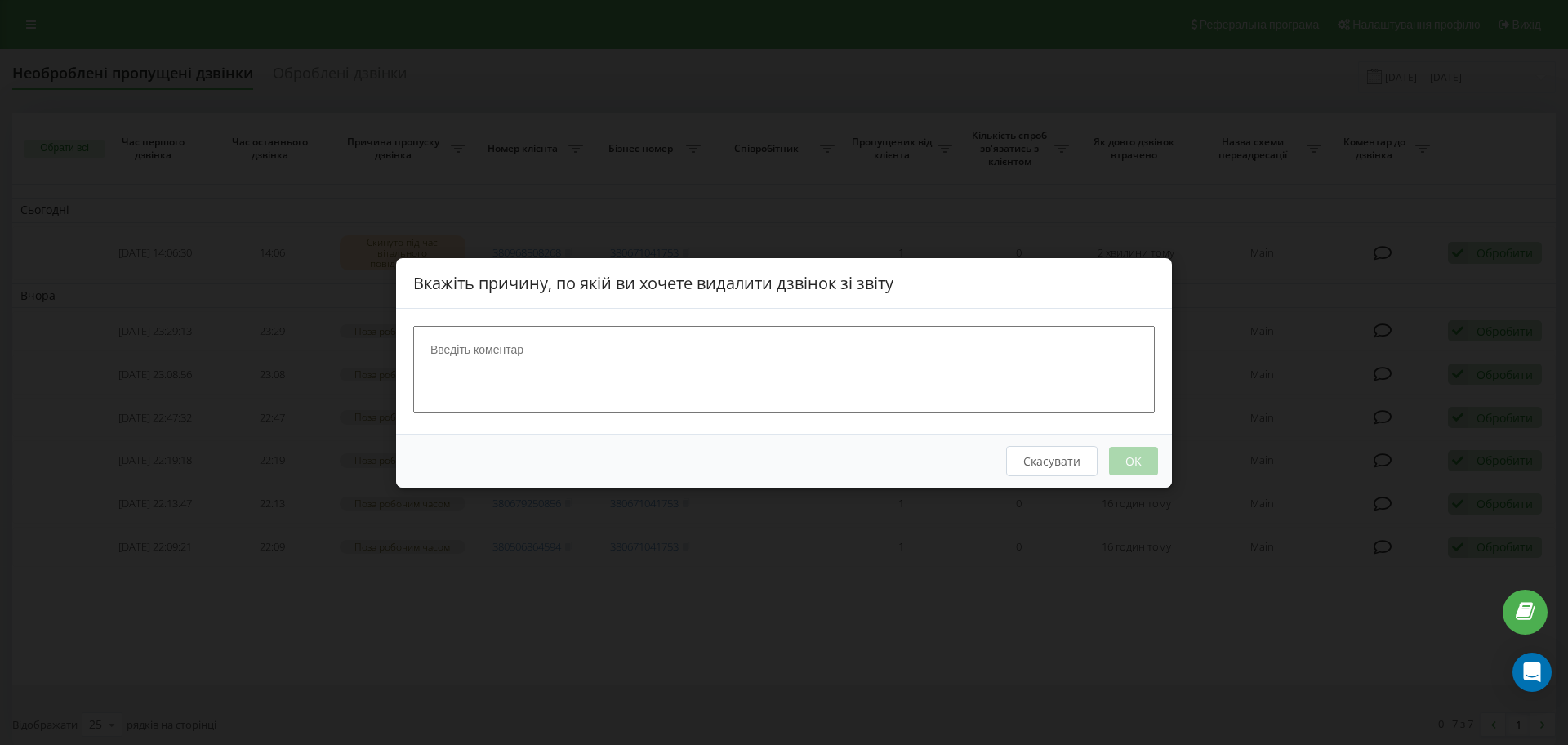 click at bounding box center [784, 368] 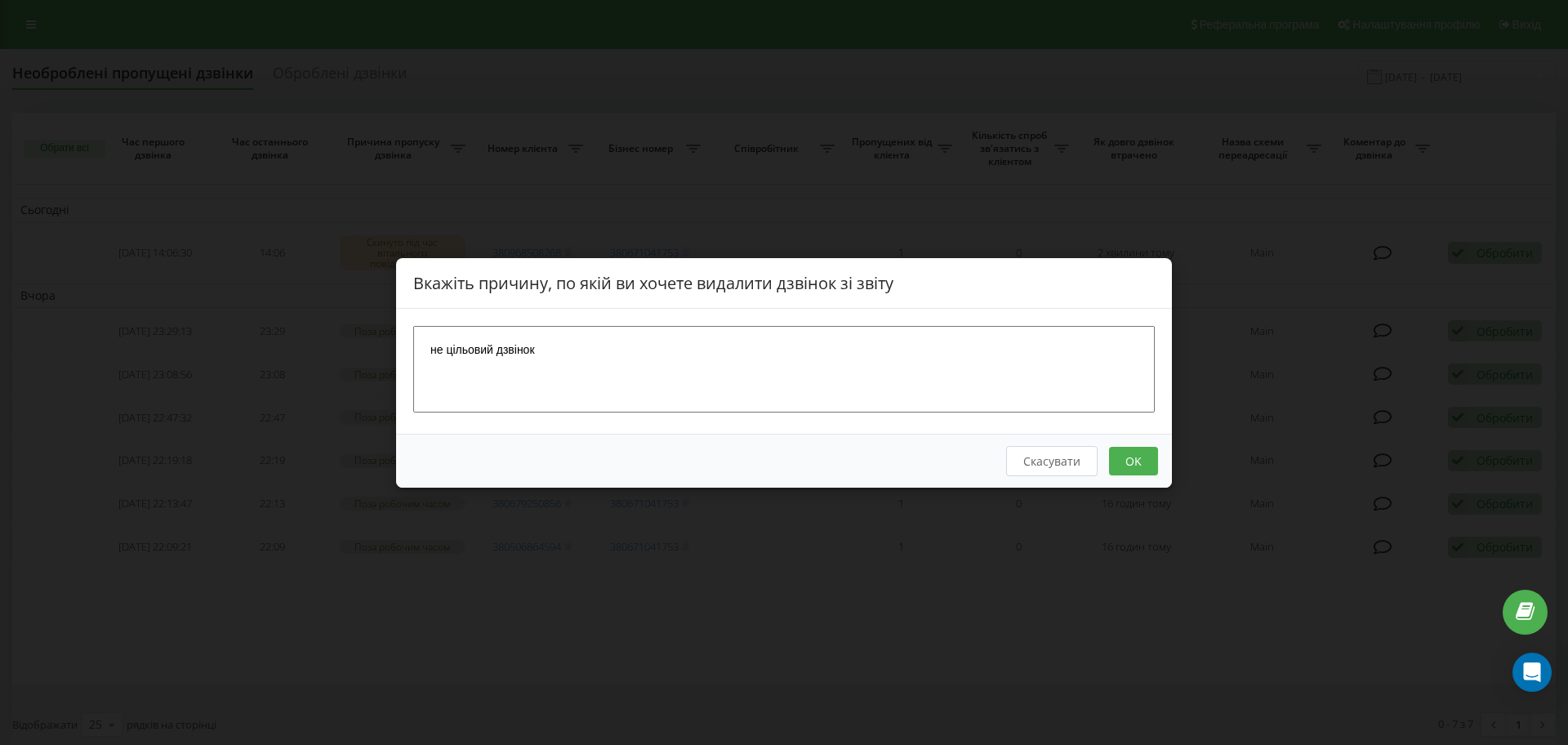 type on "не цільовий дзвінок" 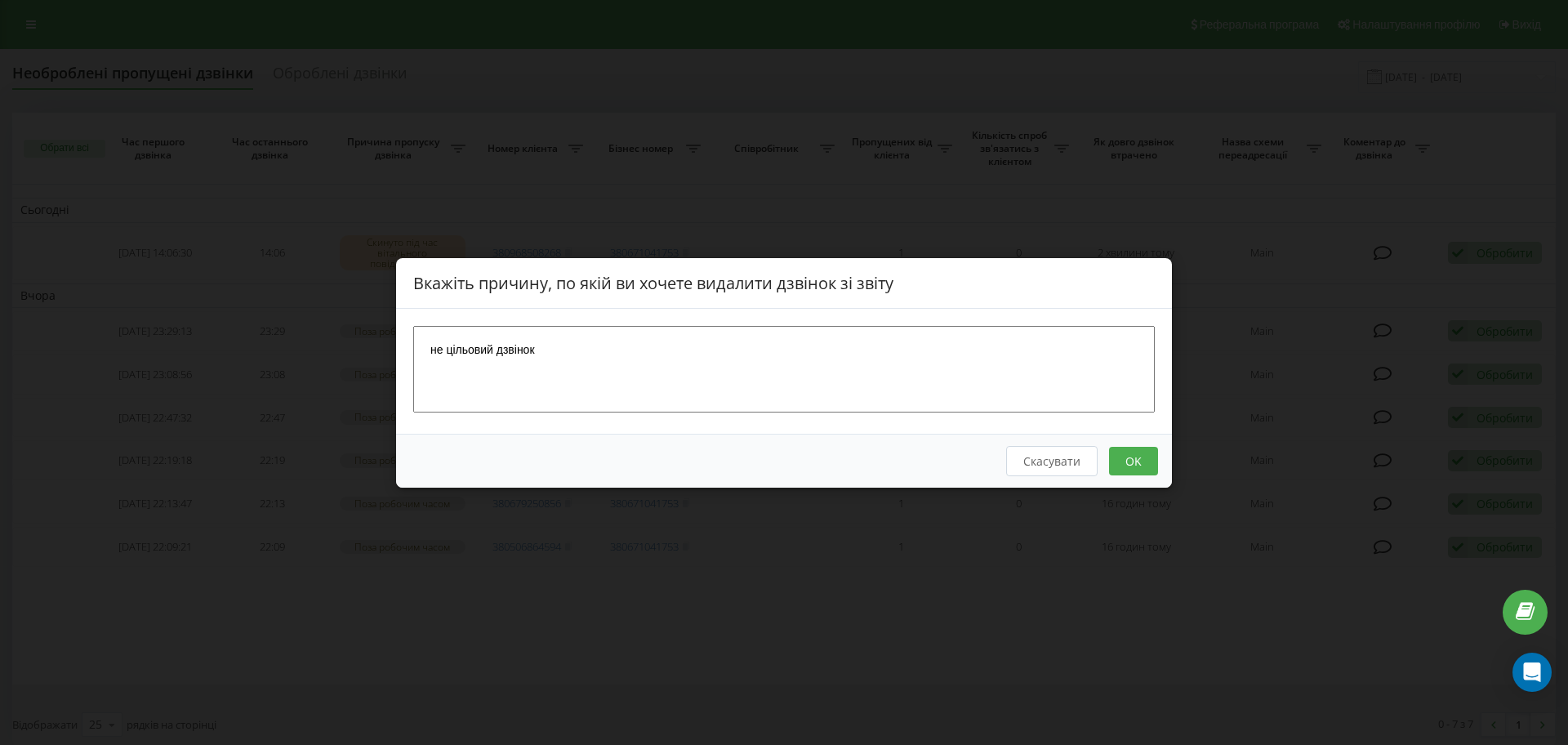 click on "OK" at bounding box center (1134, 460) 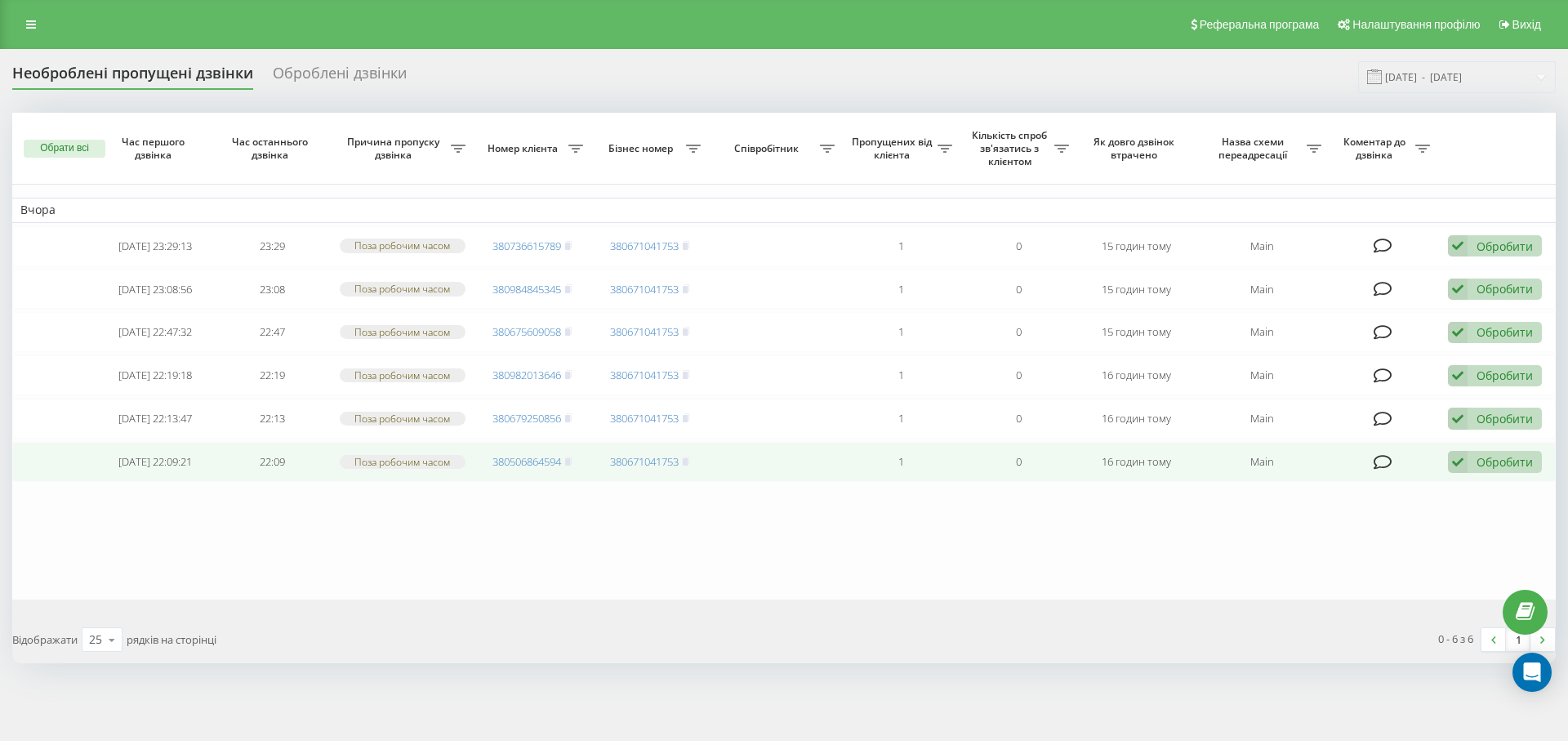 click at bounding box center [1458, 462] 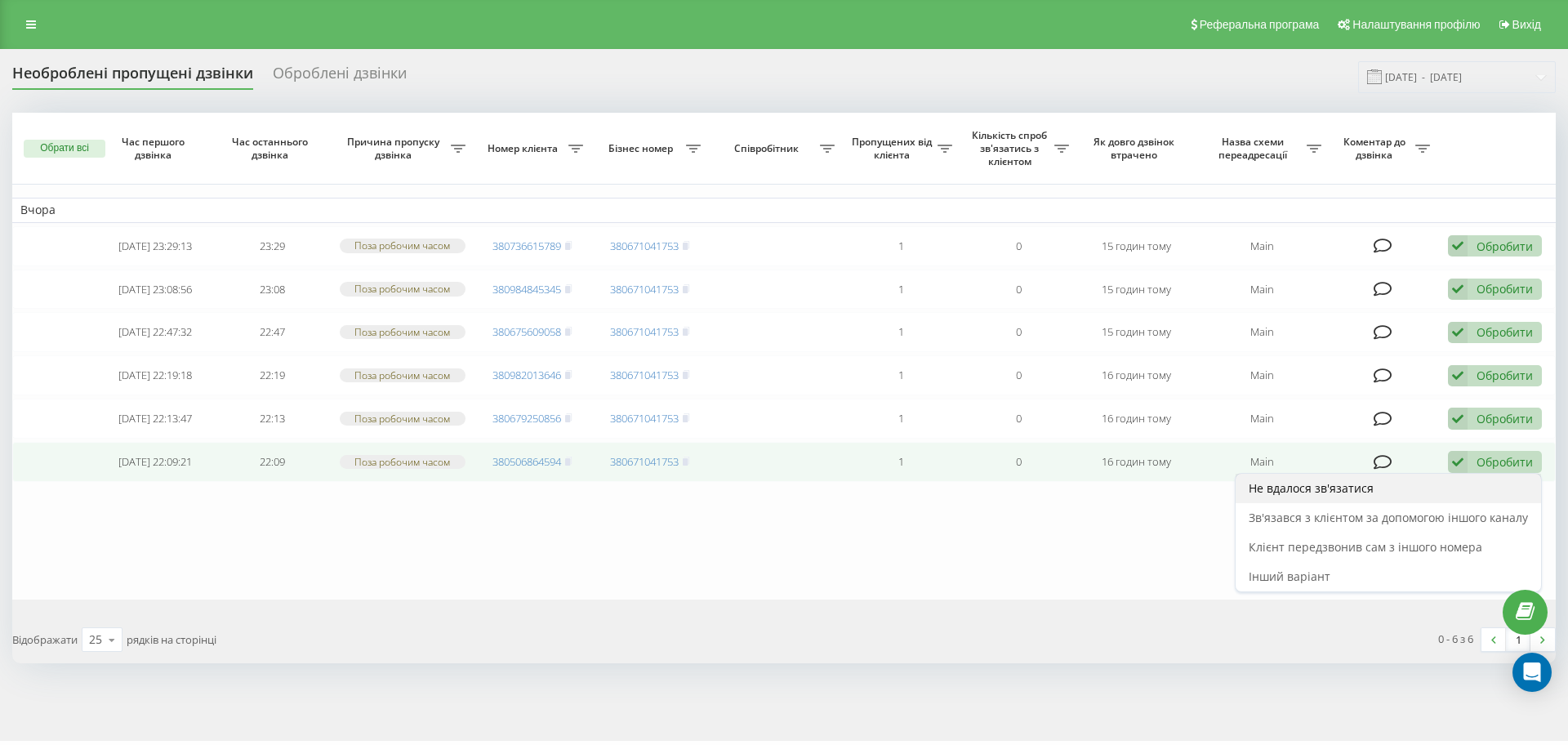 click on "Не вдалося зв'язатися" at bounding box center (1311, 488) 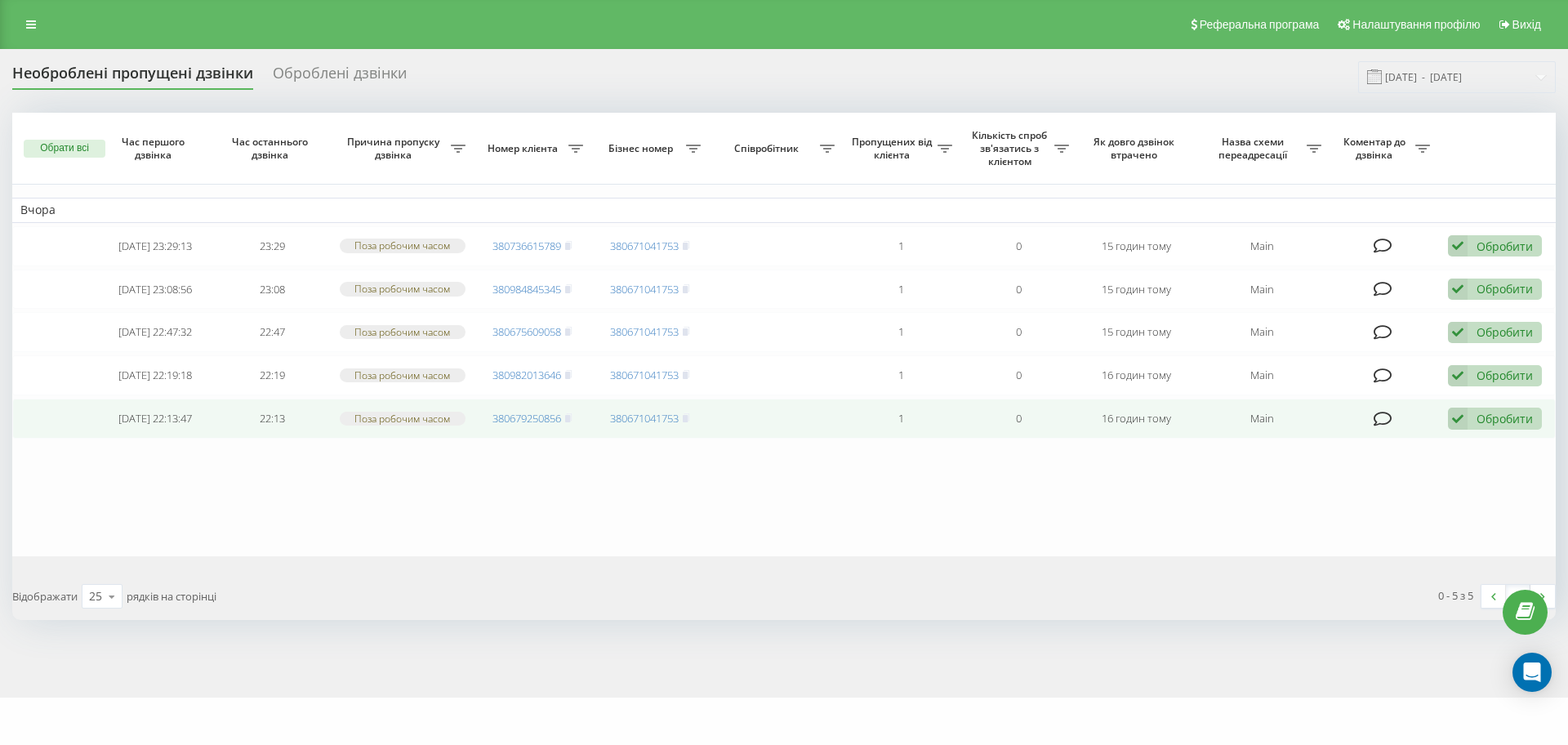 click at bounding box center [1458, 418] 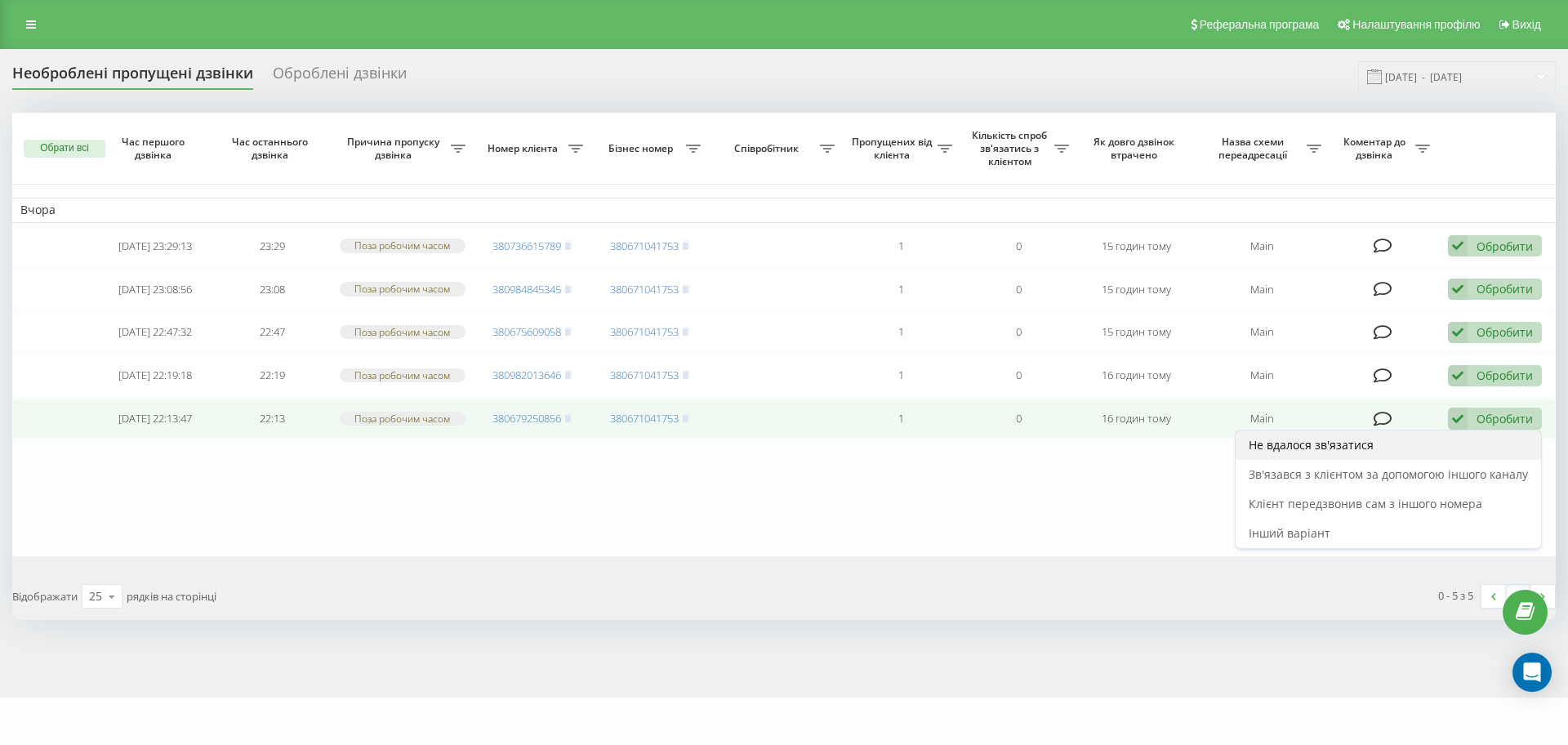 click on "Не вдалося зв'язатися" at bounding box center [1388, 445] 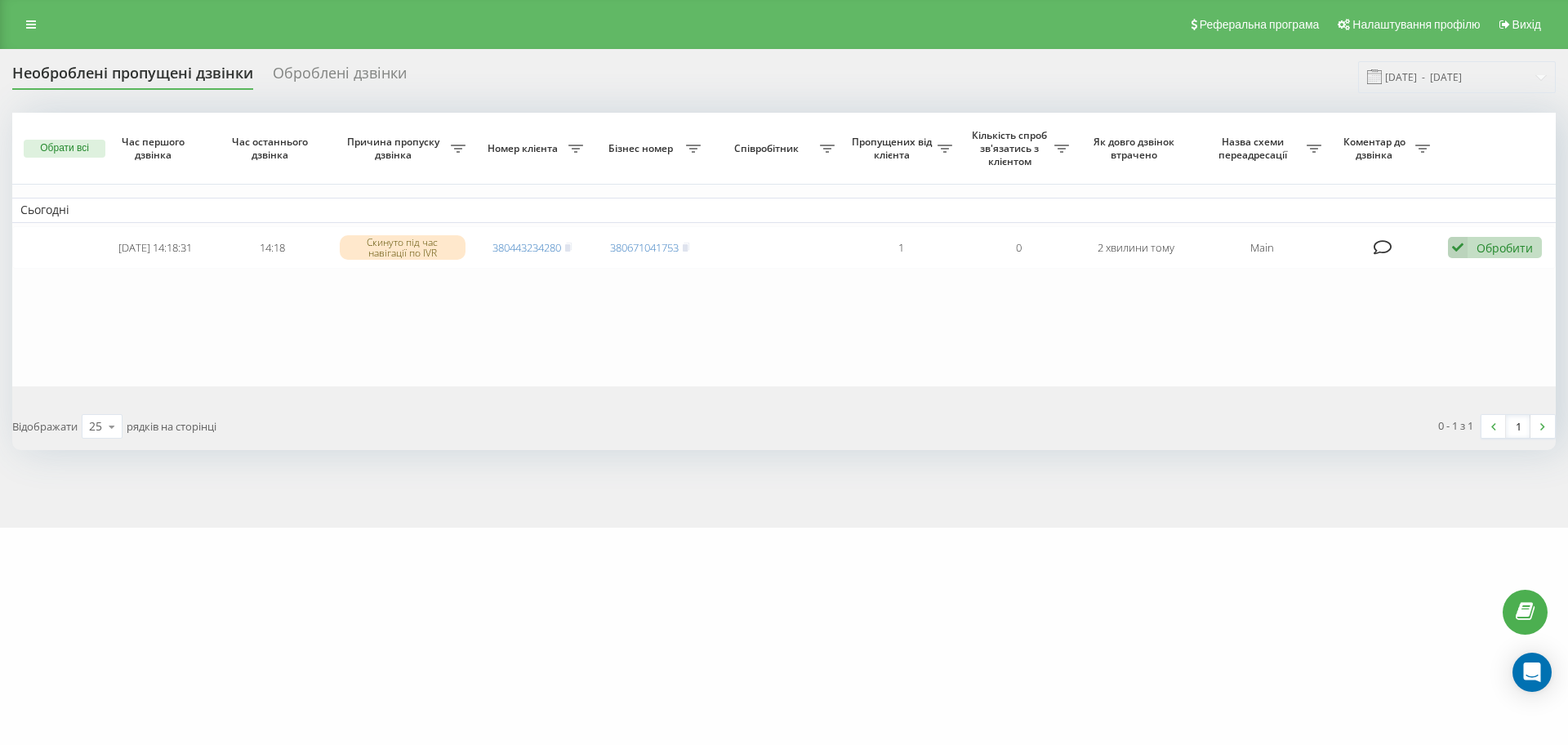 scroll, scrollTop: 0, scrollLeft: 0, axis: both 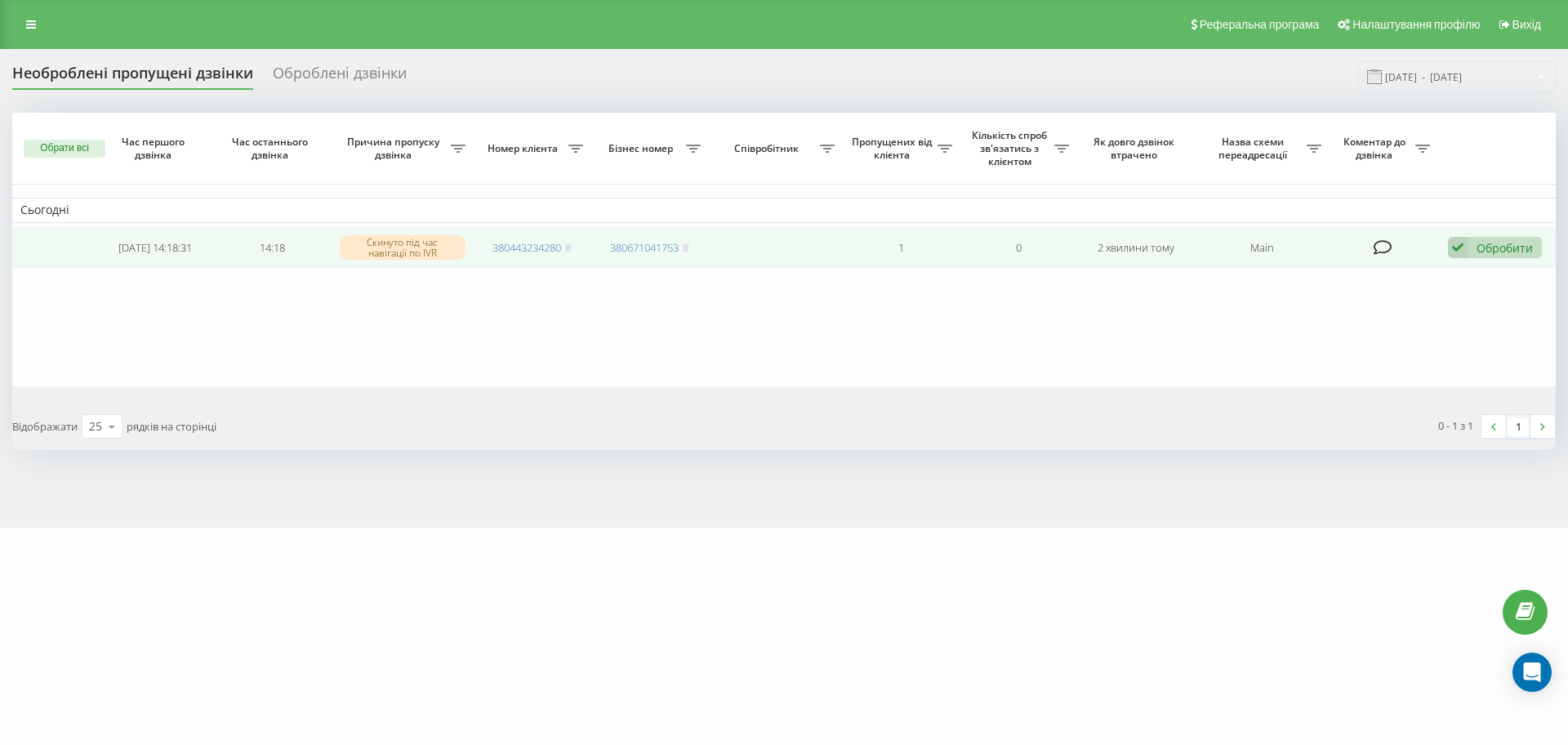 click at bounding box center [1458, 248] 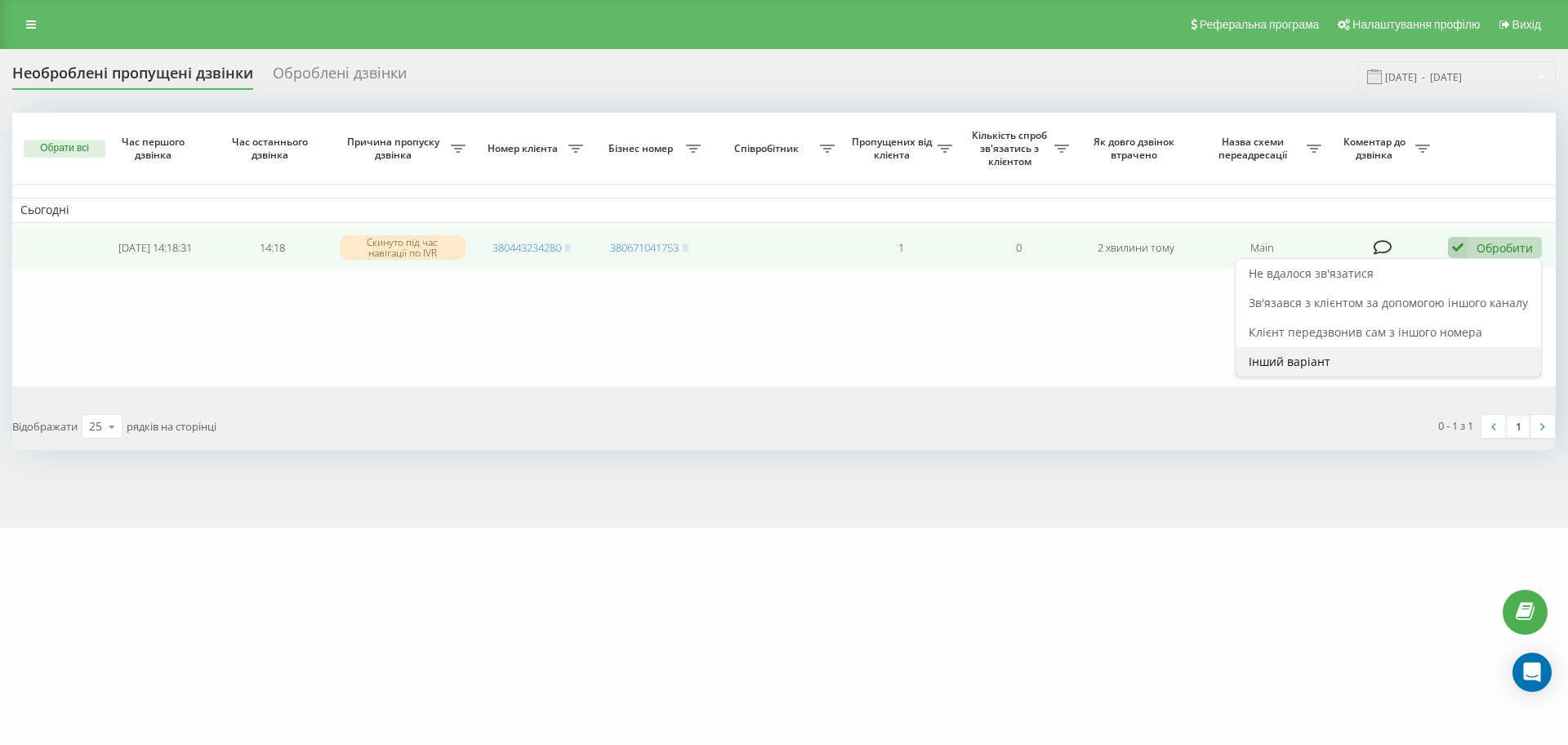 click on "Інший варіант" at bounding box center (1290, 361) 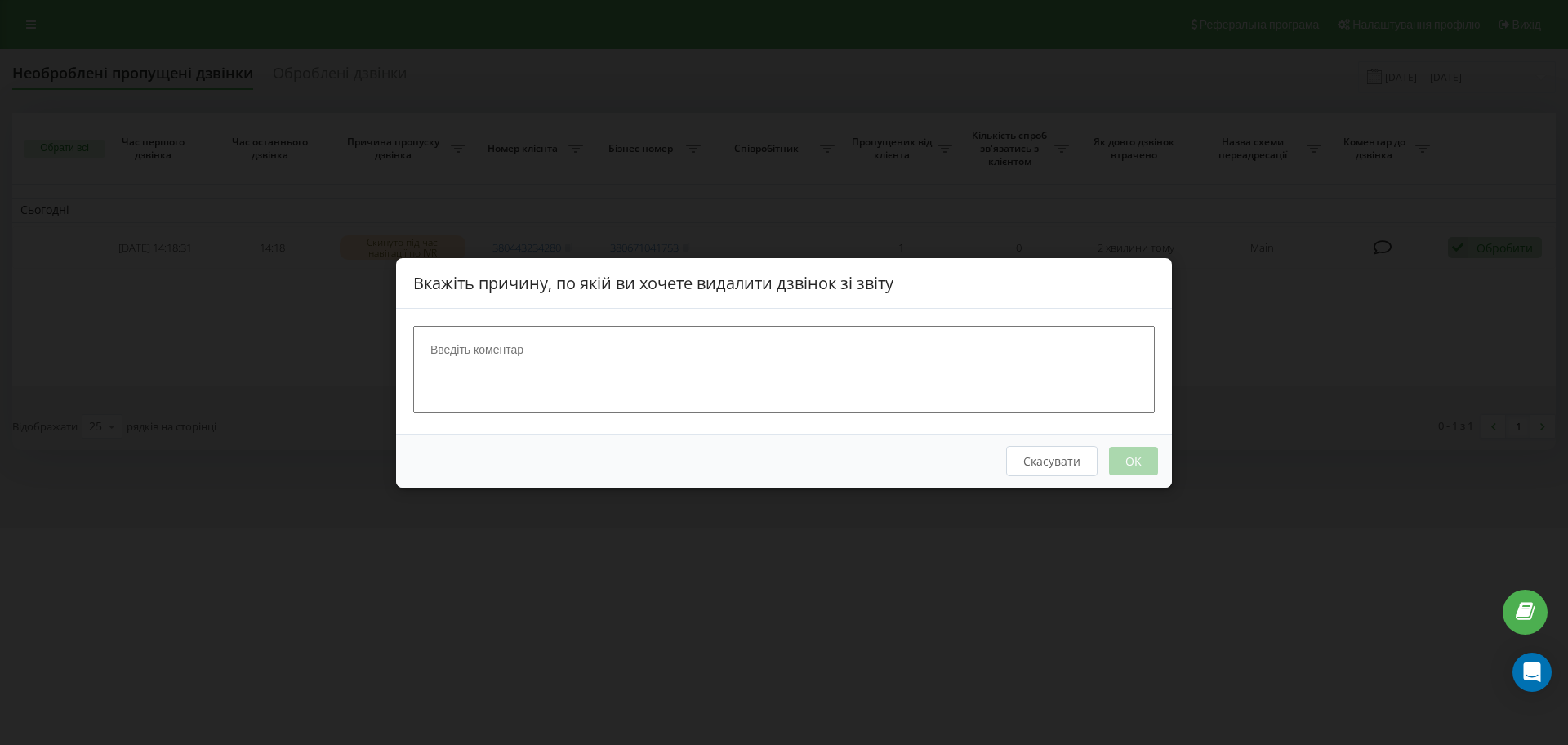 click at bounding box center [784, 368] 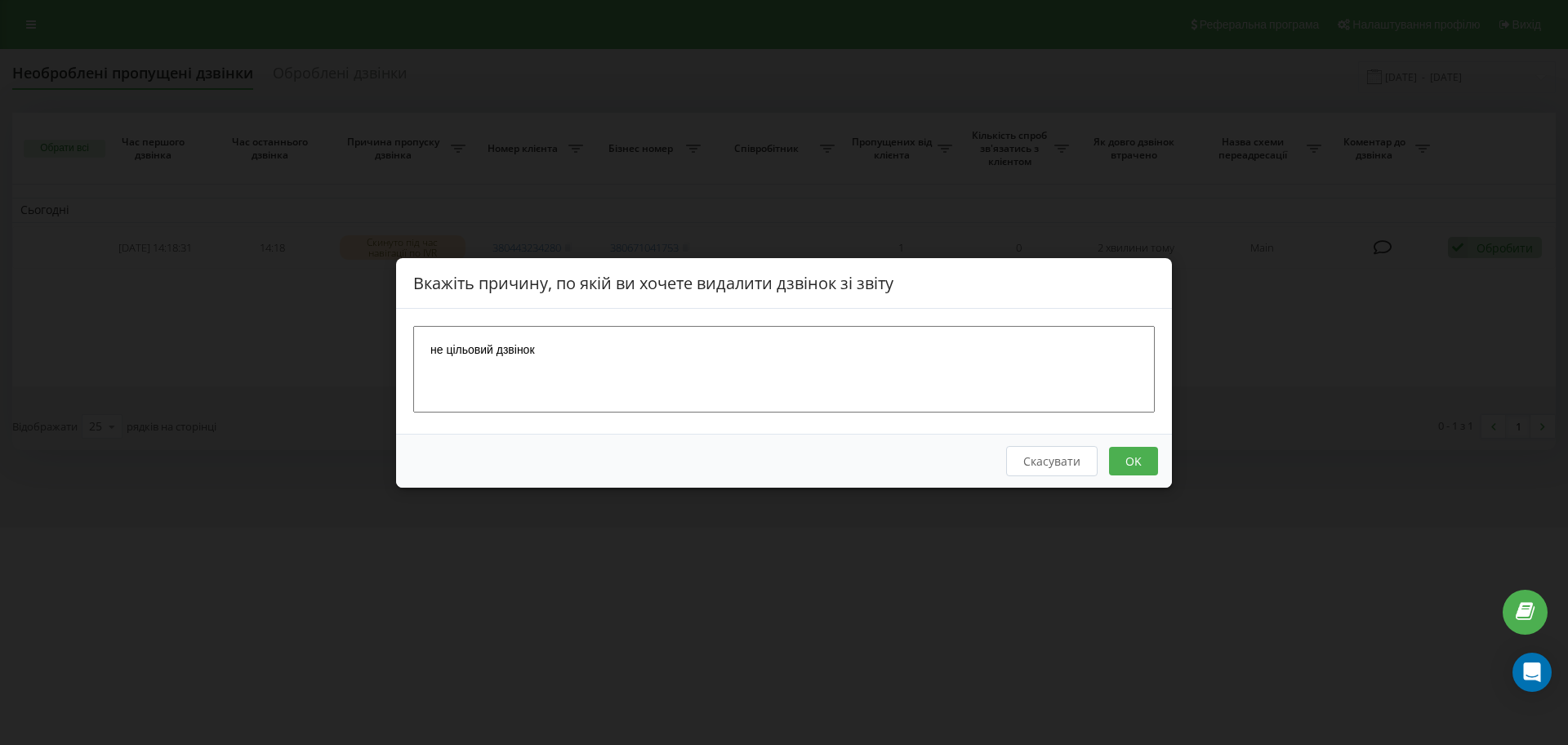 type on "не цільовий дзвінок" 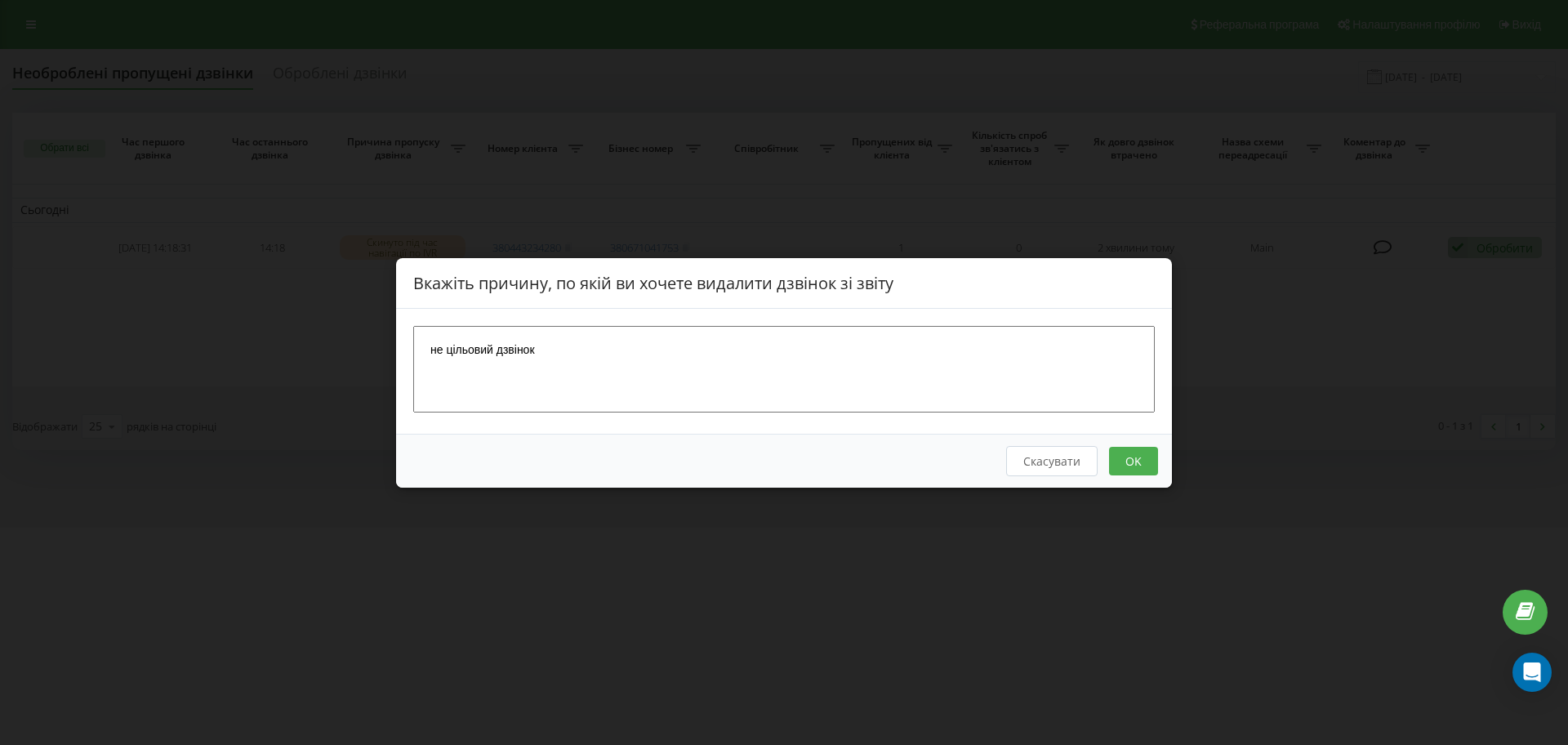 click on "OK" at bounding box center (1134, 460) 